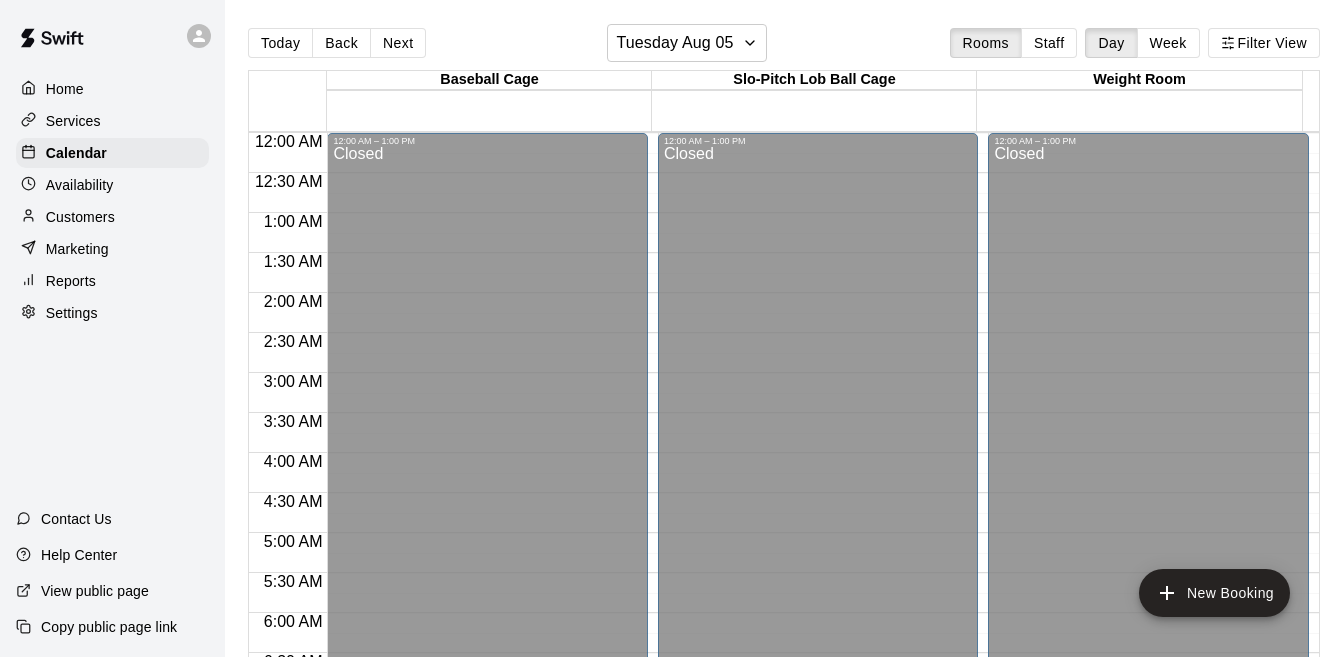 scroll, scrollTop: 0, scrollLeft: 0, axis: both 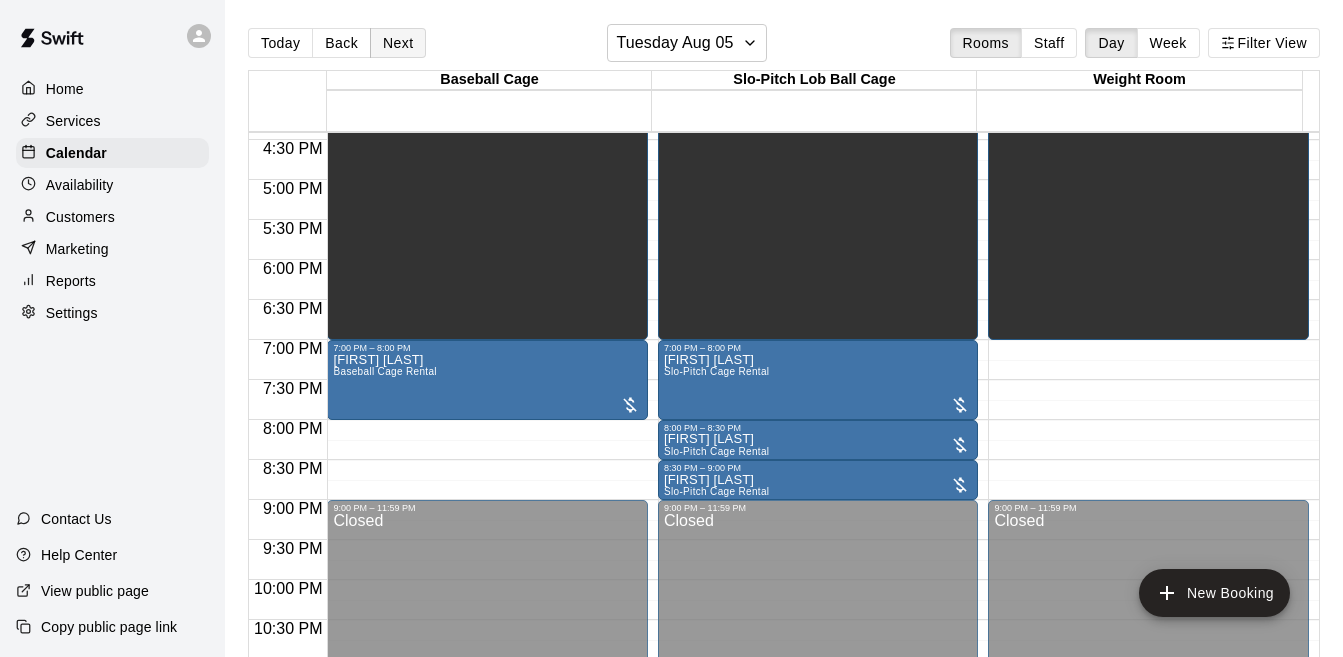 click on "Next" at bounding box center (398, 43) 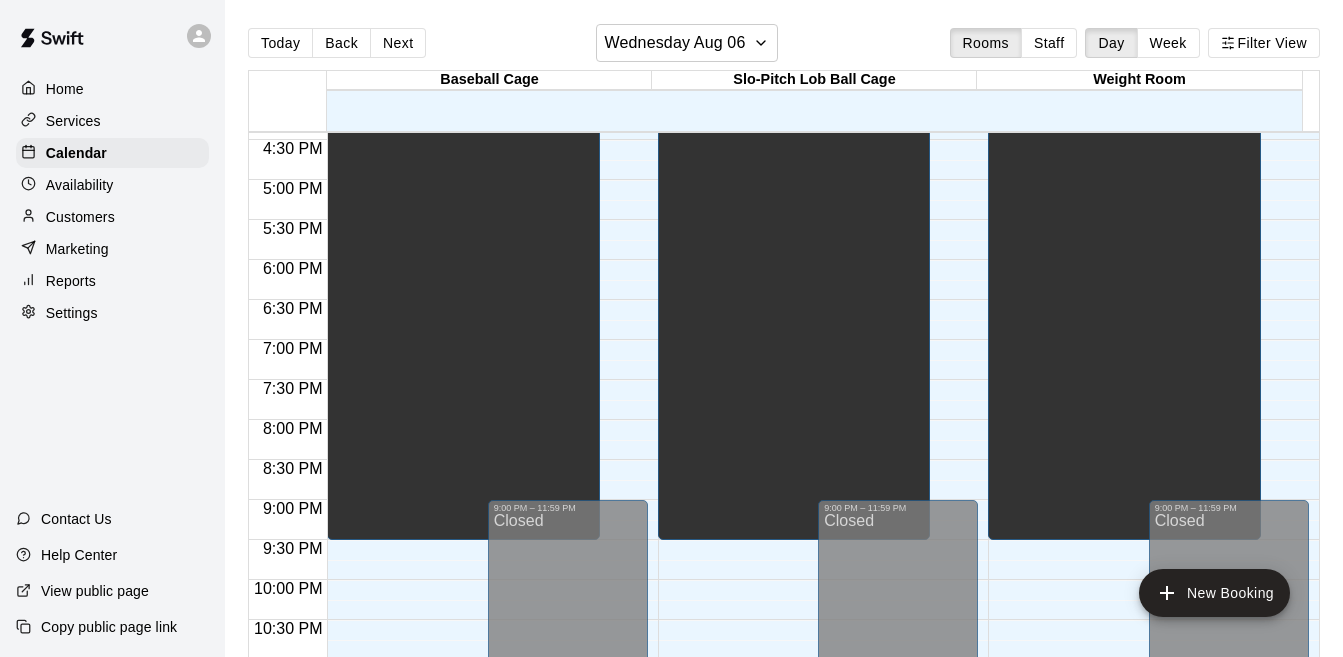 click on "Today Back Next Wednesday Aug 06 Rooms Staff Day Week Filter View Baseball Cage 06 Wed Slo-Pitch Lob Ball Cage 06 Wed Weight Room 06 Wed 12:00 AM 12:30 AM 1:00 AM 1:30 AM 2:00 AM 2:30 AM 3:00 AM 3:30 AM 4:00 AM 4:30 AM 5:00 AM 5:30 AM 6:00 AM 6:30 AM 7:00 AM 7:30 AM 8:00 AM 8:30 AM 9:00 AM 9:30 AM 10:00 AM 10:30 AM 11:00 AM 11:30 AM 12:00 PM 12:30 PM 1:00 PM 1:30 PM 2:00 PM 2:30 PM 3:00 PM 3:30 PM 4:00 PM 4:30 PM 5:00 PM 5:30 PM 6:00 PM 6:30 PM 7:00 PM 7:30 PM 8:00 PM 8:30 PM 9:00 PM 9:30 PM 10:00 PM 10:30 PM 11:00 PM 11:30 PM 12:00 AM – 1:00 PM Closed 1:00 PM – 9:30 PM Unavailable 9:00 PM – 11:59 PM Closed 12:00 AM – 1:00 PM Closed 1:00 PM – 9:30 PM Unavailable Baseball Cage, Slo-Pitch Lob Ball Cage, Weight Room 9:00 PM – 11:59 PM Closed 12:00 AM – 1:00 PM Closed 1:00 PM – 9:30 PM Unavailable Baseball Cage, Slo-Pitch Lob Ball Cage, Weight Room 9:00 PM – 11:59 PM Closed New Booking" at bounding box center (784, 344) 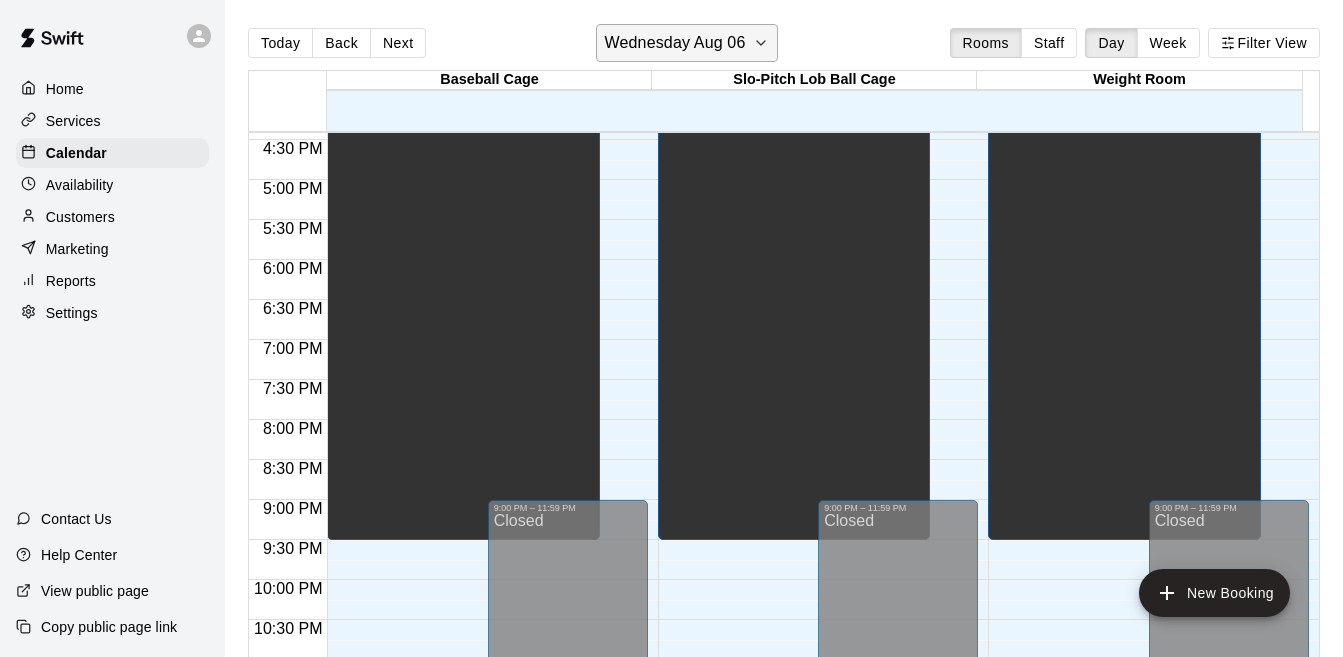 click 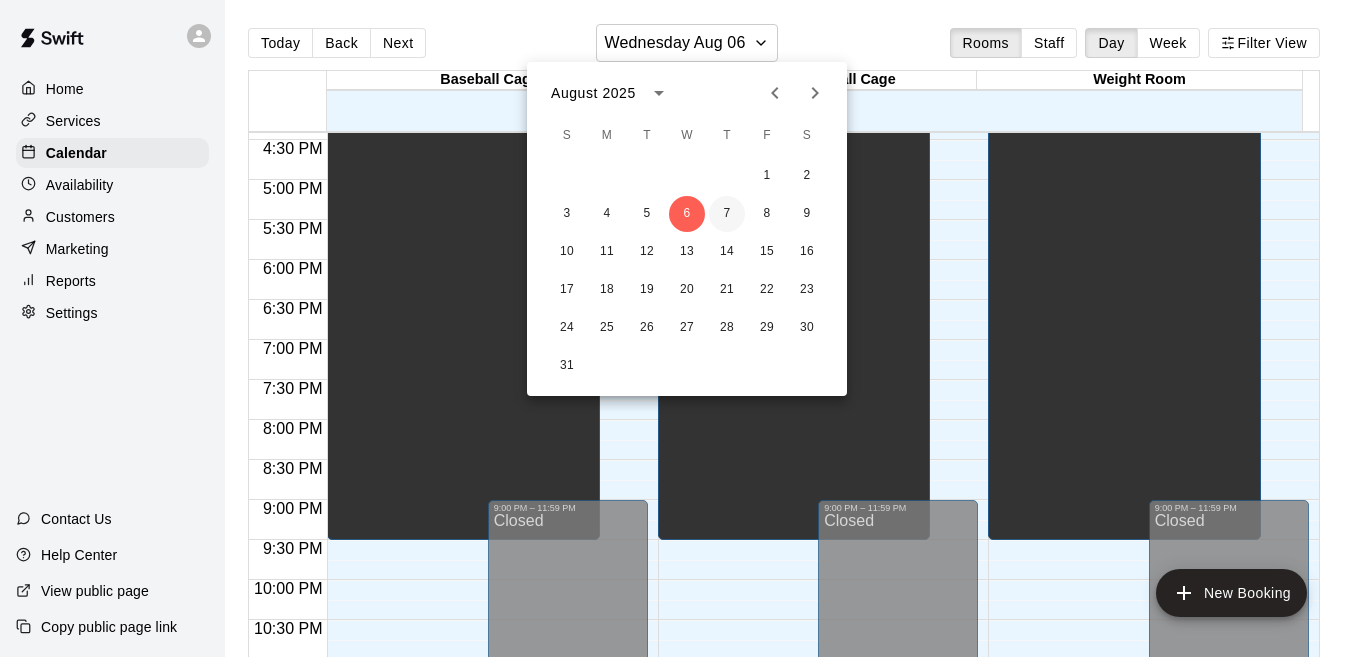 click on "7" at bounding box center [727, 214] 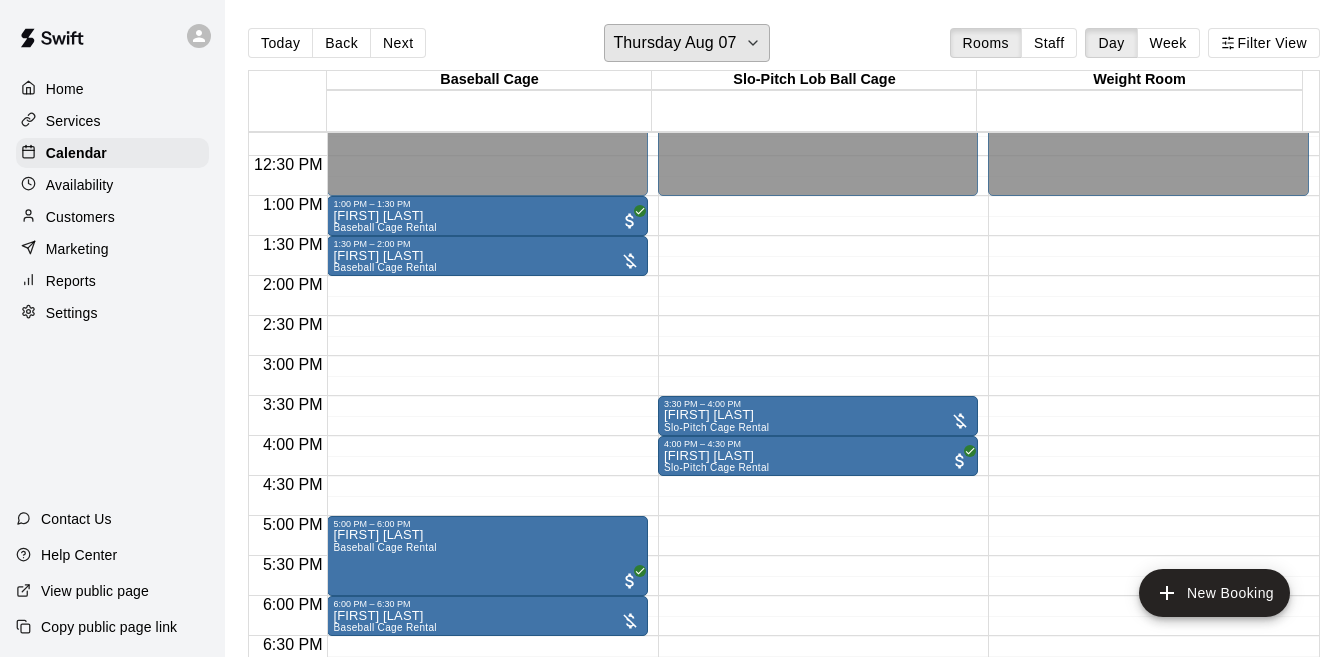 scroll, scrollTop: 909, scrollLeft: 0, axis: vertical 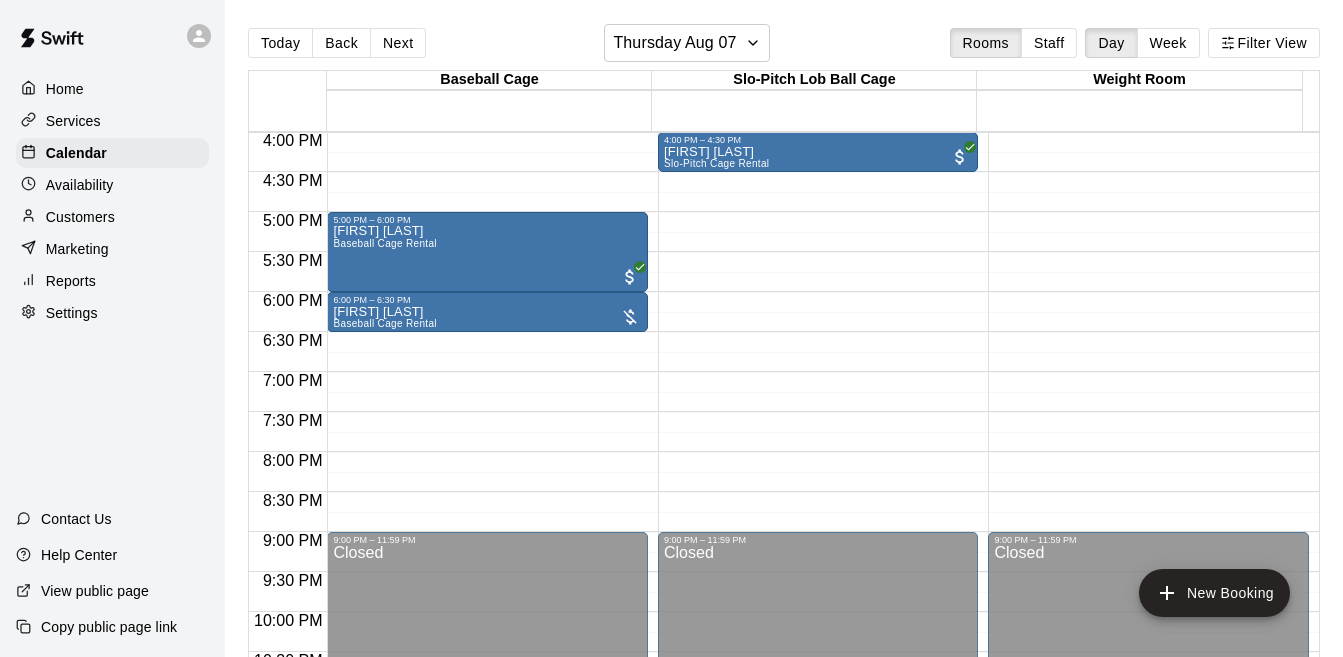click at bounding box center [493, 342] 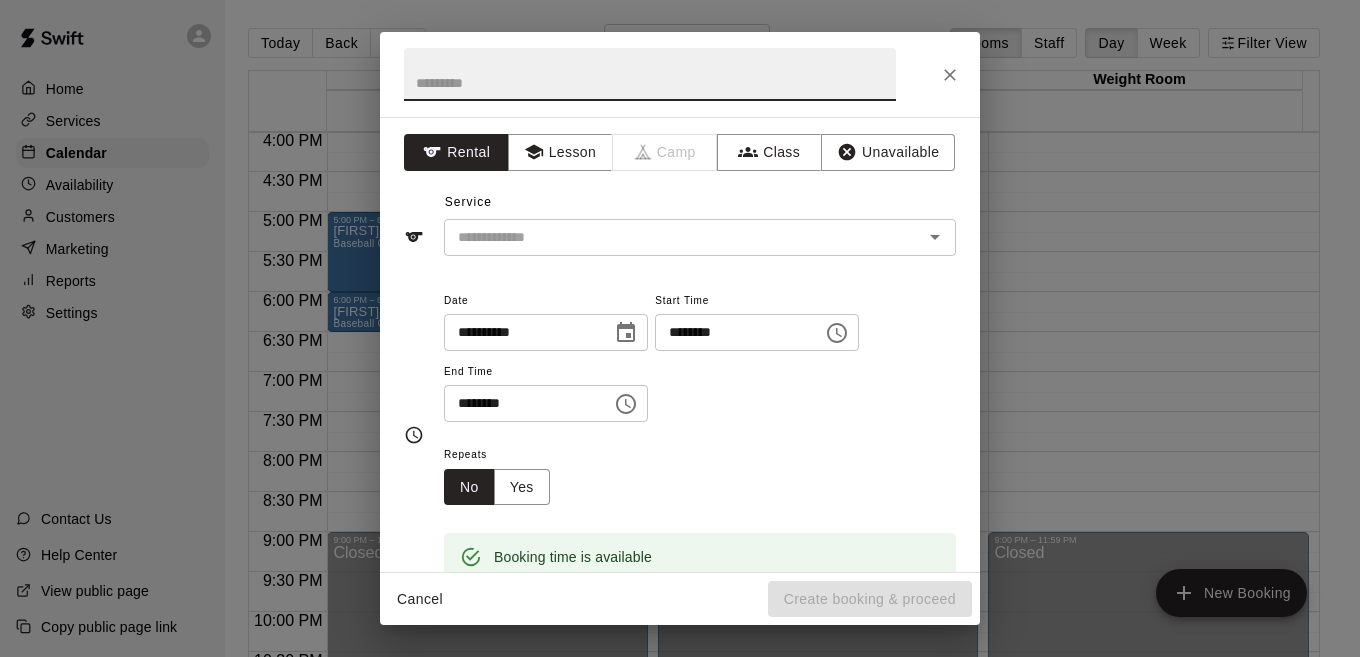 click 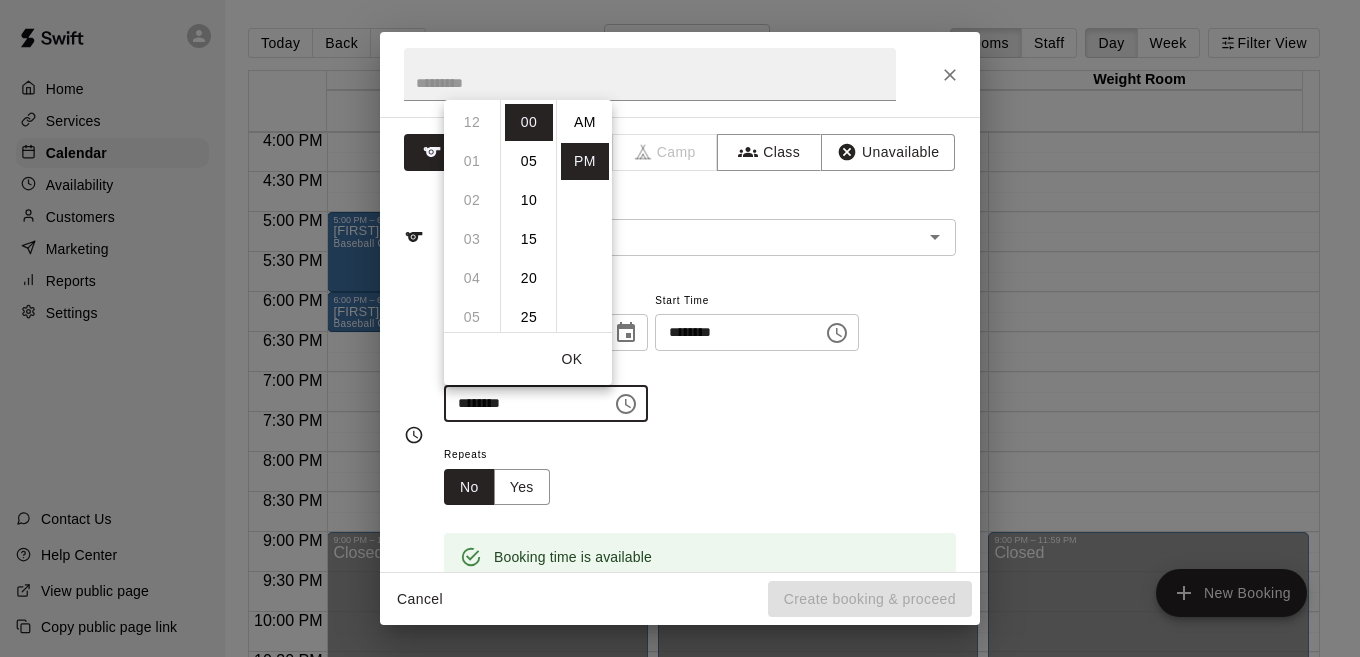 scroll, scrollTop: 273, scrollLeft: 0, axis: vertical 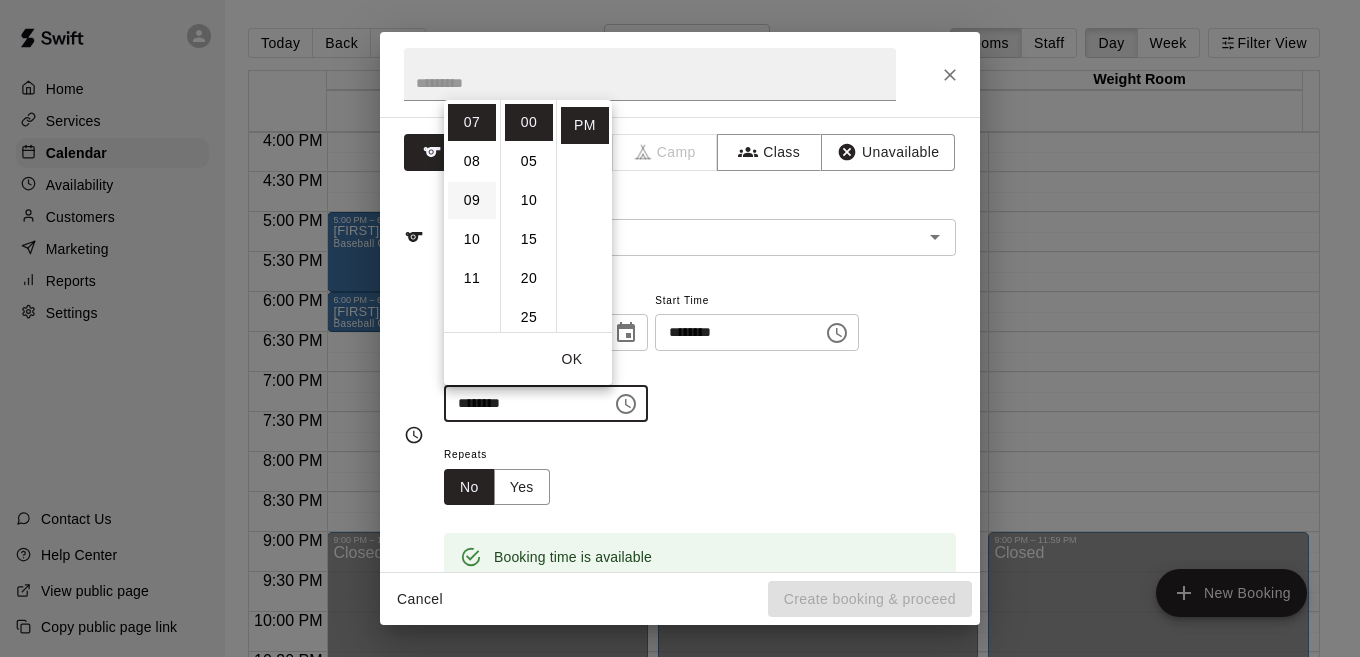 click on "09" at bounding box center [472, 200] 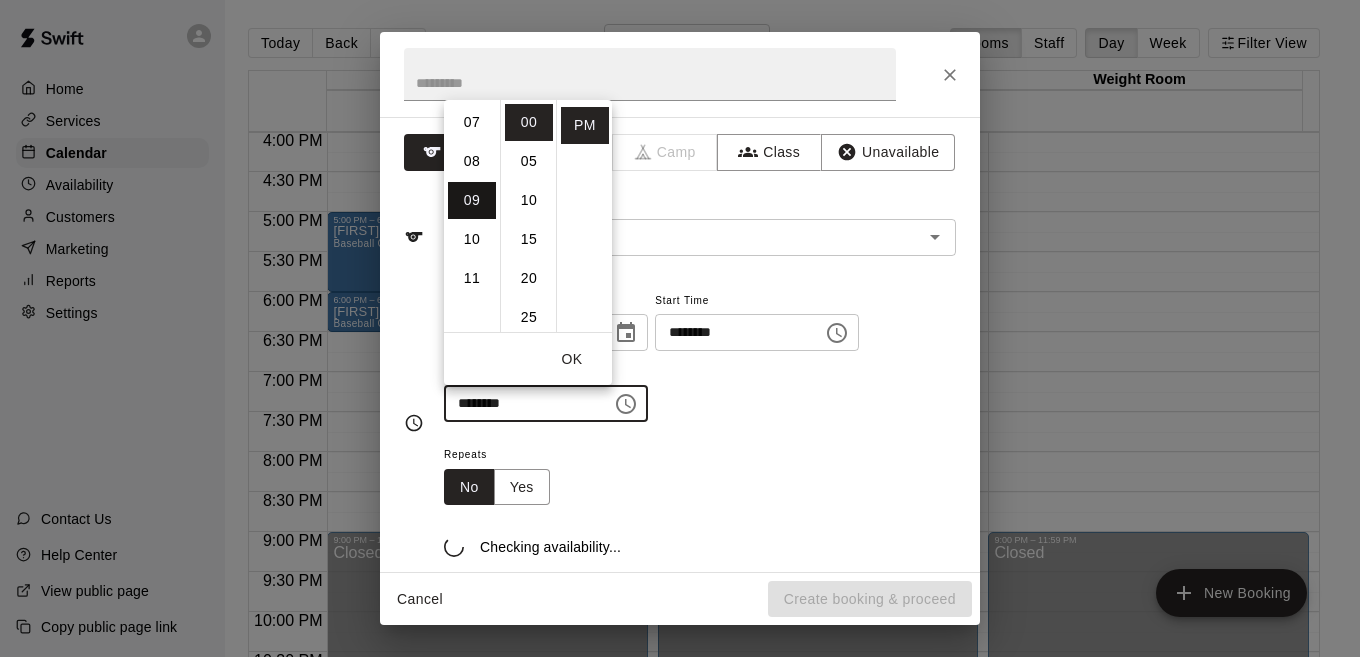 type on "********" 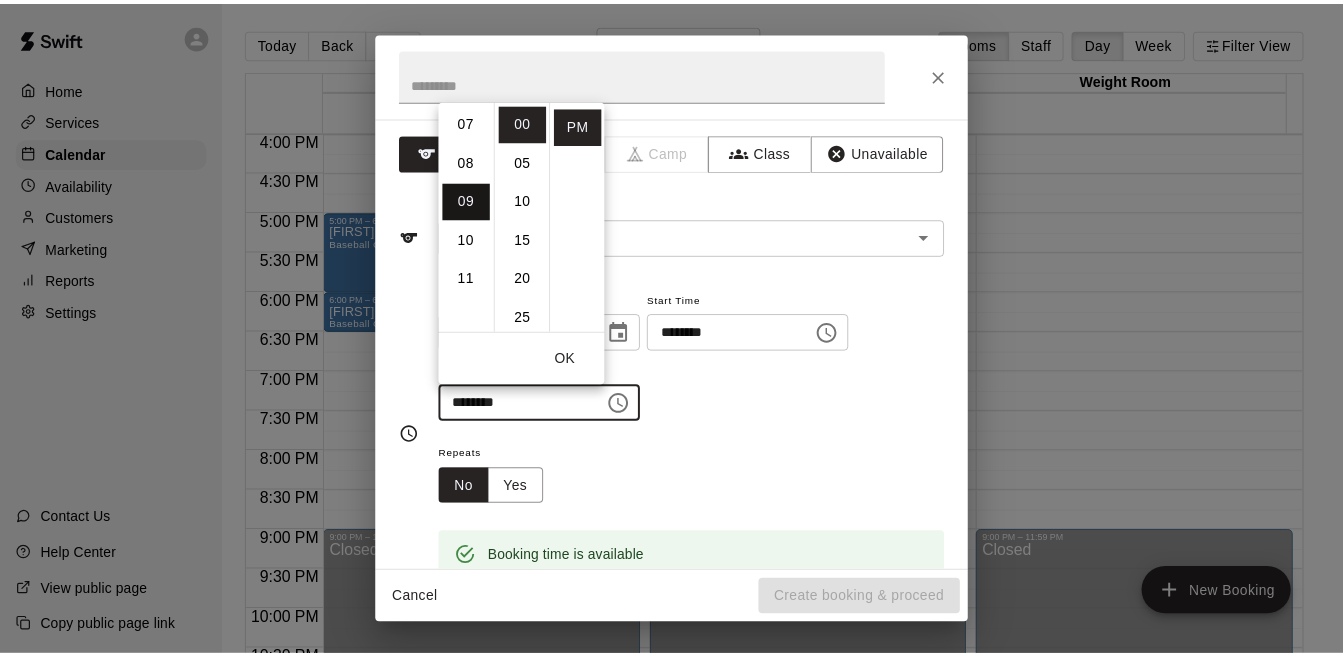 scroll, scrollTop: 351, scrollLeft: 0, axis: vertical 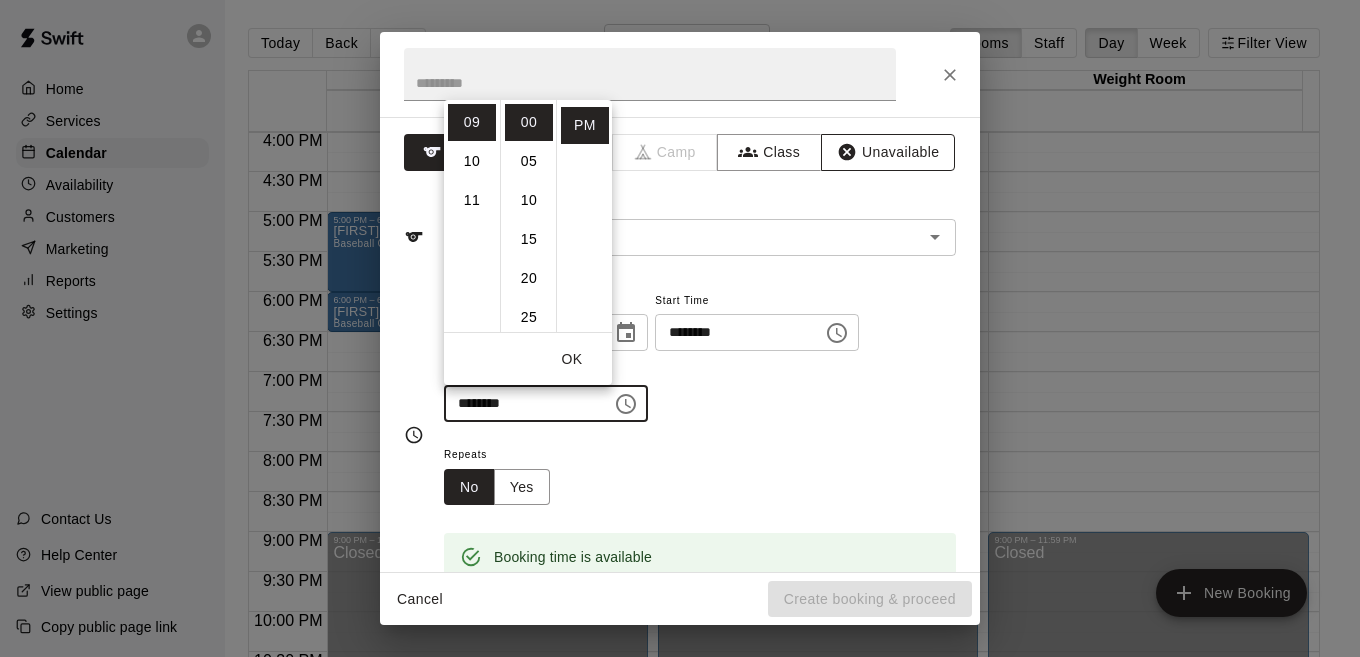 click on "Unavailable" at bounding box center (888, 152) 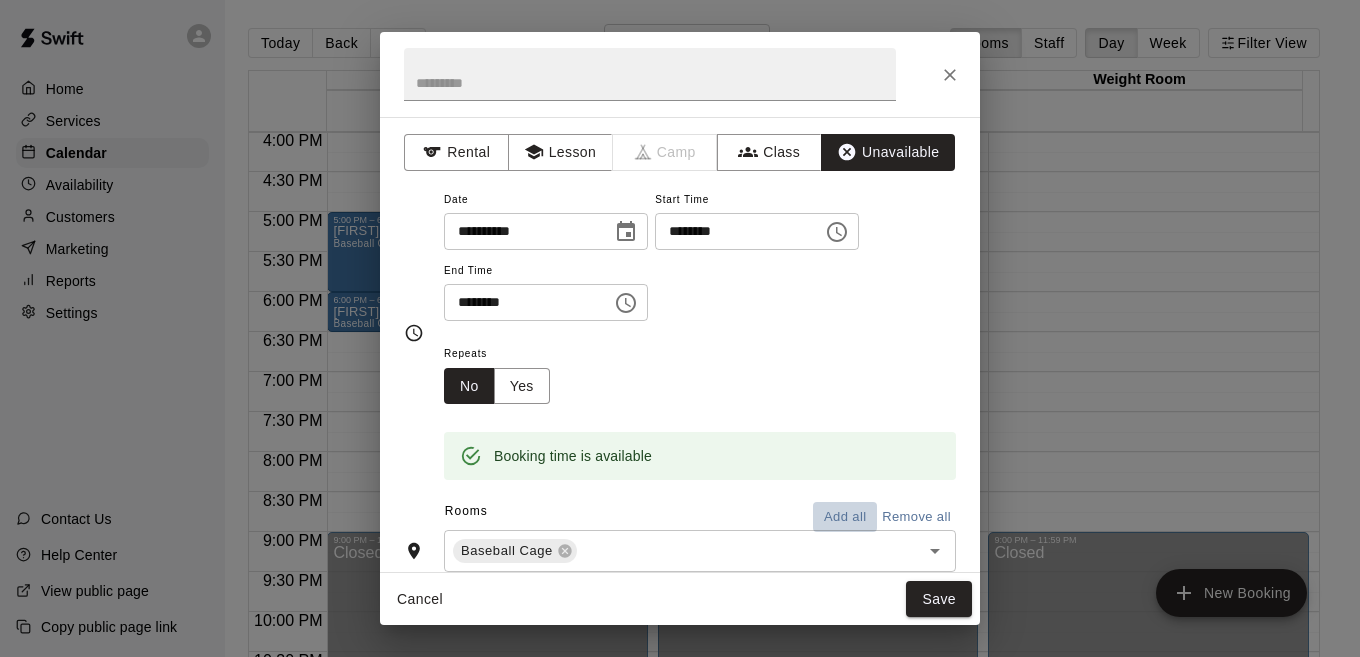 click on "Add all" at bounding box center (845, 517) 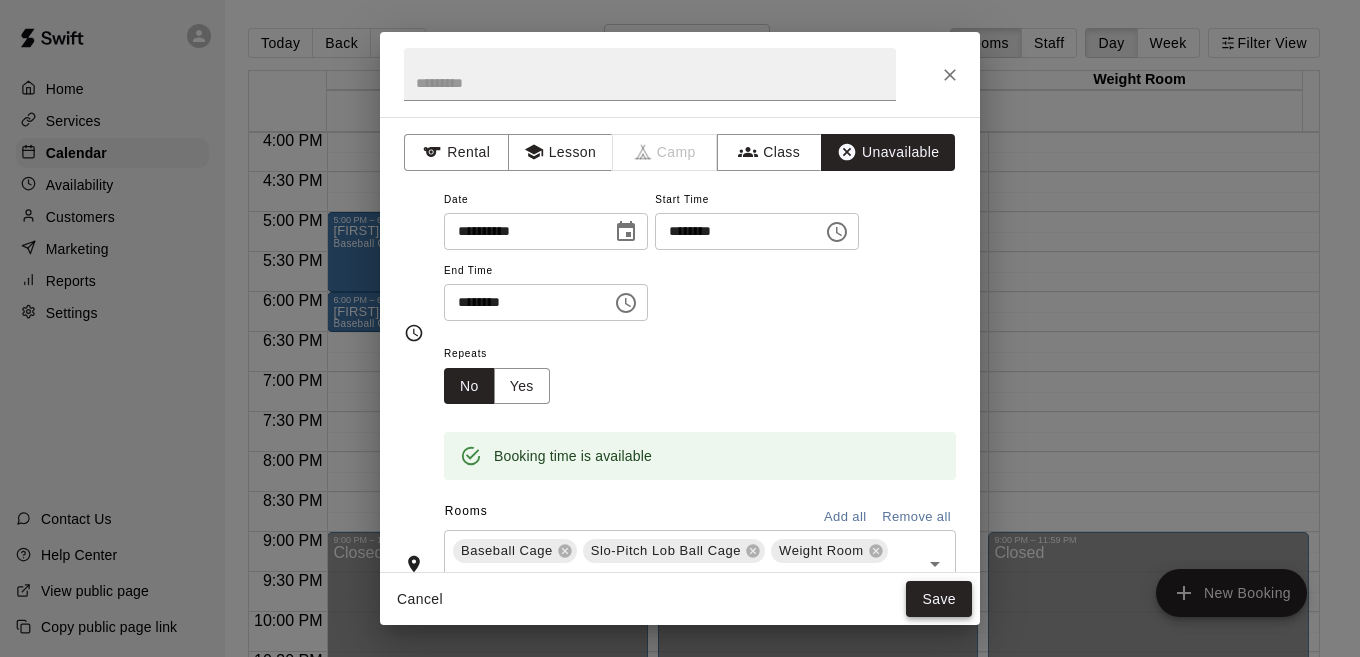 click on "Save" at bounding box center (939, 599) 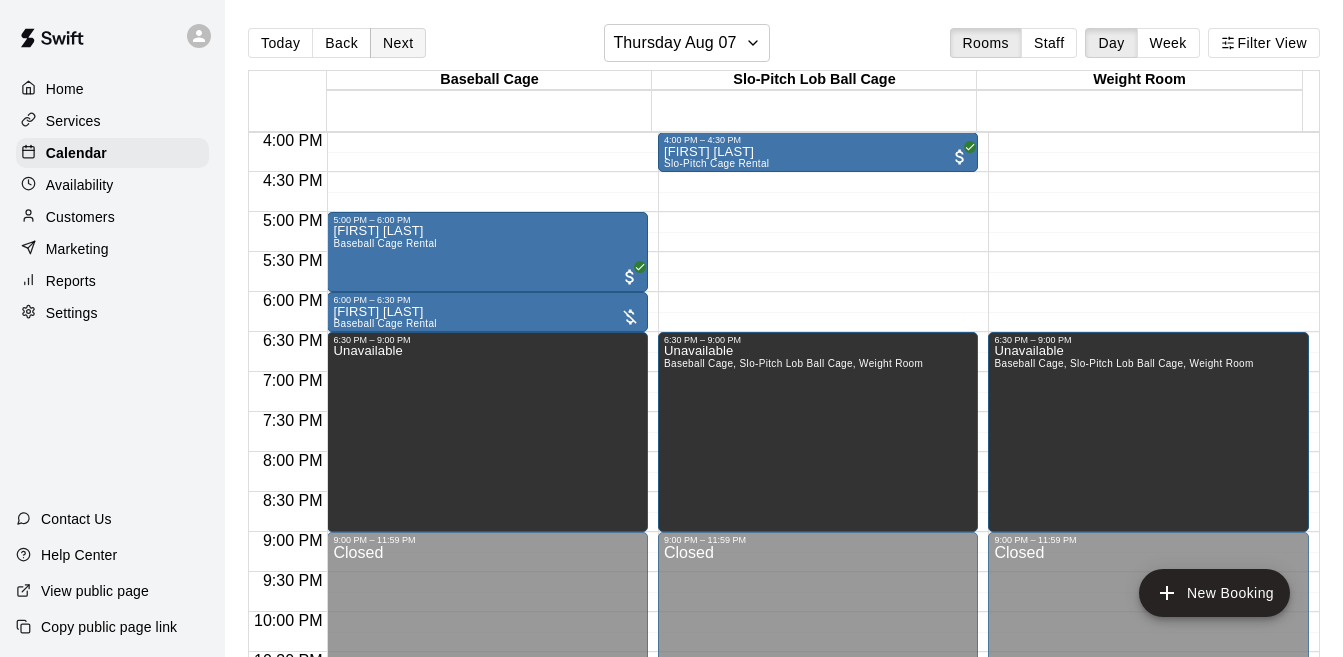 click on "Next" at bounding box center [398, 43] 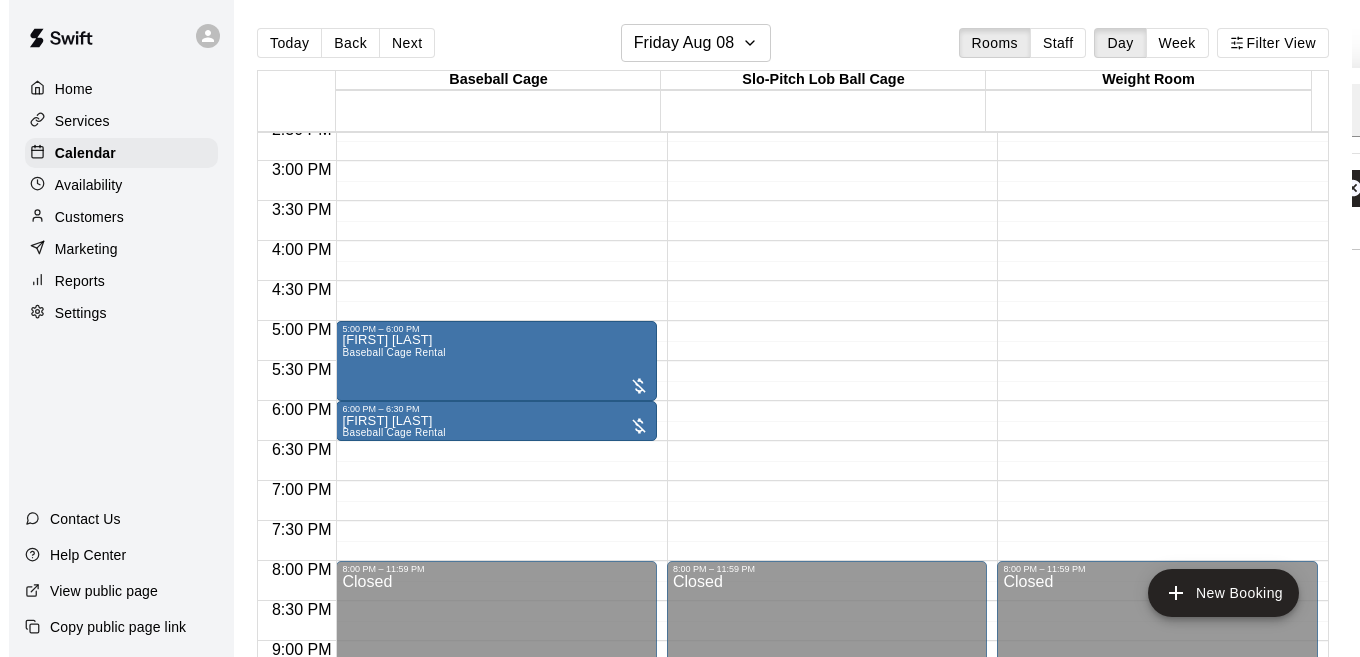 scroll, scrollTop: 1191, scrollLeft: 0, axis: vertical 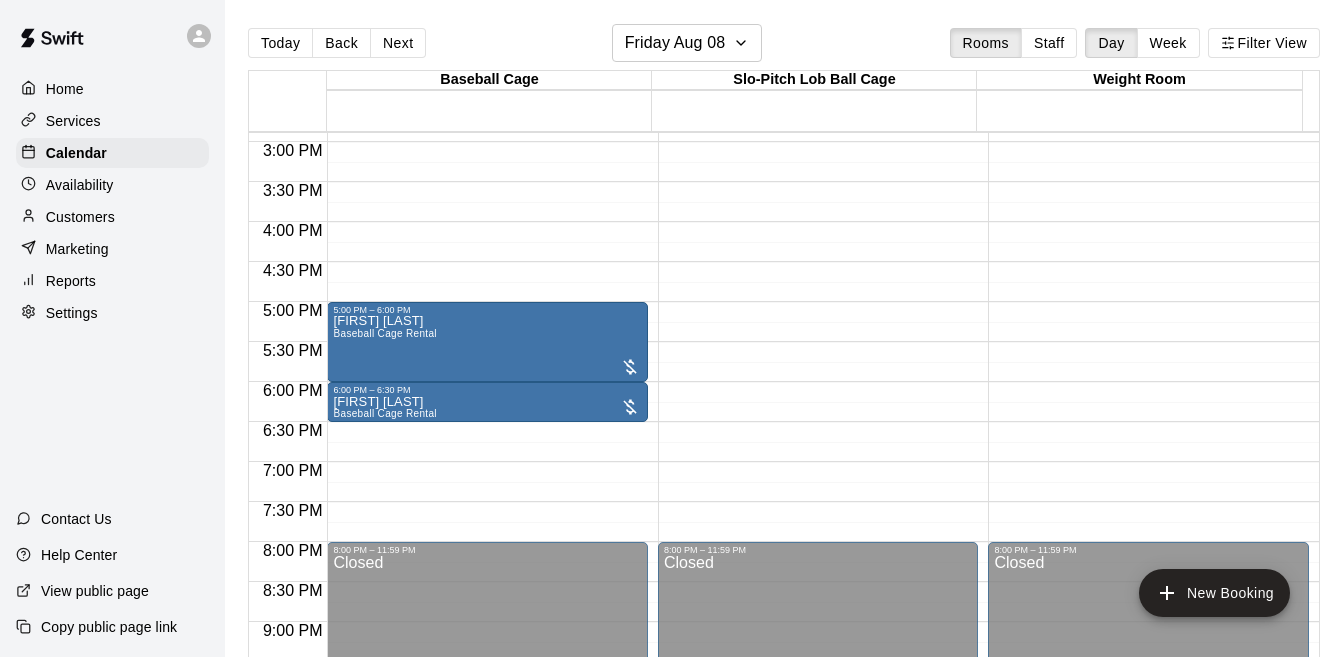 click at bounding box center (493, 432) 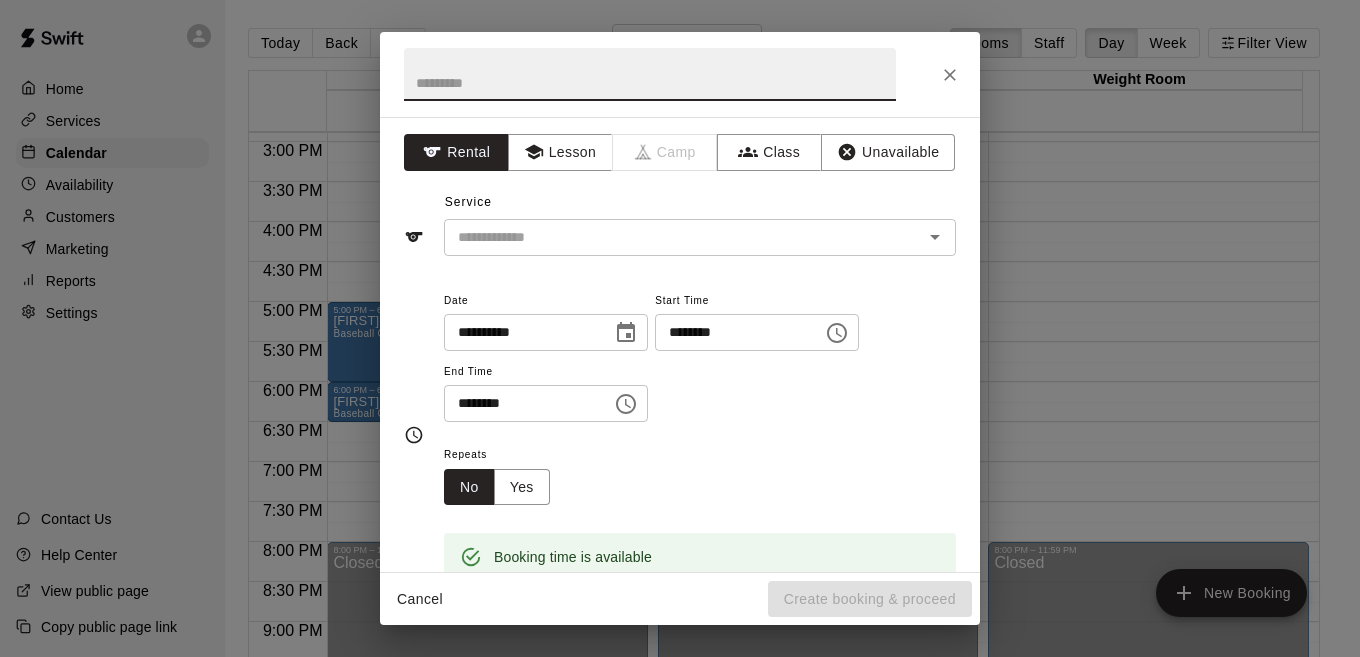click 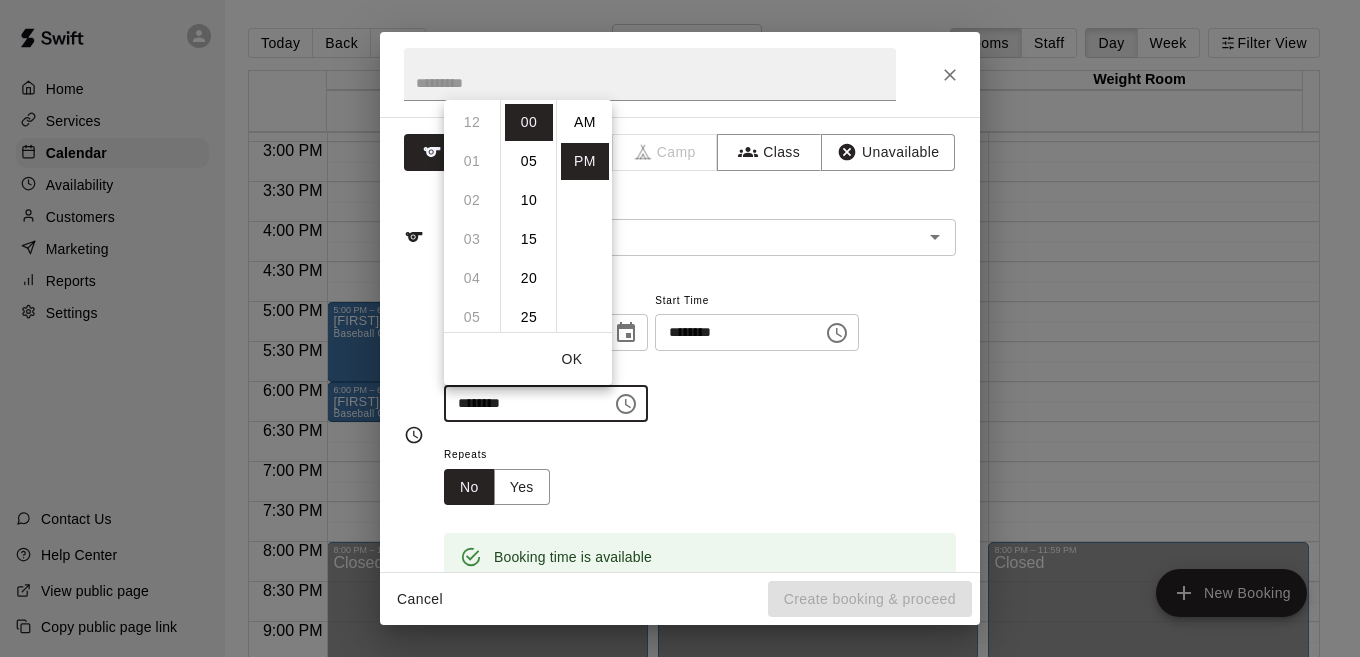 scroll, scrollTop: 273, scrollLeft: 0, axis: vertical 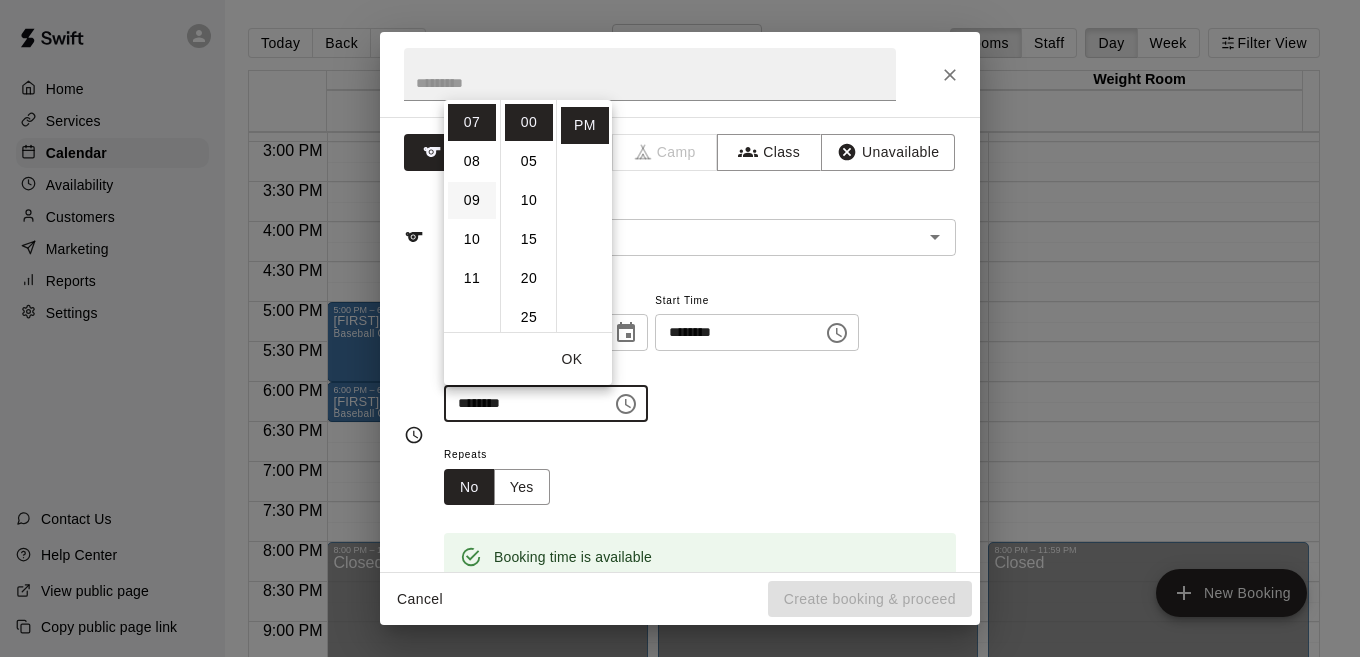 click on "09" at bounding box center [472, 200] 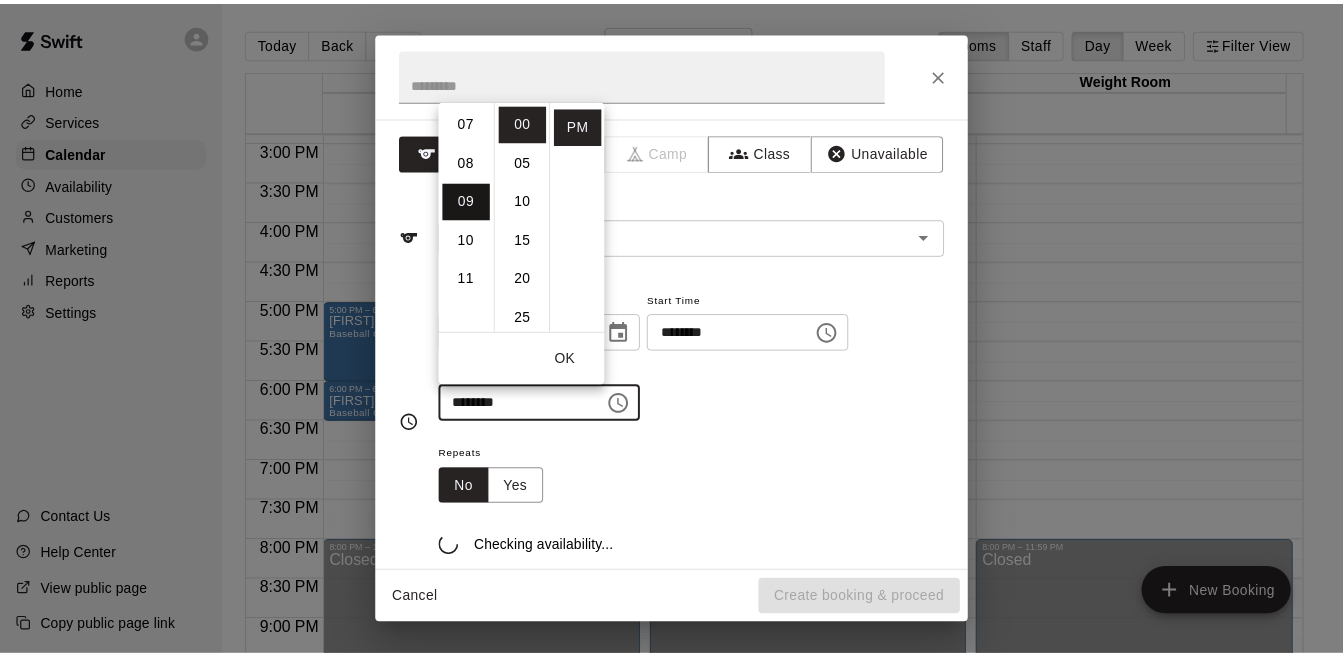 scroll, scrollTop: 351, scrollLeft: 0, axis: vertical 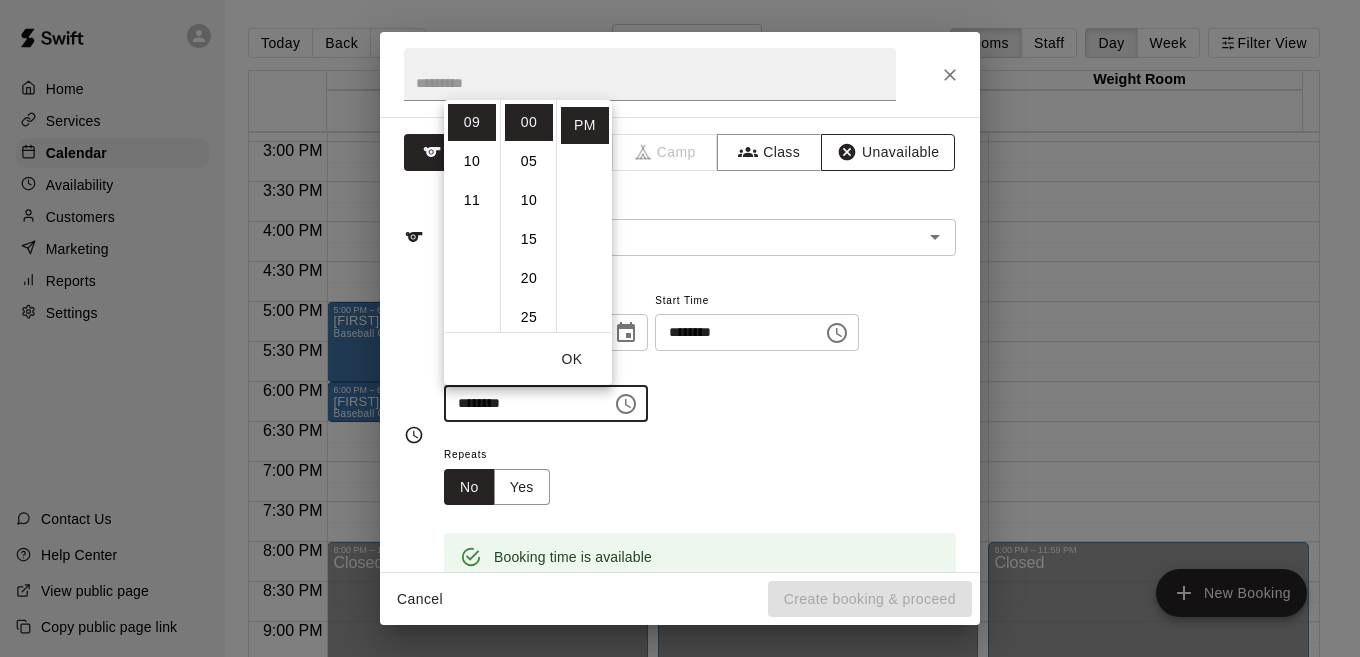 click on "Unavailable" at bounding box center [888, 152] 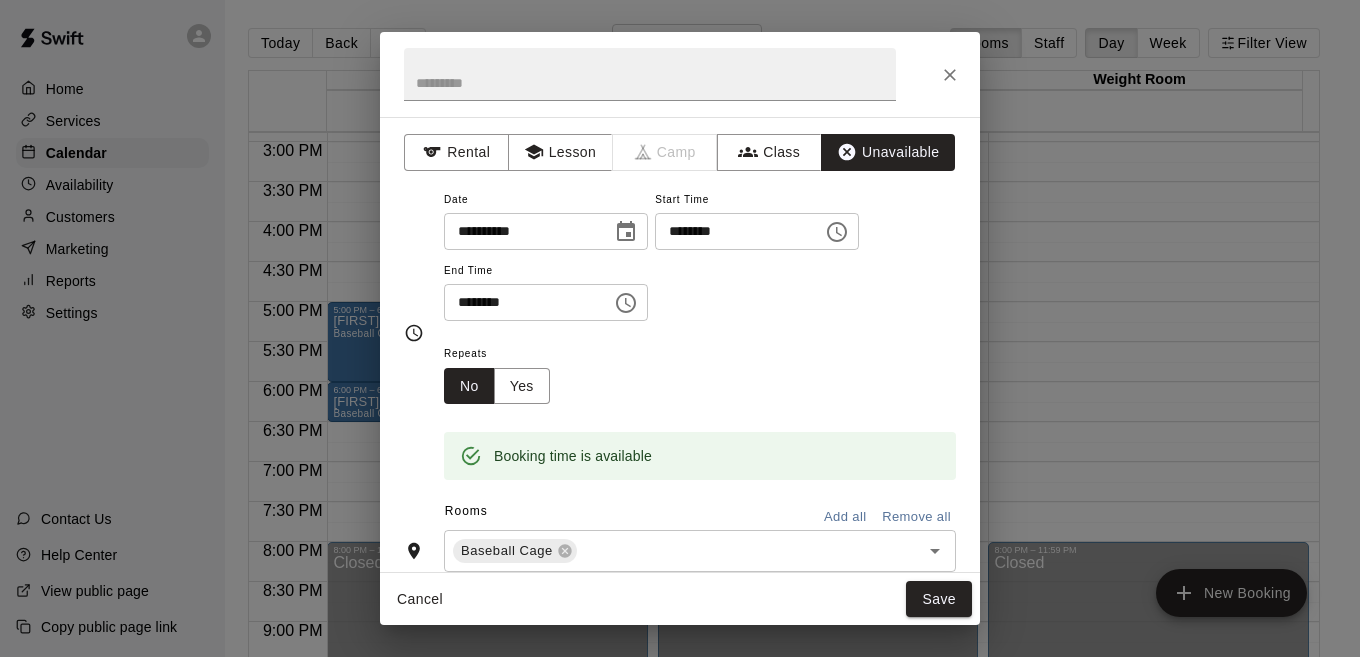 click on "Add all" at bounding box center [845, 517] 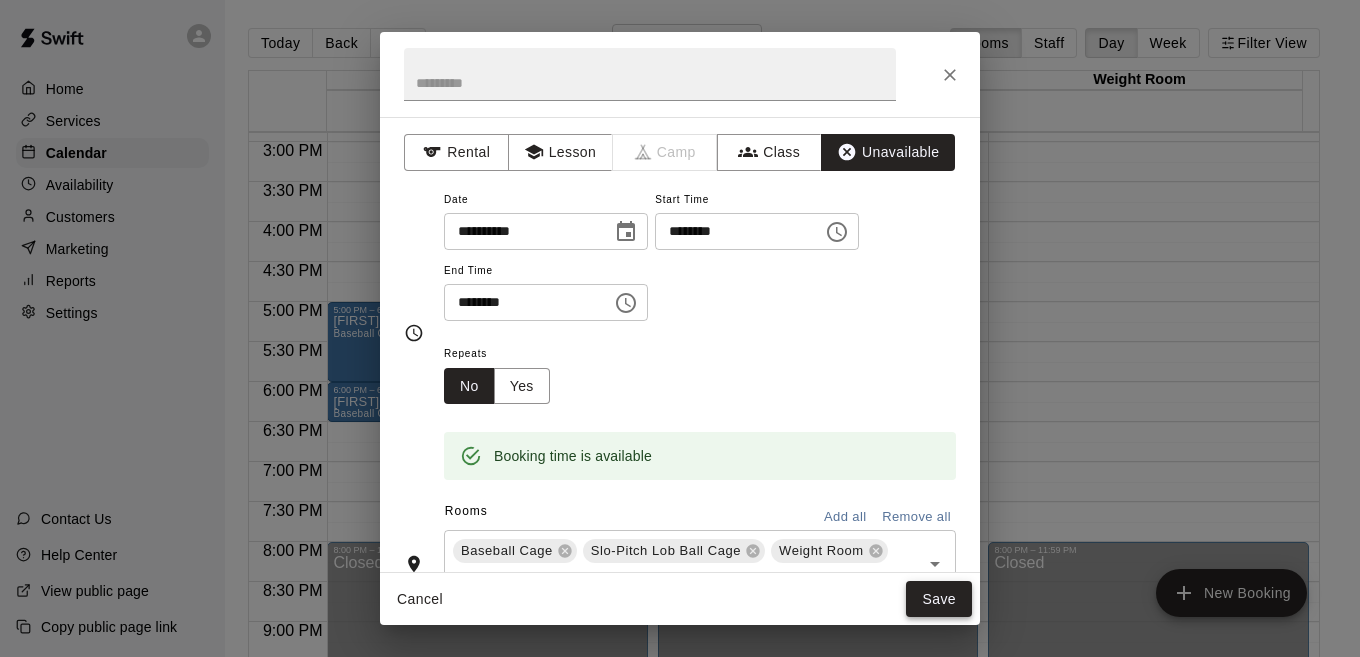 click on "Save" at bounding box center [939, 599] 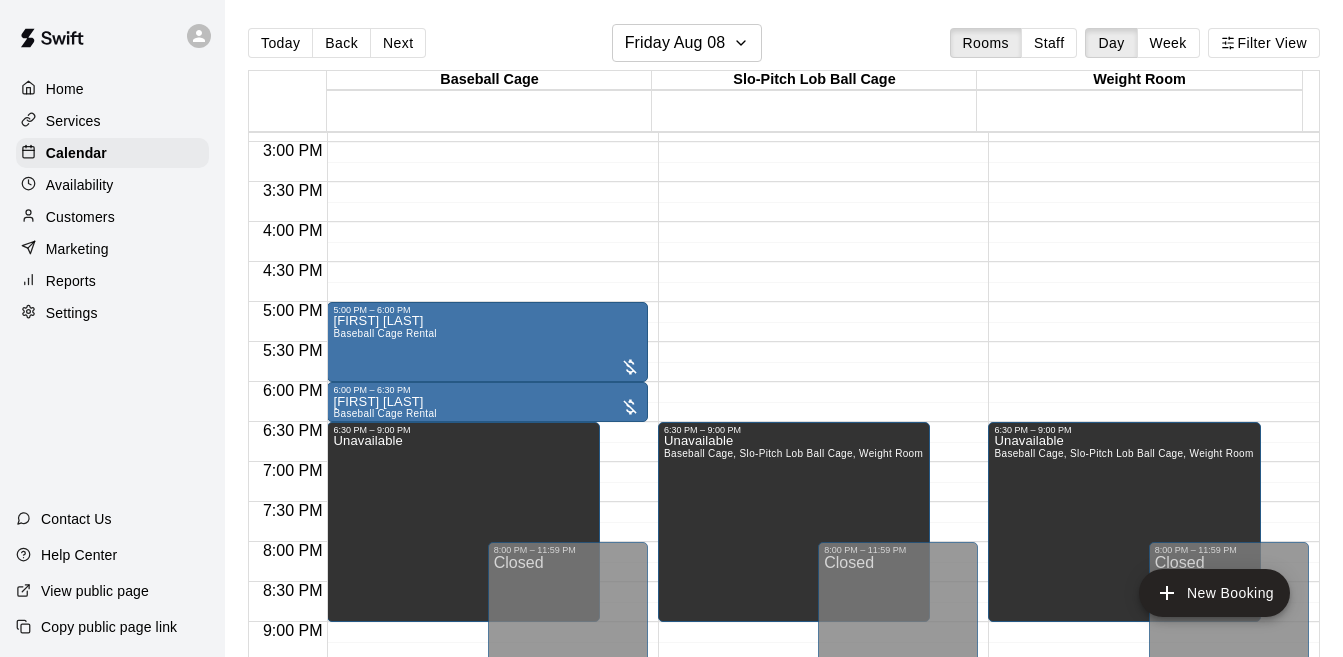 scroll, scrollTop: 1127, scrollLeft: 0, axis: vertical 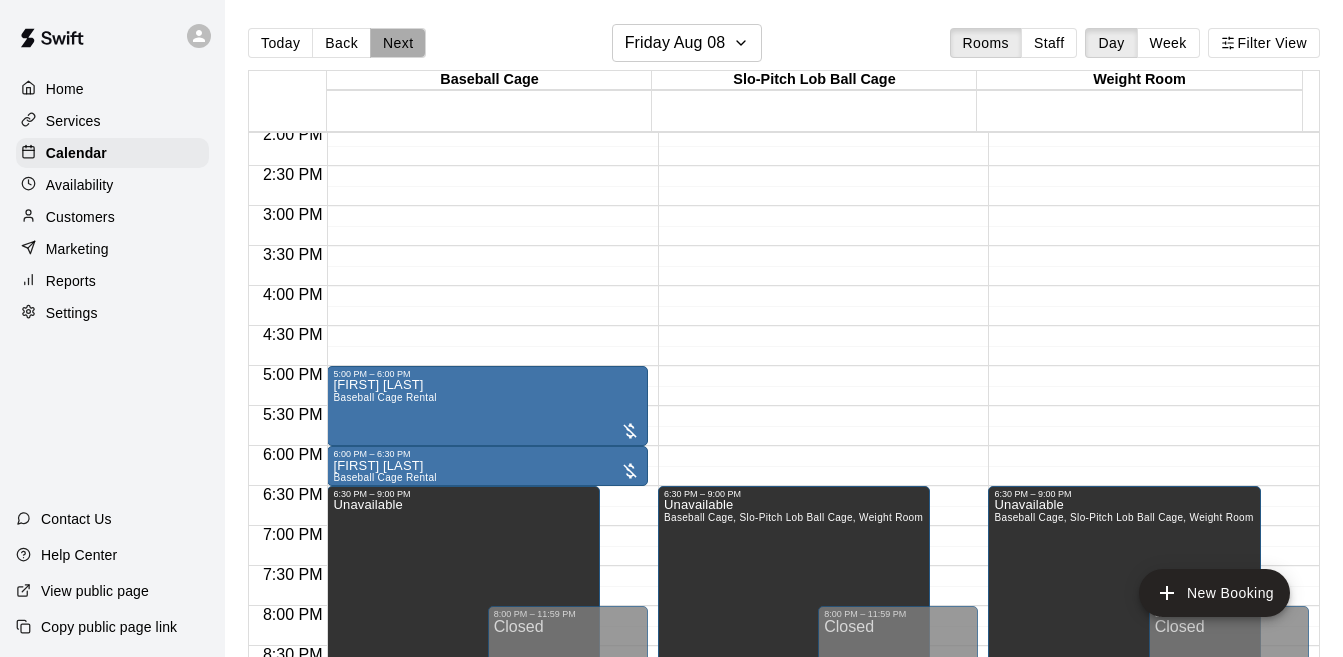 click on "Next" at bounding box center (398, 43) 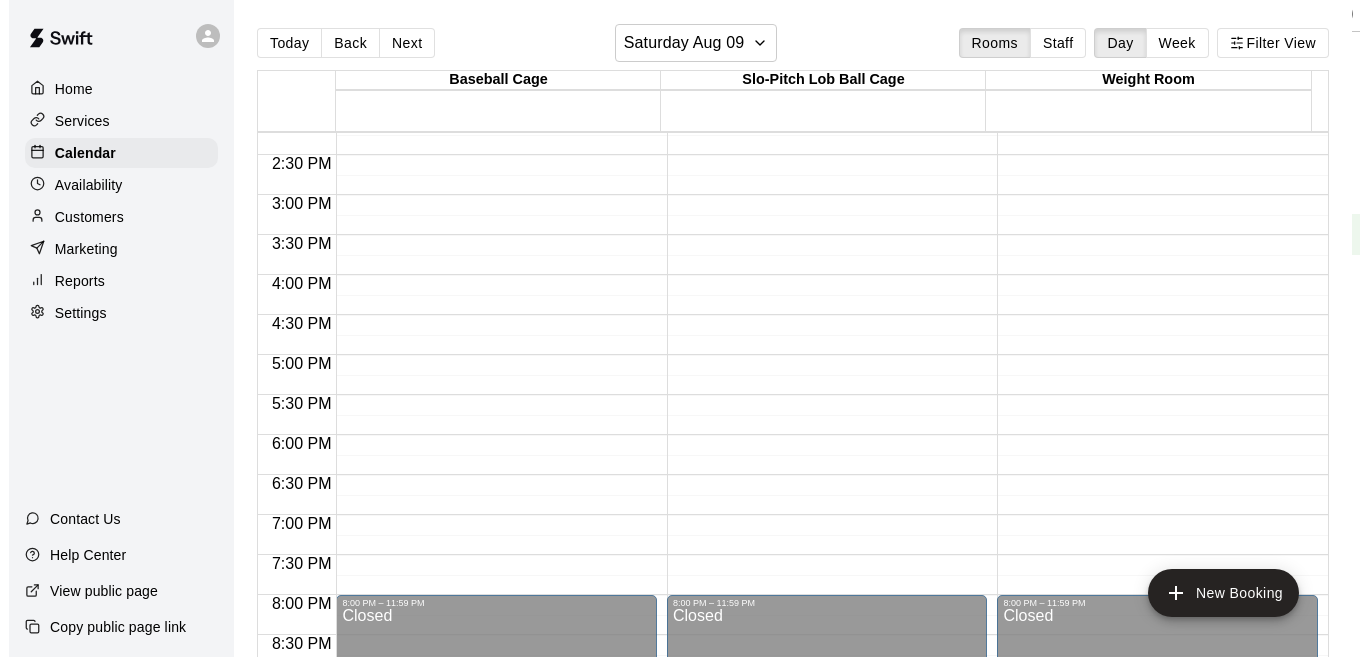 scroll, scrollTop: 1150, scrollLeft: 0, axis: vertical 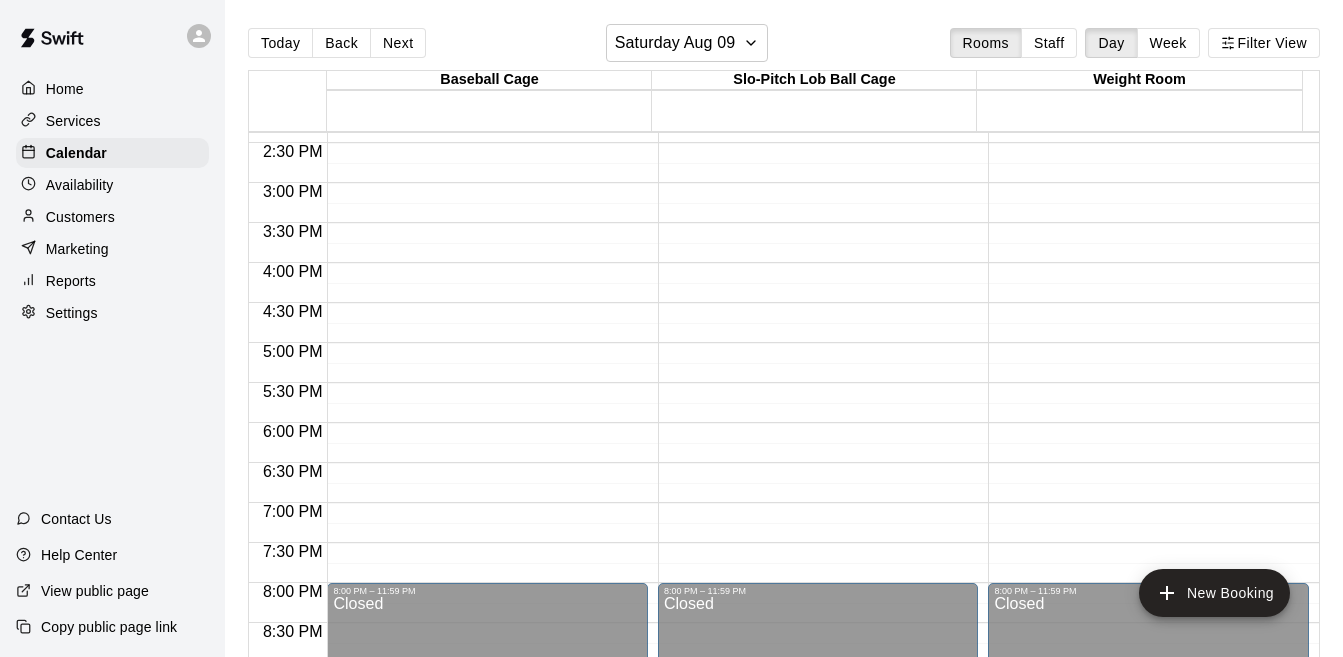 click on "12:00 AM – 11:00 AM Closed 8:00 PM – 11:59 PM Closed" at bounding box center (487, -57) 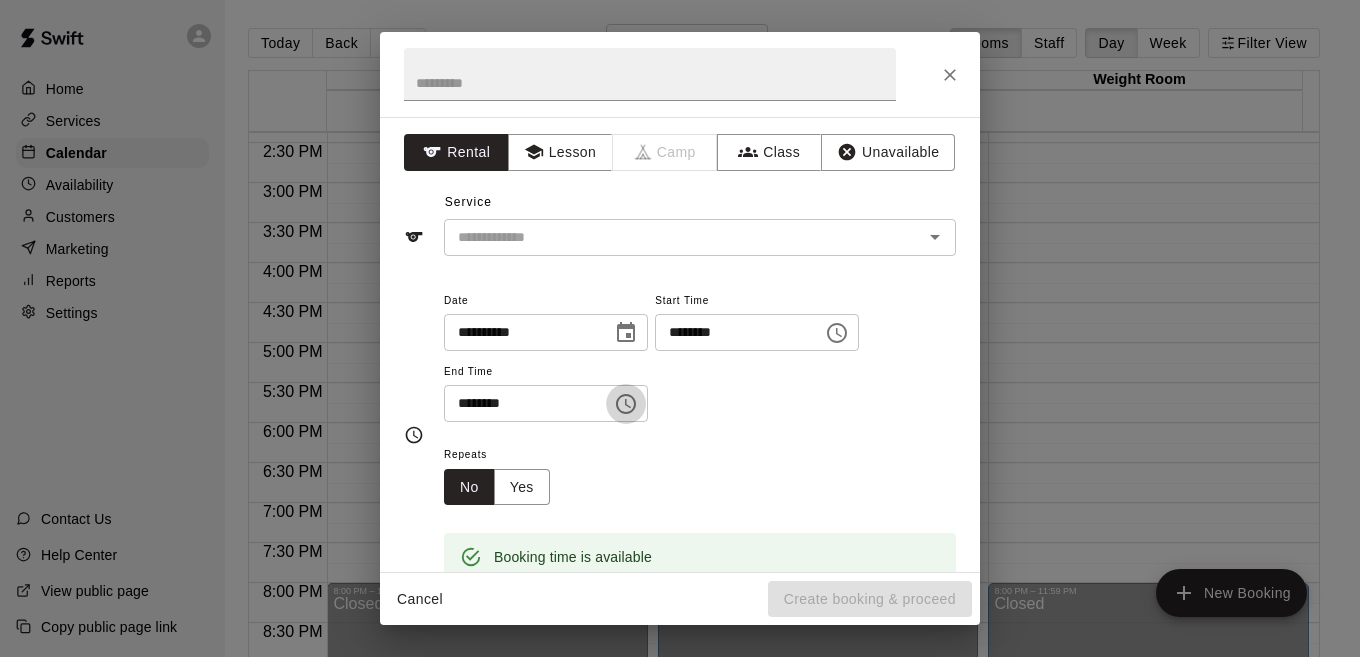 click 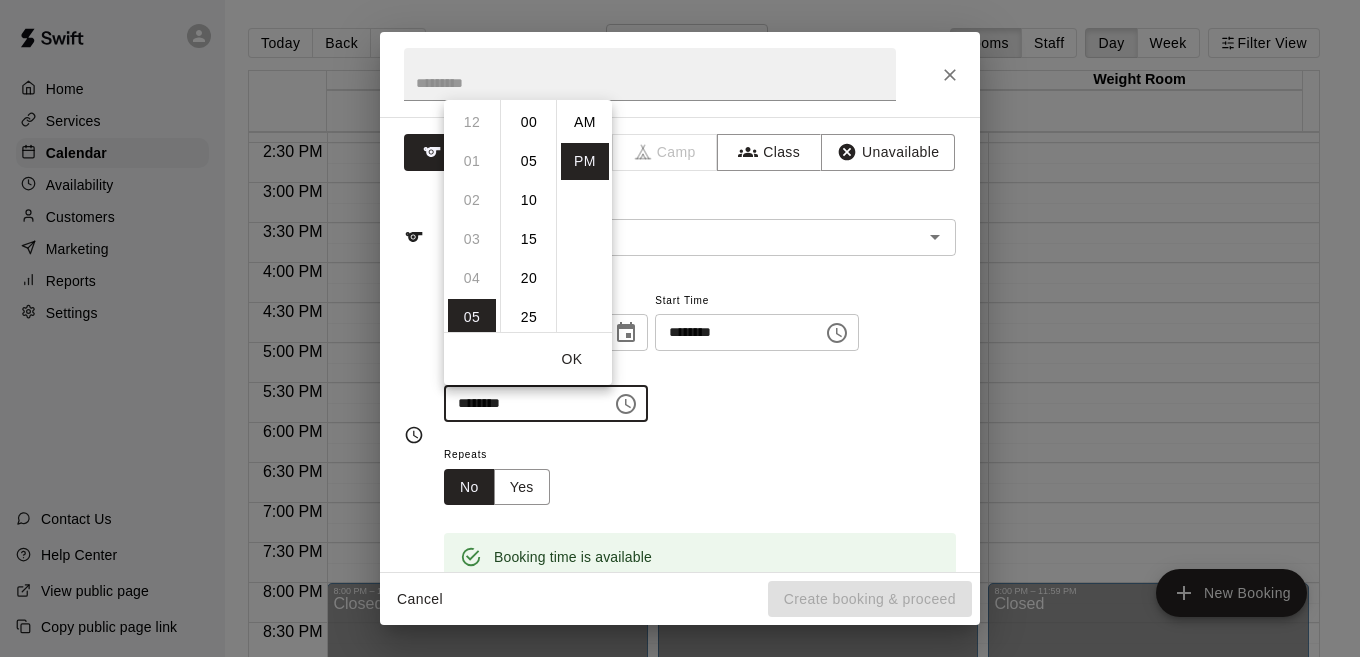 scroll, scrollTop: 195, scrollLeft: 0, axis: vertical 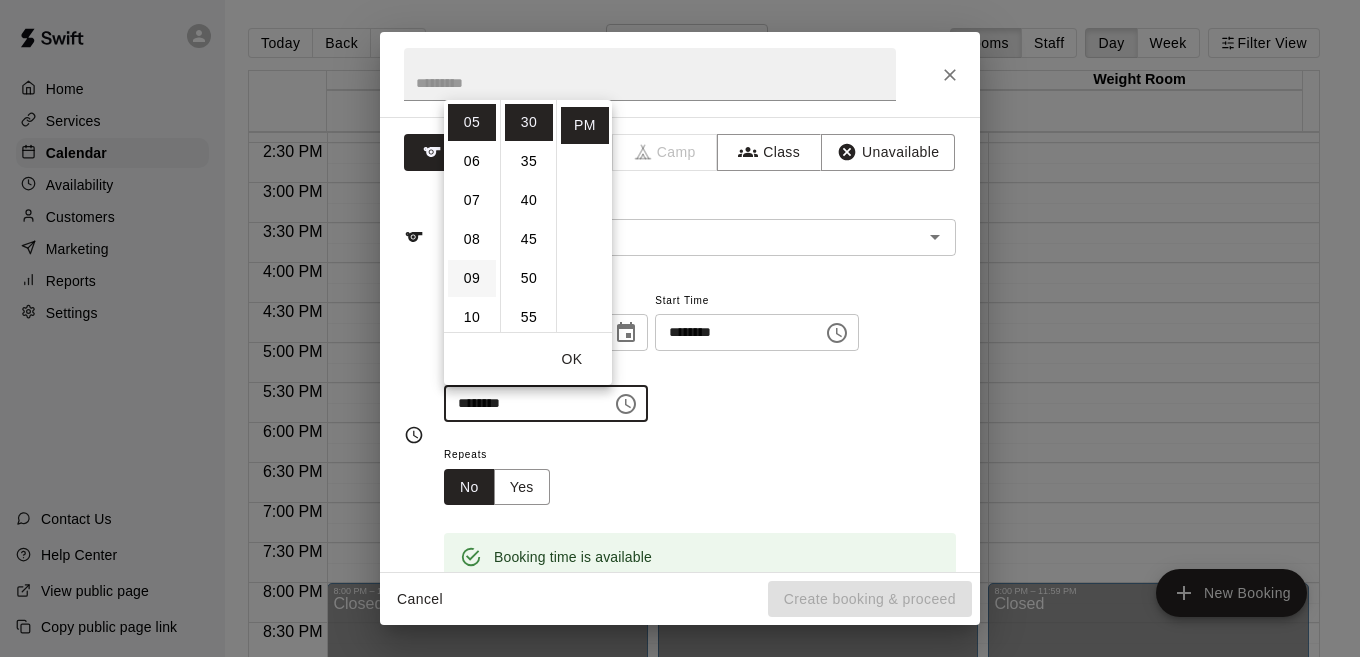 click on "09" at bounding box center [472, 278] 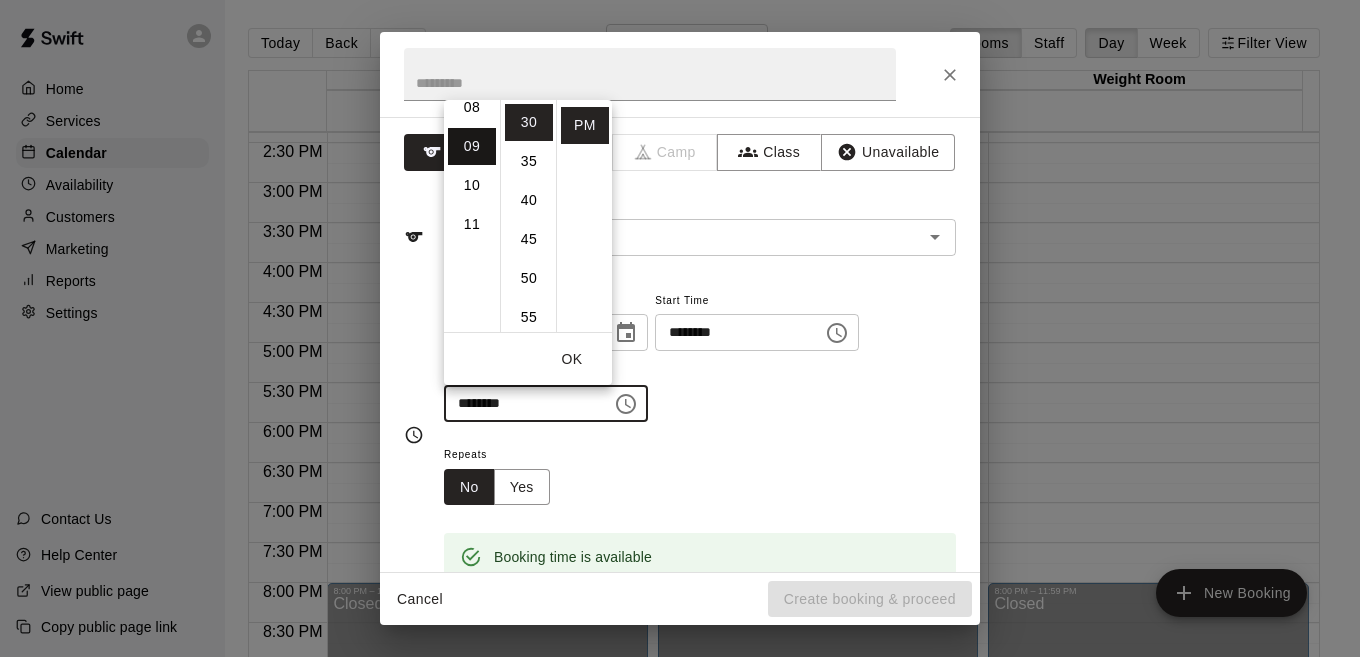 scroll, scrollTop: 351, scrollLeft: 0, axis: vertical 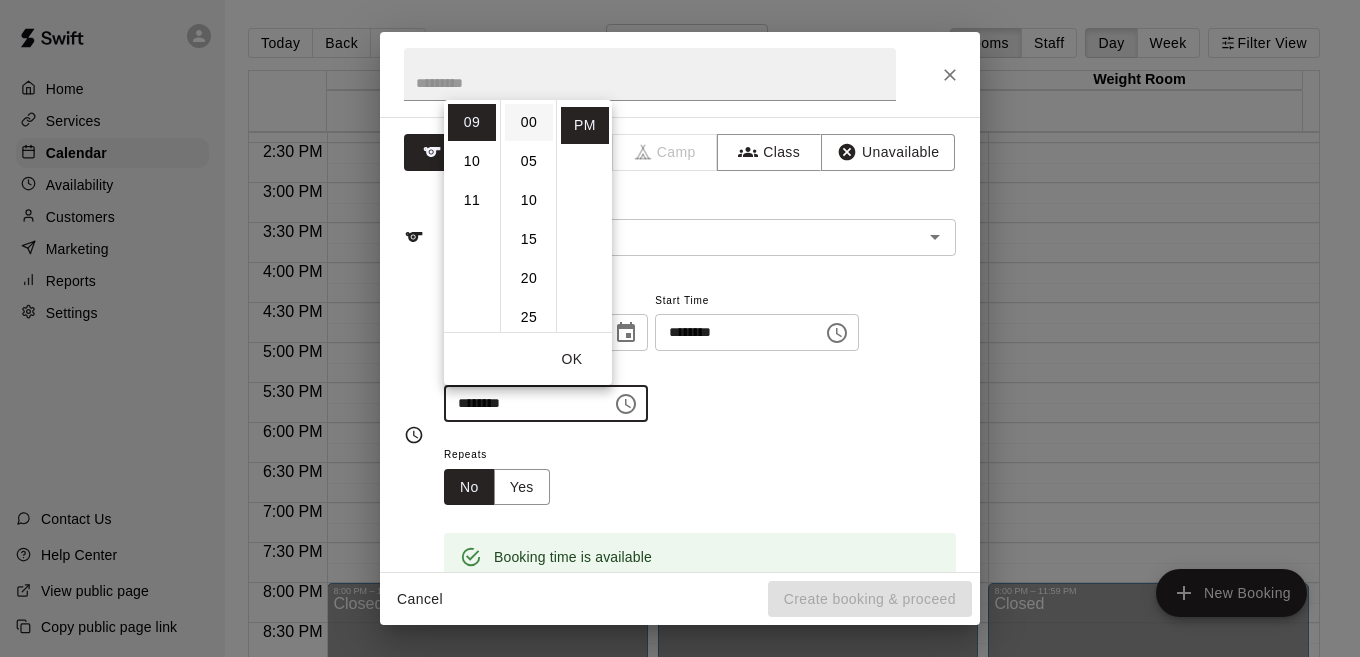 click on "00" at bounding box center (529, 122) 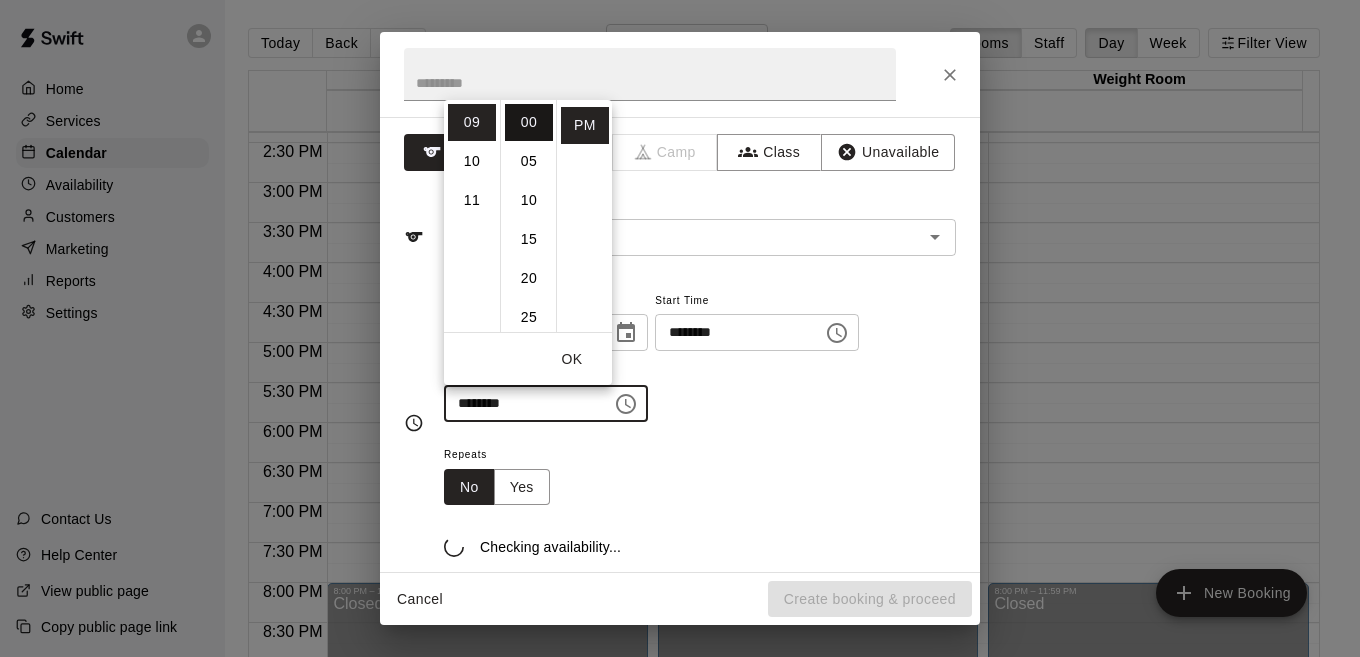 type on "********" 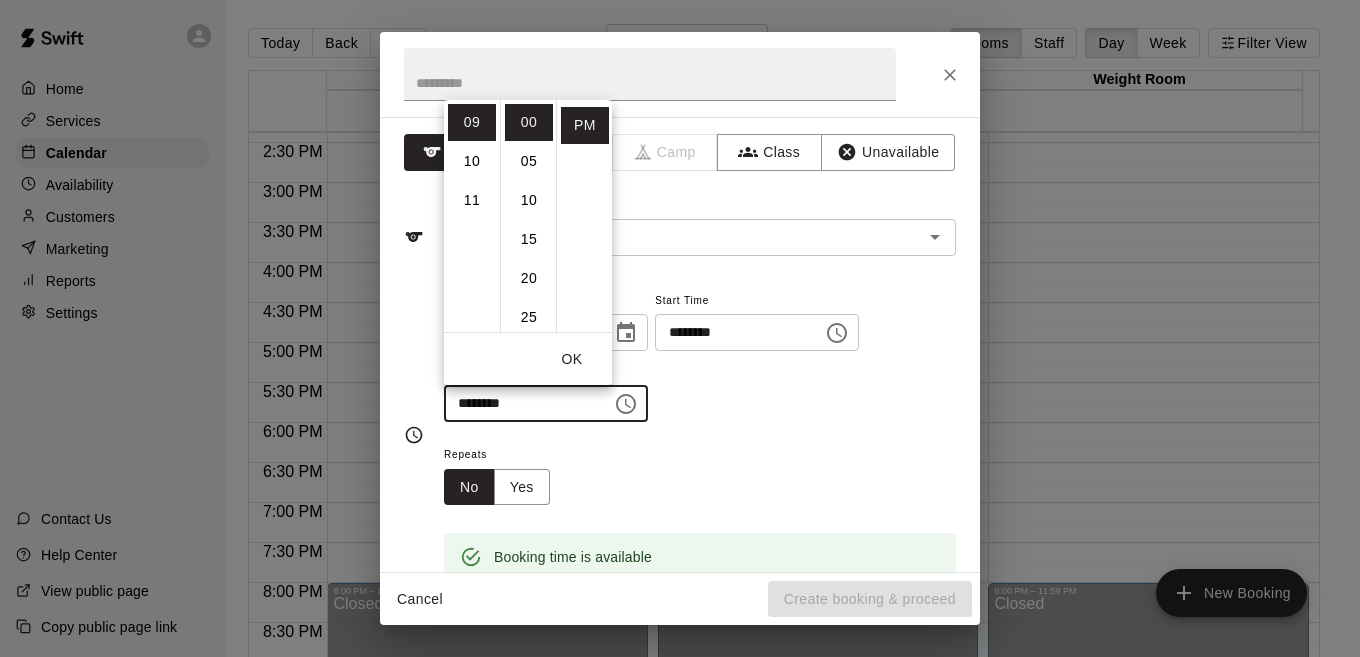 click on "Repeats No Yes" at bounding box center [700, 473] 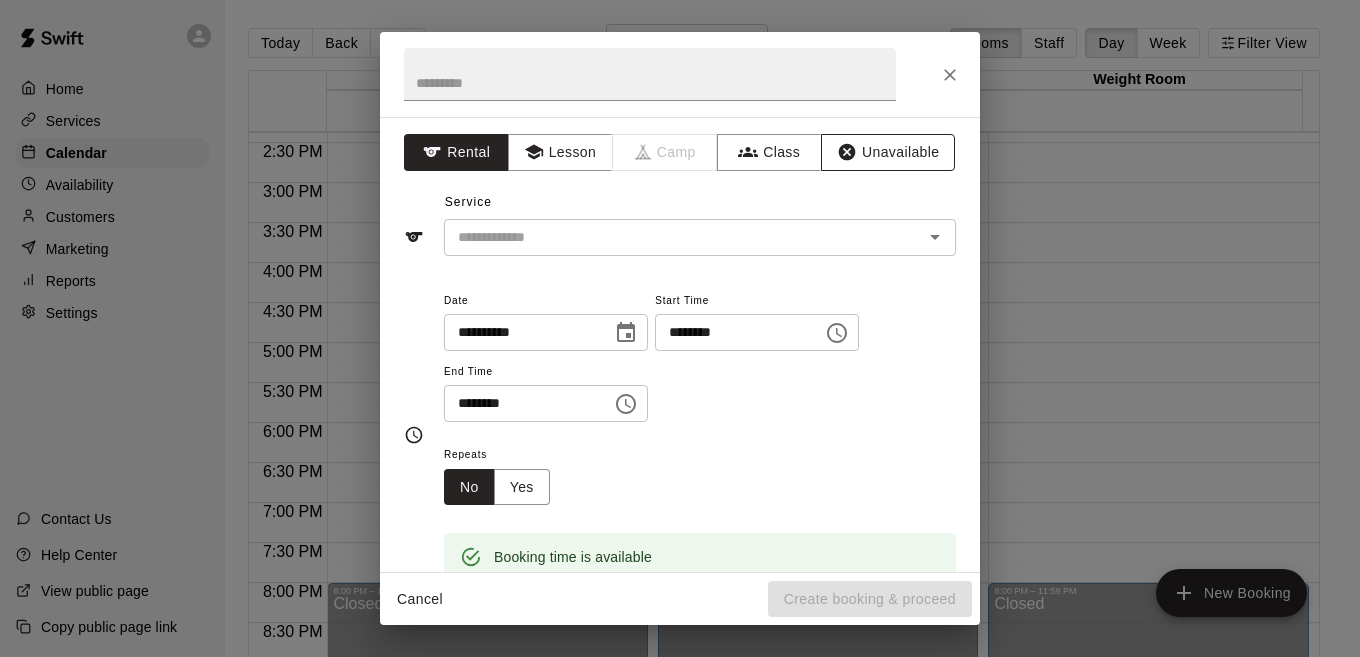 click on "Unavailable" at bounding box center [888, 152] 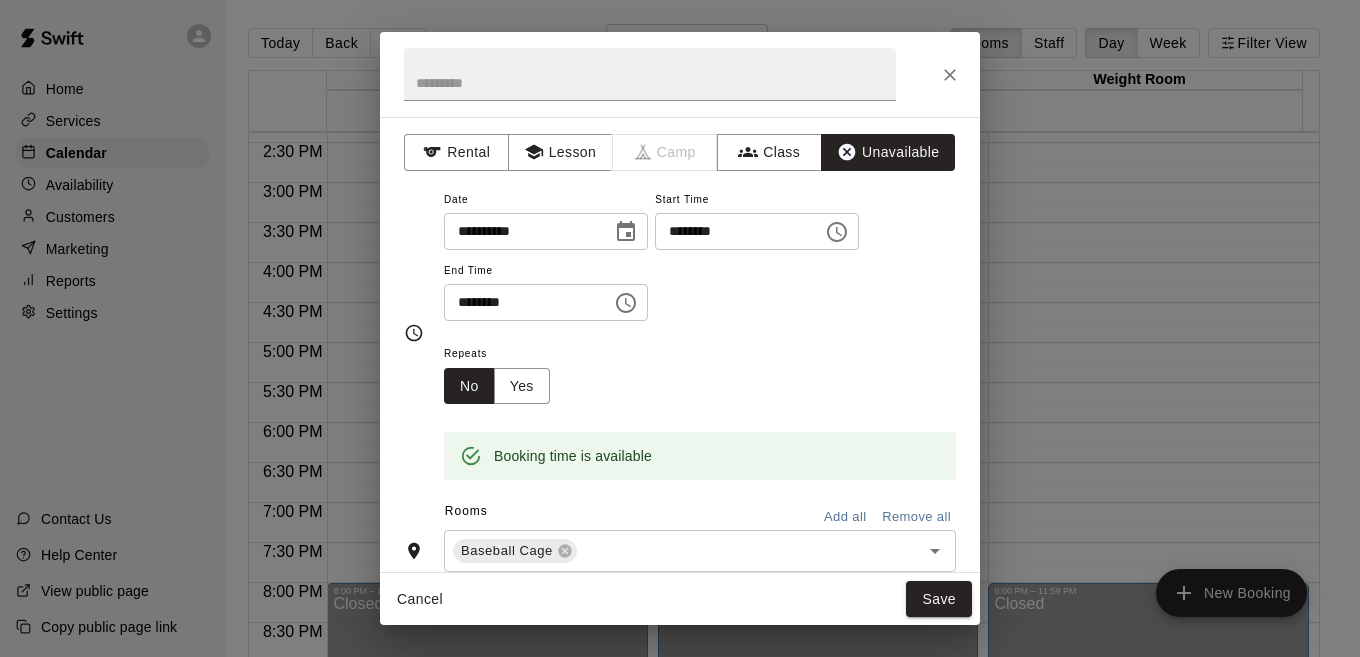 click on "Add all" at bounding box center [845, 517] 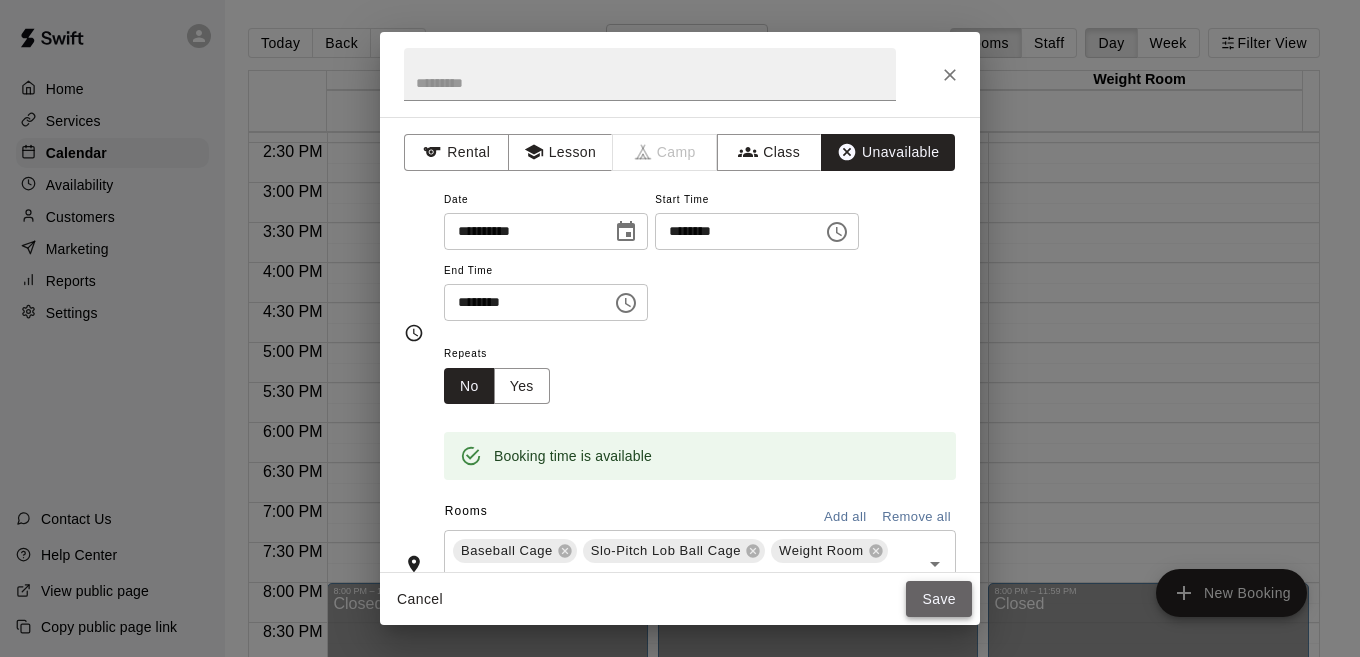 click on "Save" at bounding box center [939, 599] 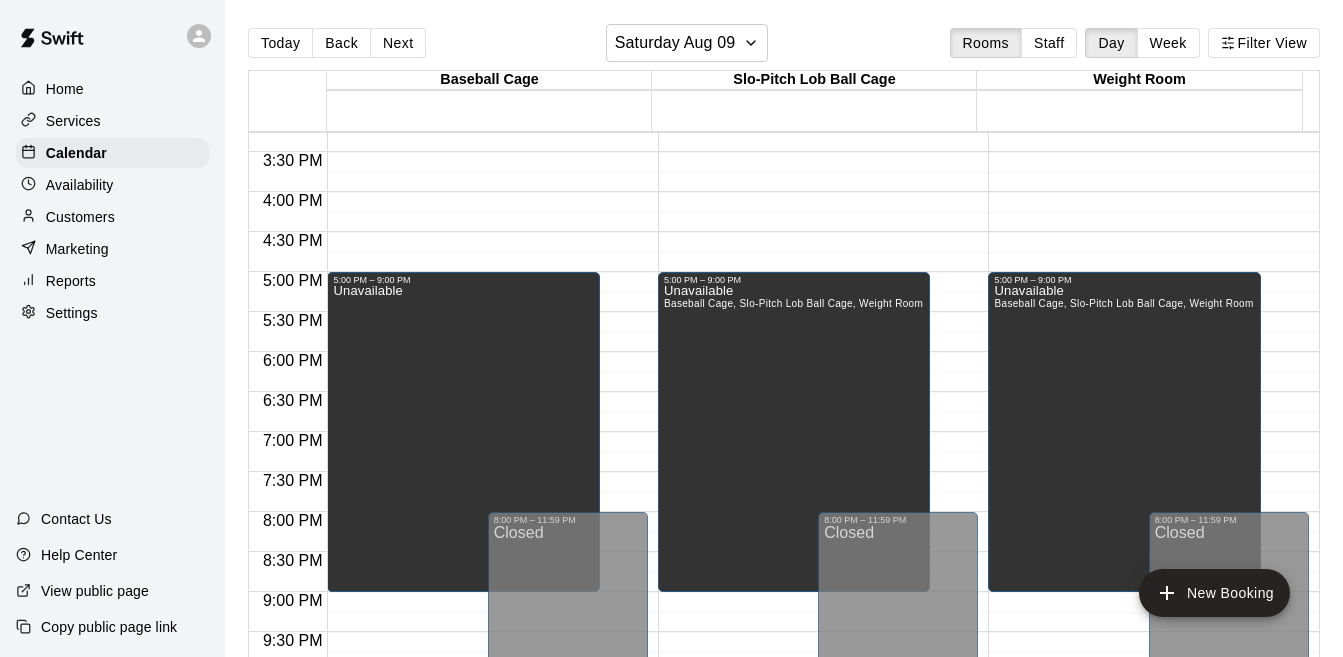 scroll, scrollTop: 1206, scrollLeft: 0, axis: vertical 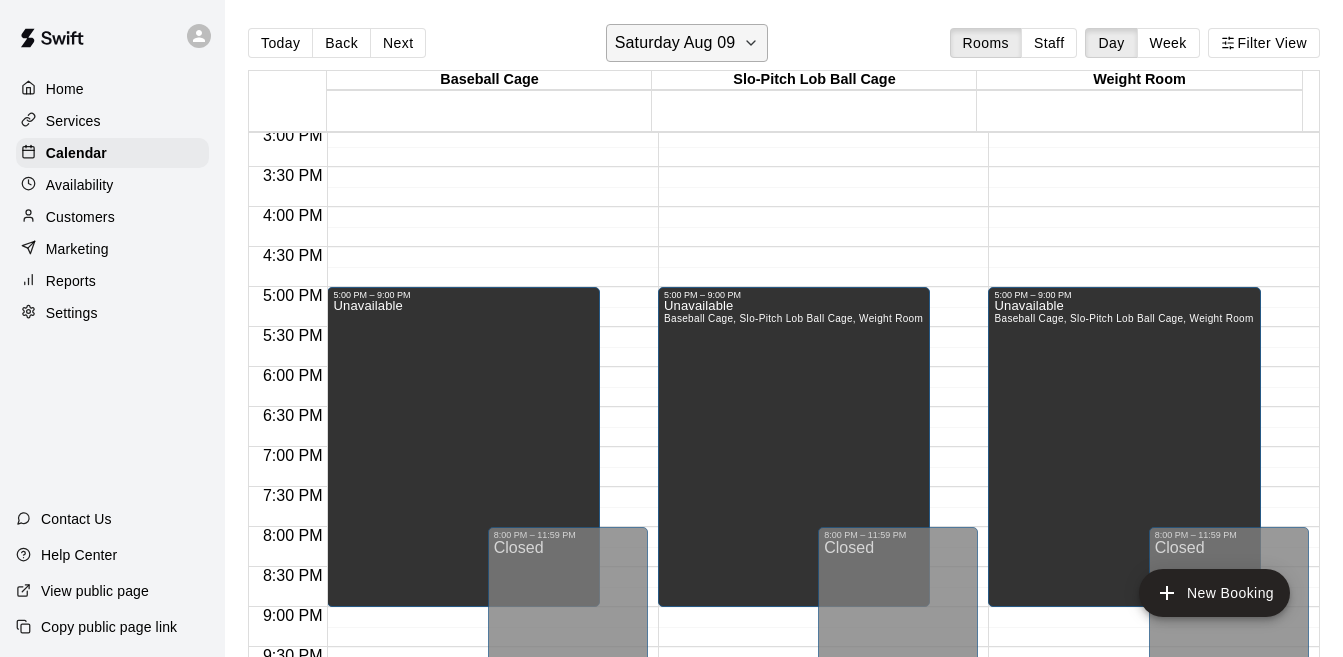 click 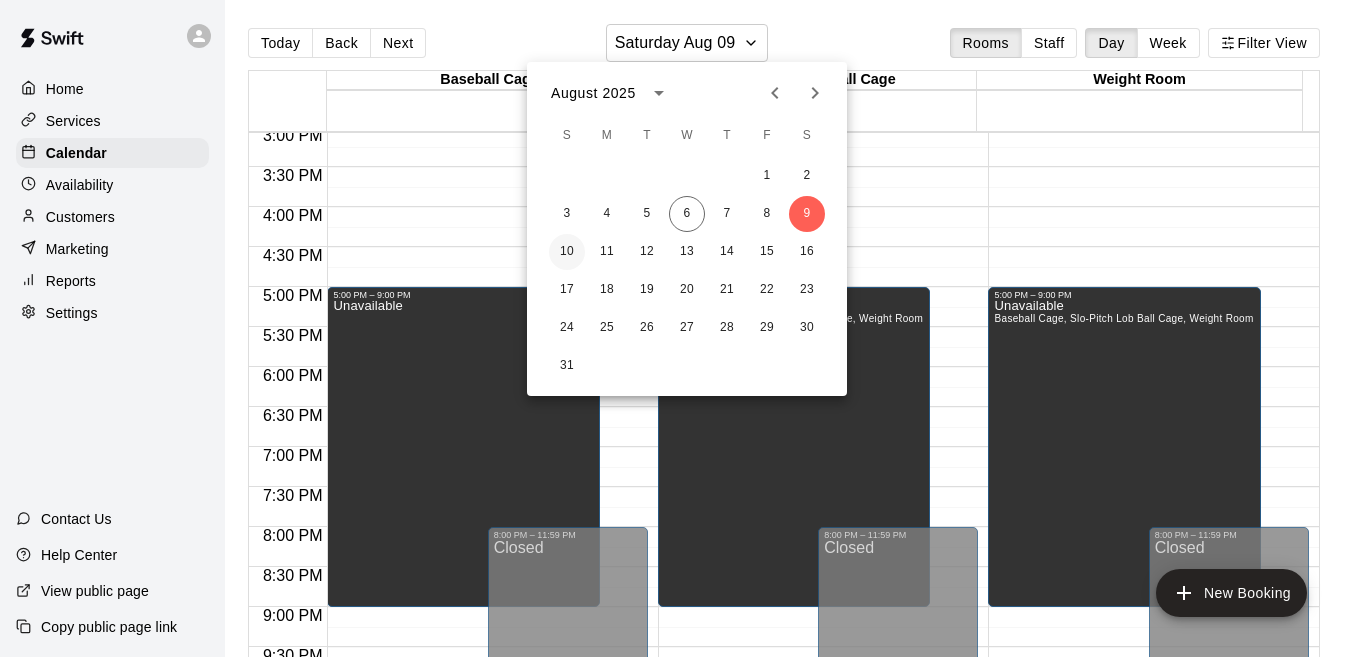 click on "10" at bounding box center [567, 252] 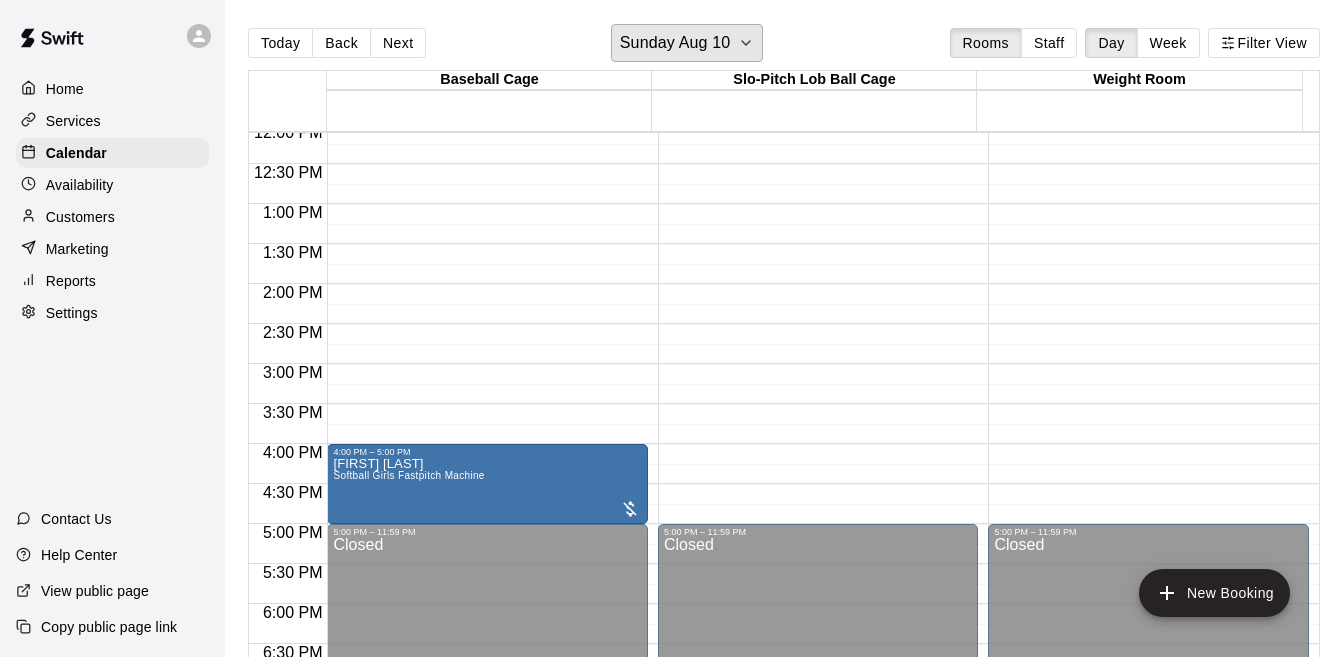 scroll, scrollTop: 973, scrollLeft: 0, axis: vertical 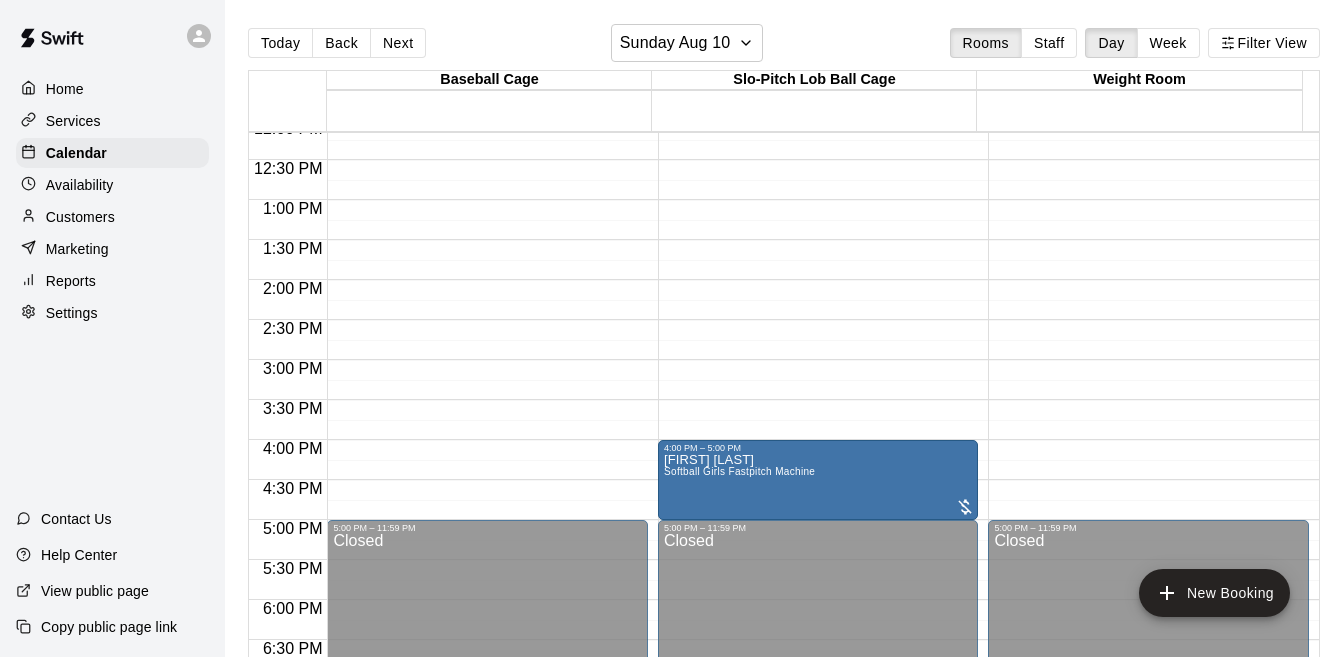 drag, startPoint x: 533, startPoint y: 455, endPoint x: 740, endPoint y: 470, distance: 207.54277 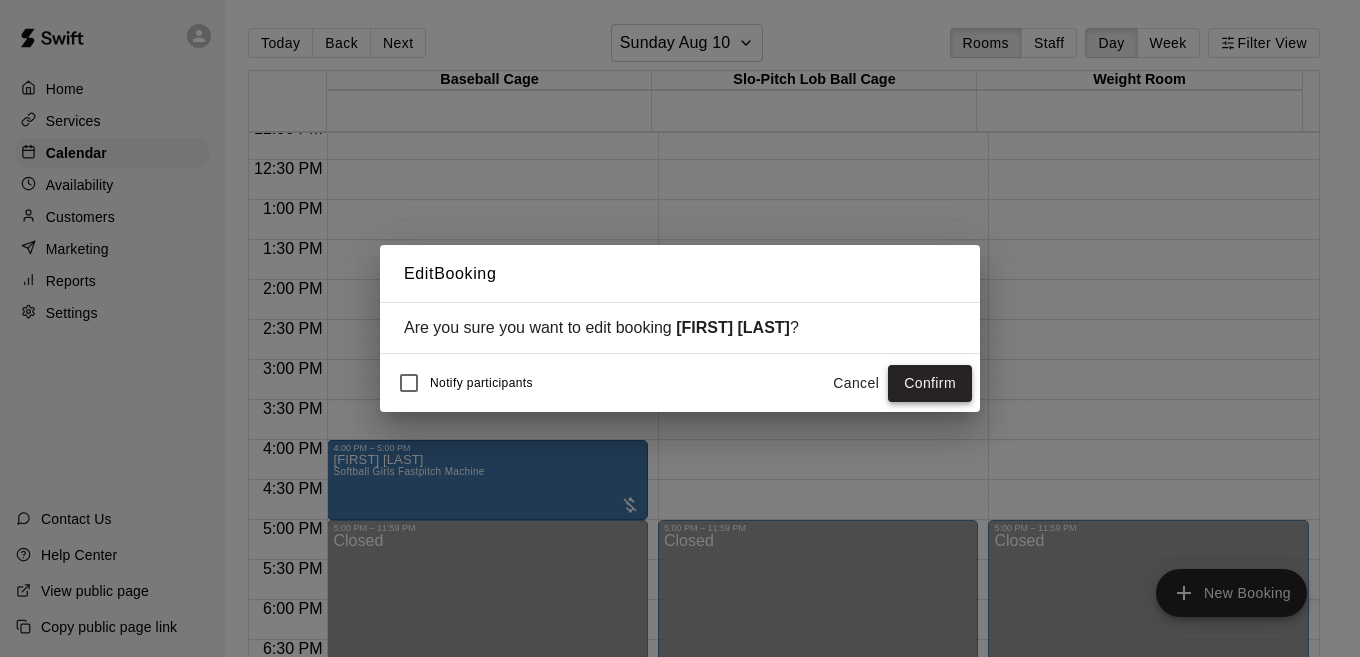click on "Confirm" at bounding box center (930, 383) 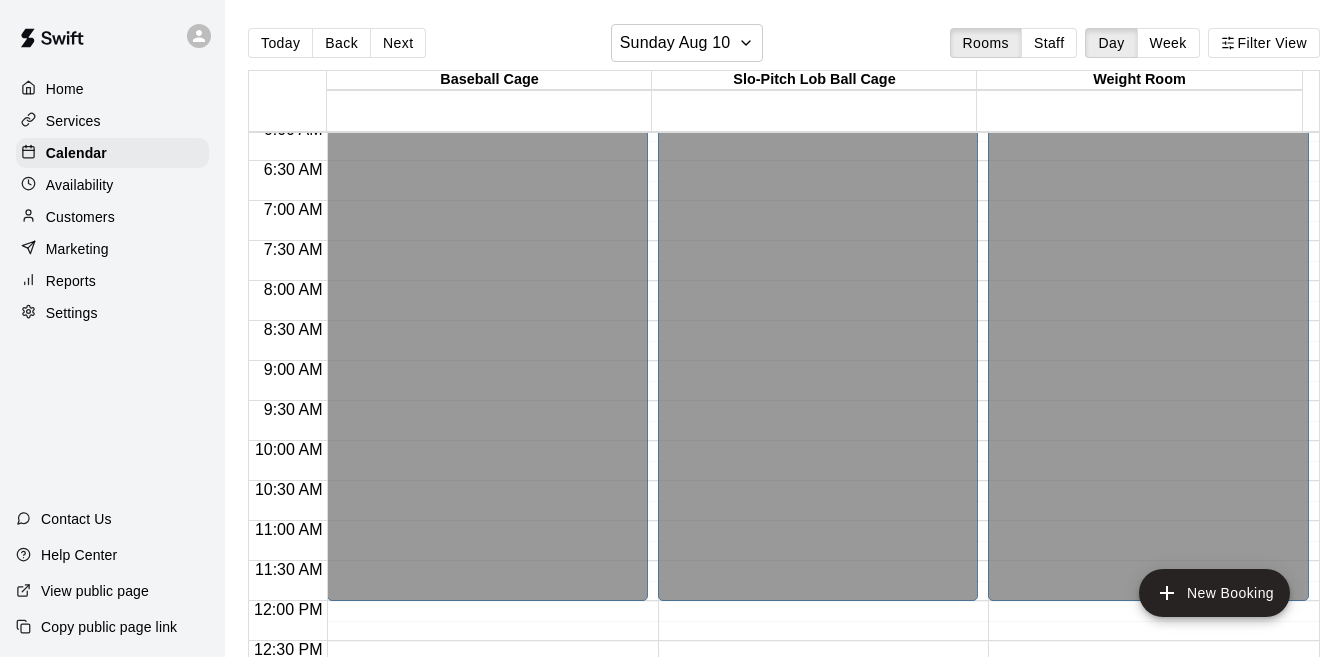 scroll, scrollTop: 368, scrollLeft: 0, axis: vertical 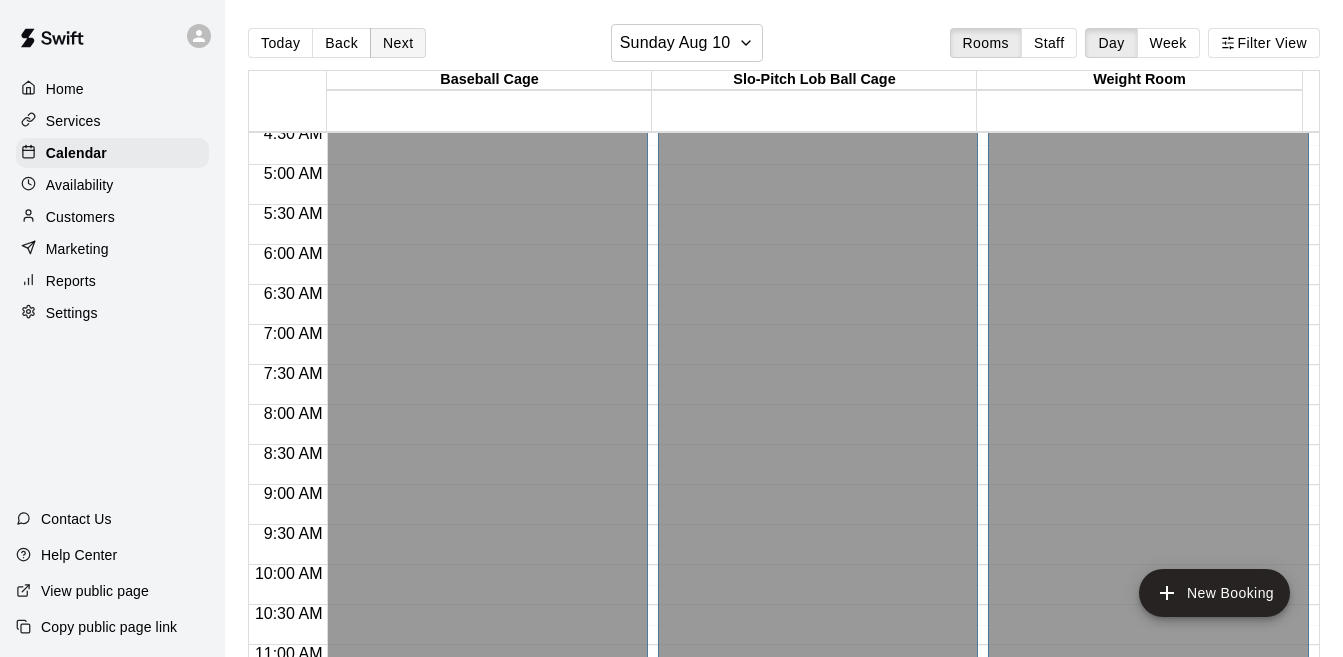 click on "Next" at bounding box center (398, 43) 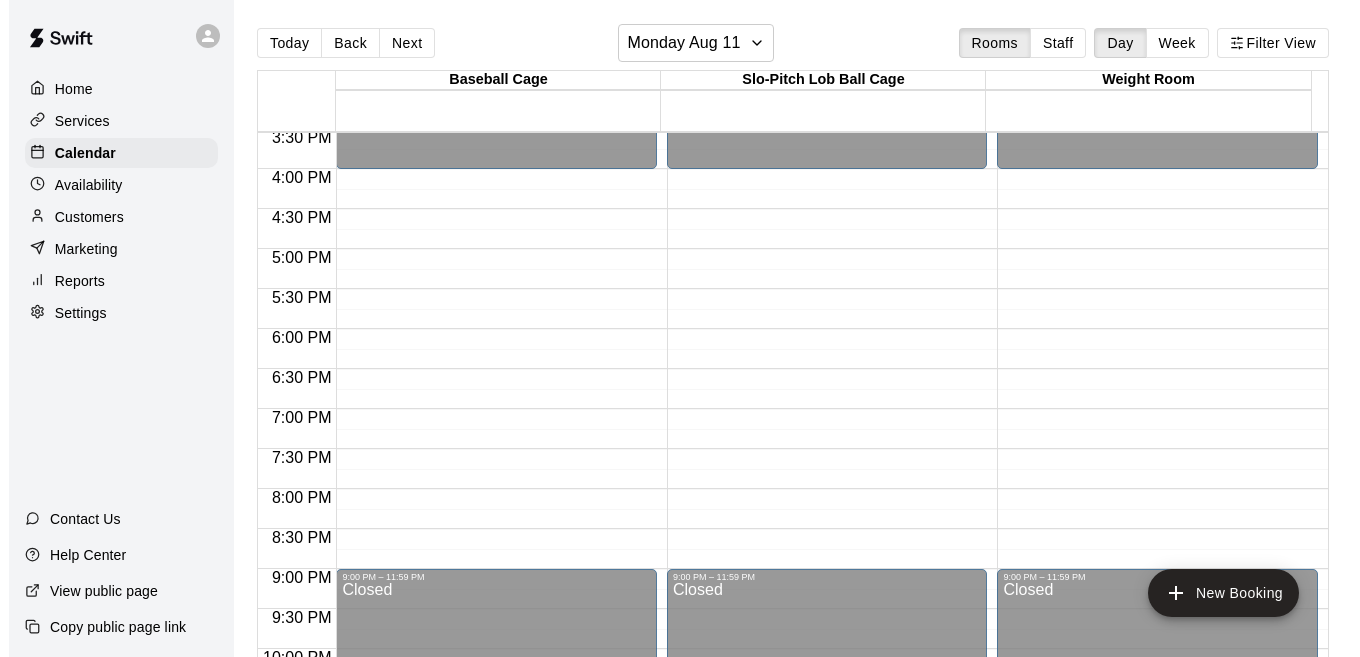 scroll, scrollTop: 1203, scrollLeft: 0, axis: vertical 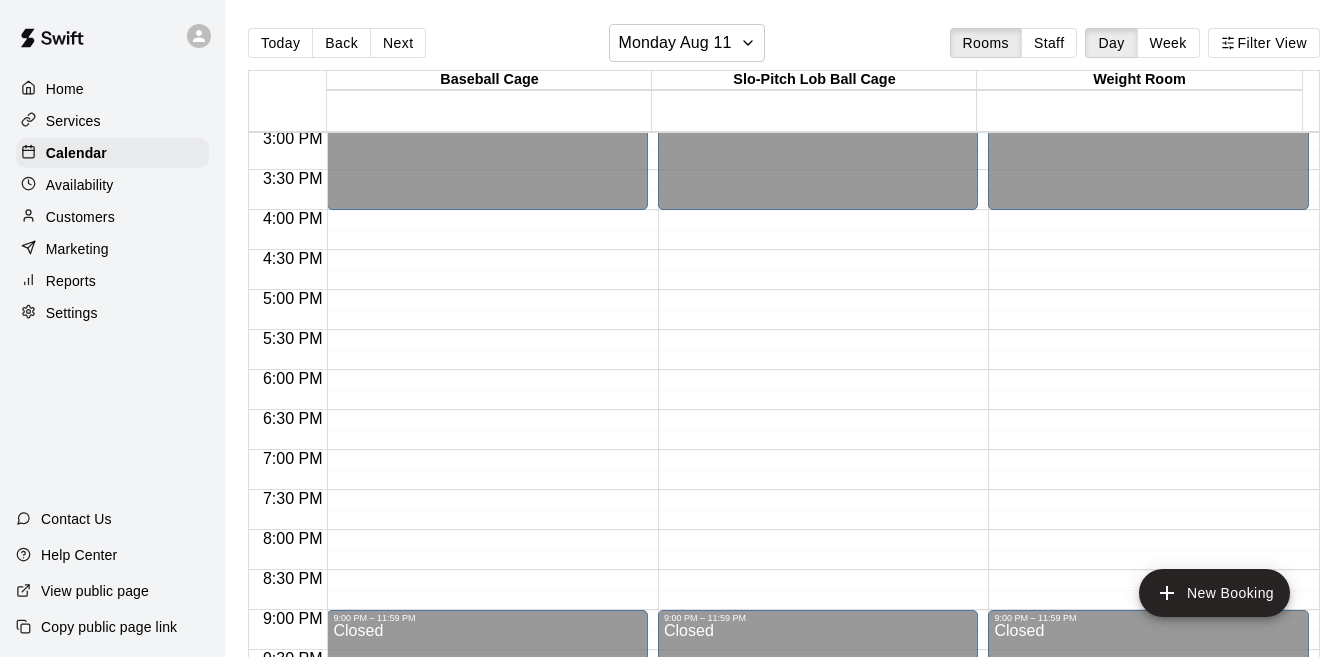 click on "12:00 AM – 4:00 PM Closed 9:00 PM – 11:59 PM Closed" at bounding box center (487, -110) 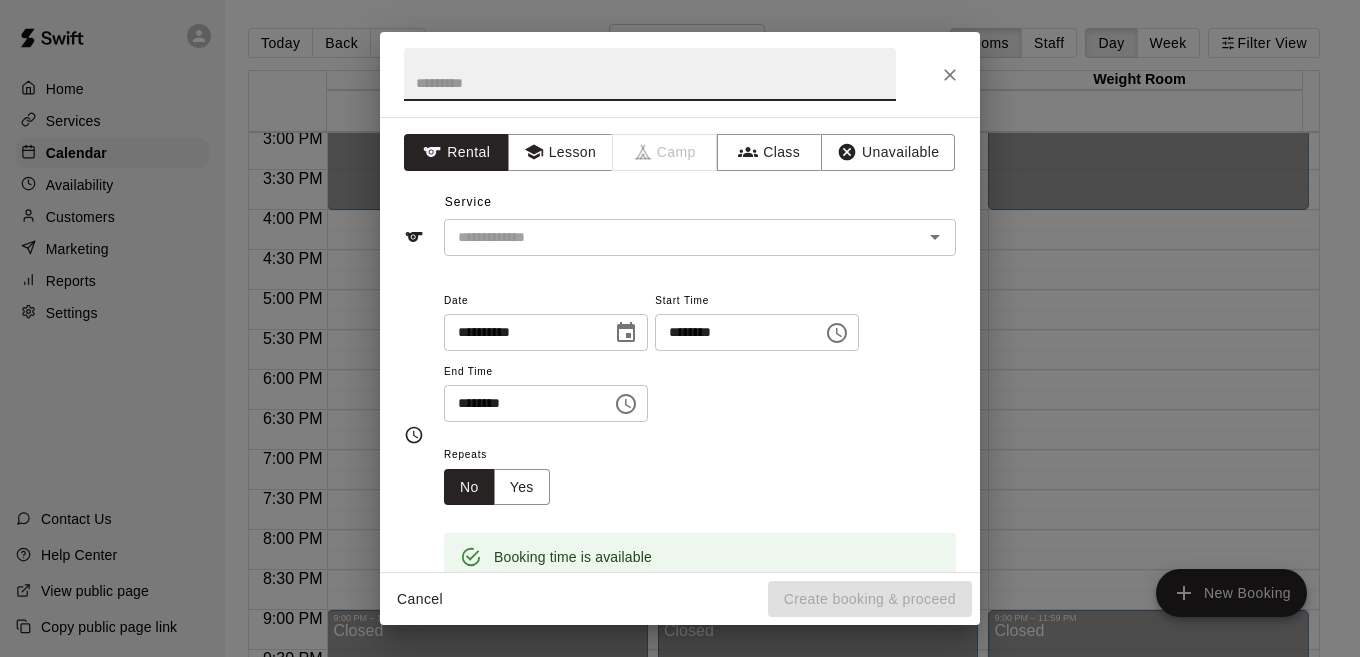 click 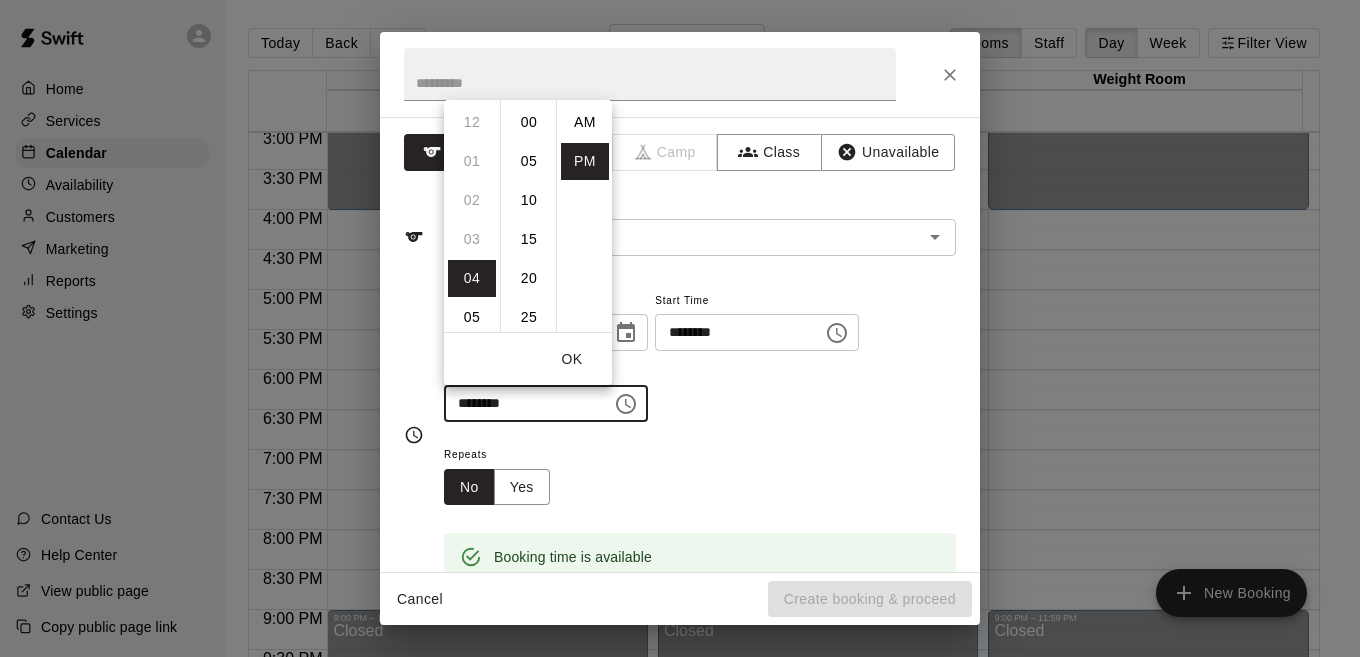 scroll, scrollTop: 156, scrollLeft: 0, axis: vertical 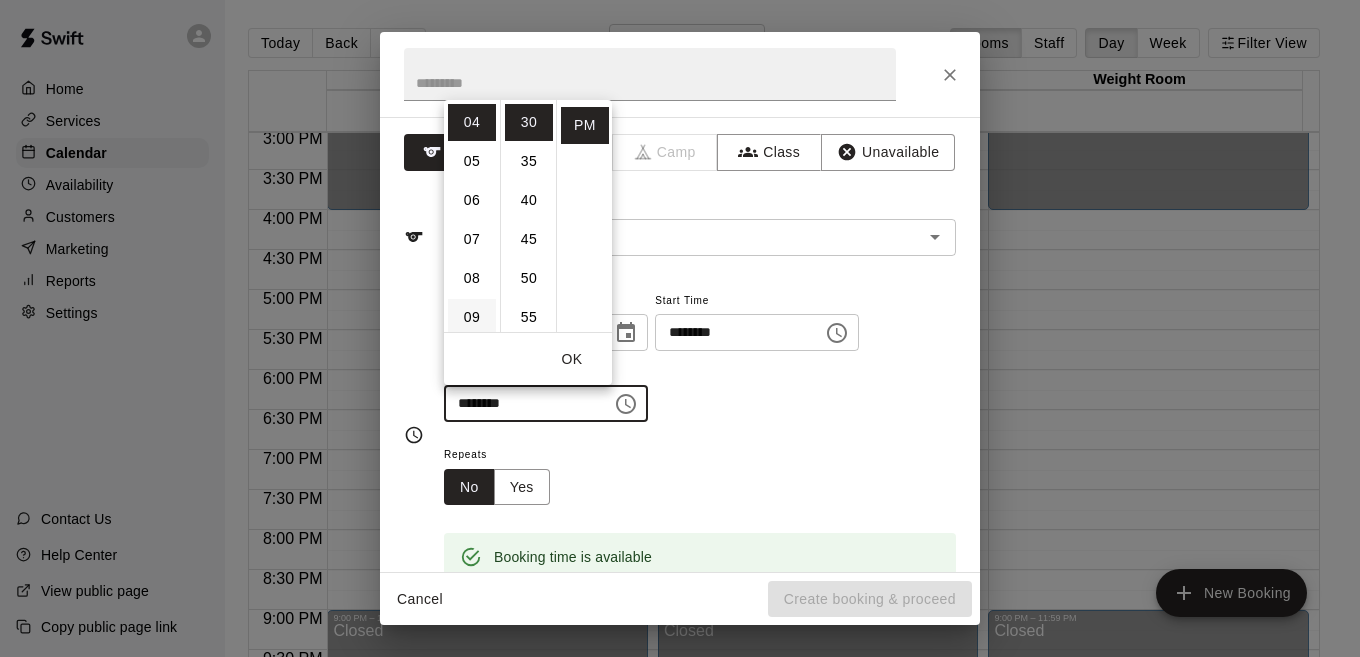 click on "09" at bounding box center (472, 317) 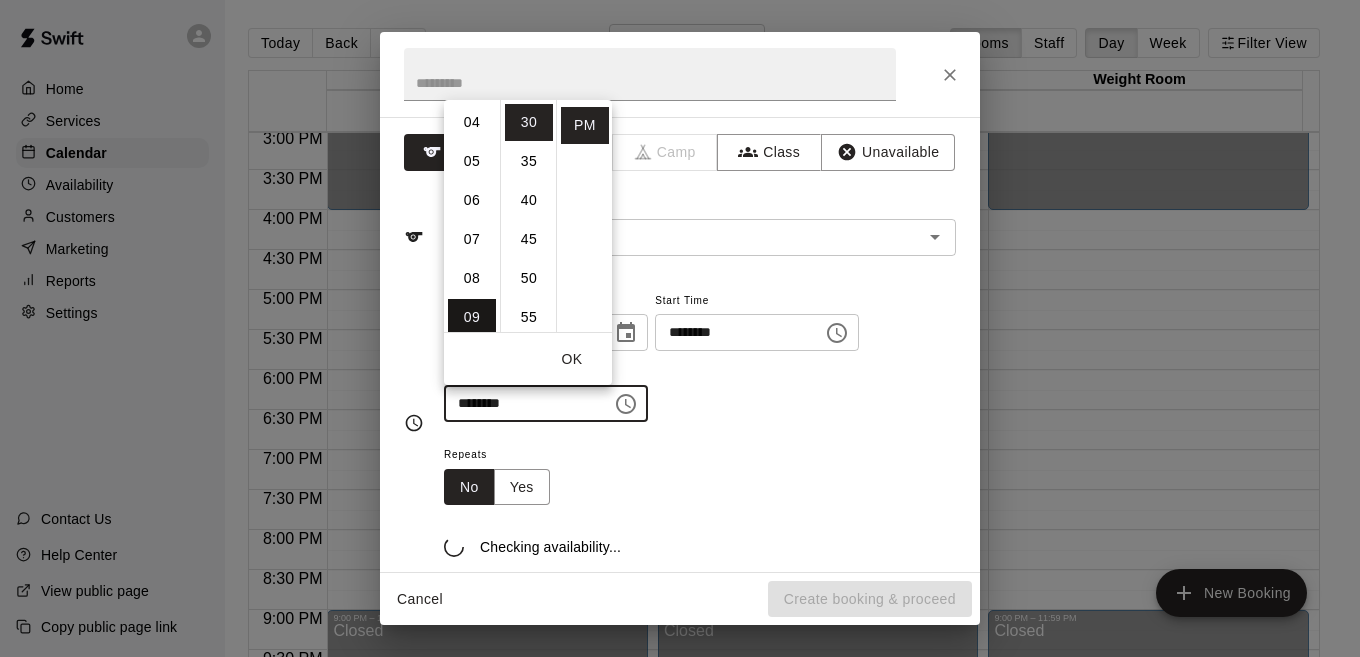 scroll, scrollTop: 351, scrollLeft: 0, axis: vertical 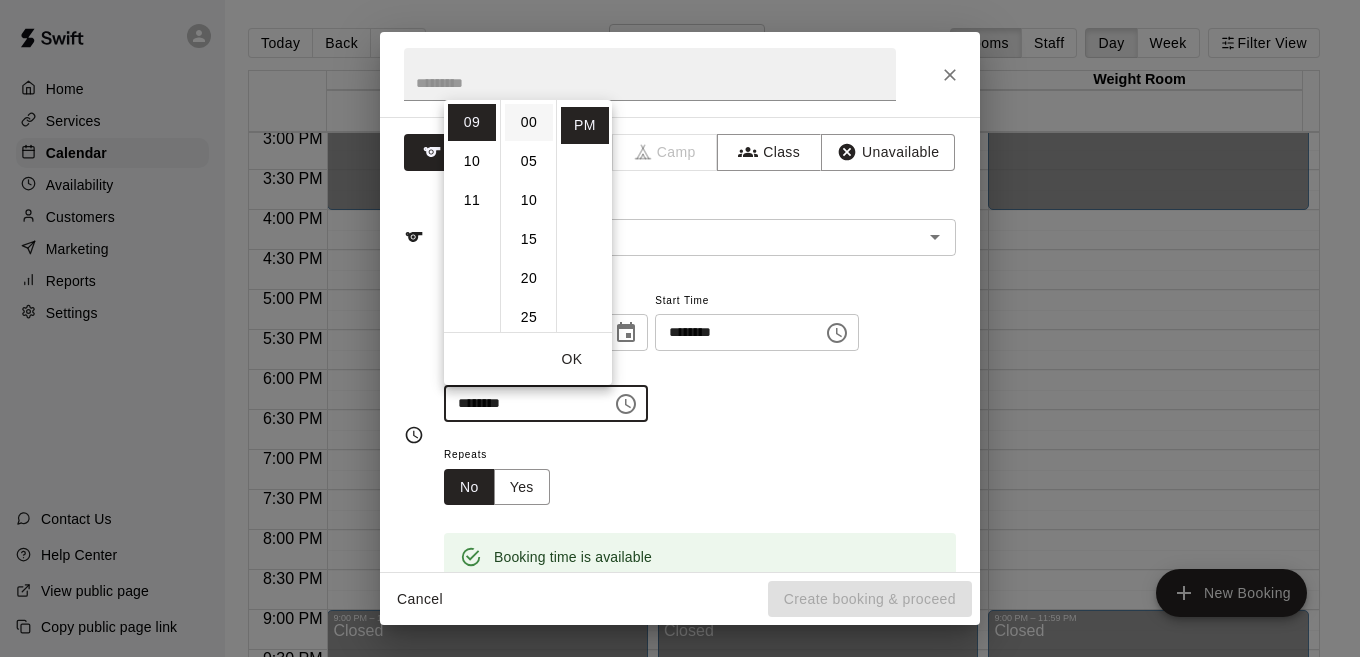 click on "00" at bounding box center (529, 122) 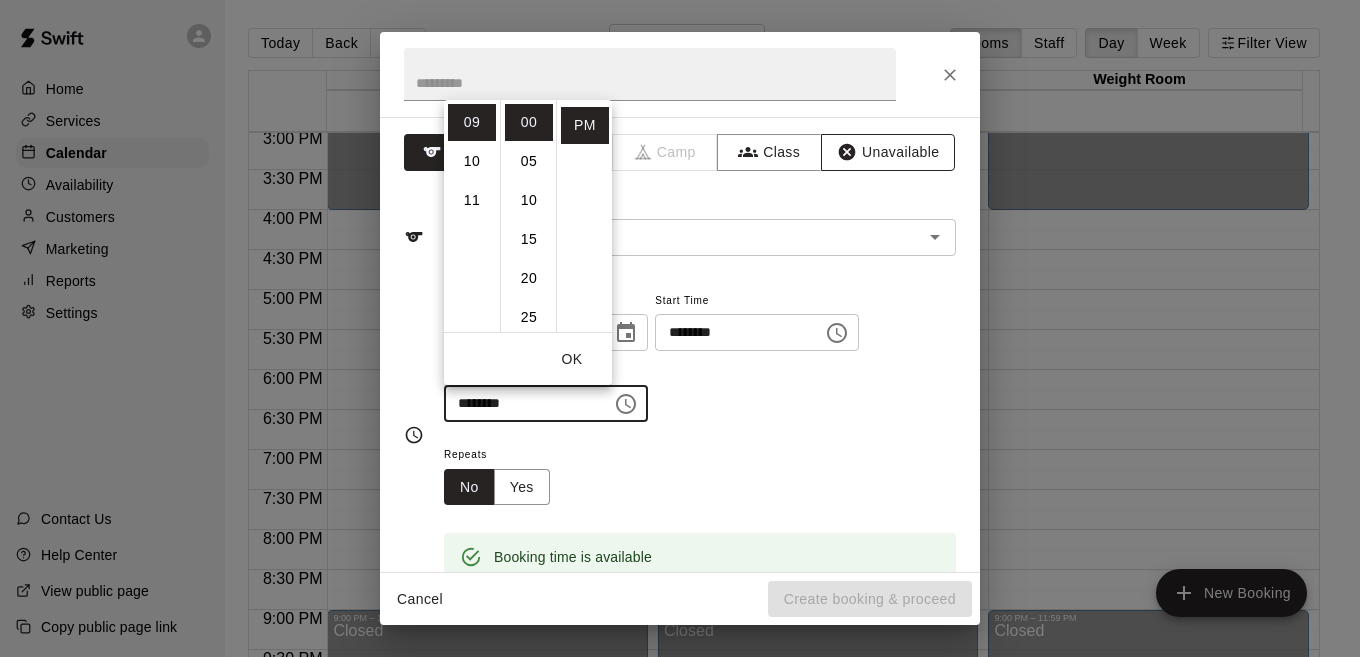 click on "Unavailable" at bounding box center (888, 152) 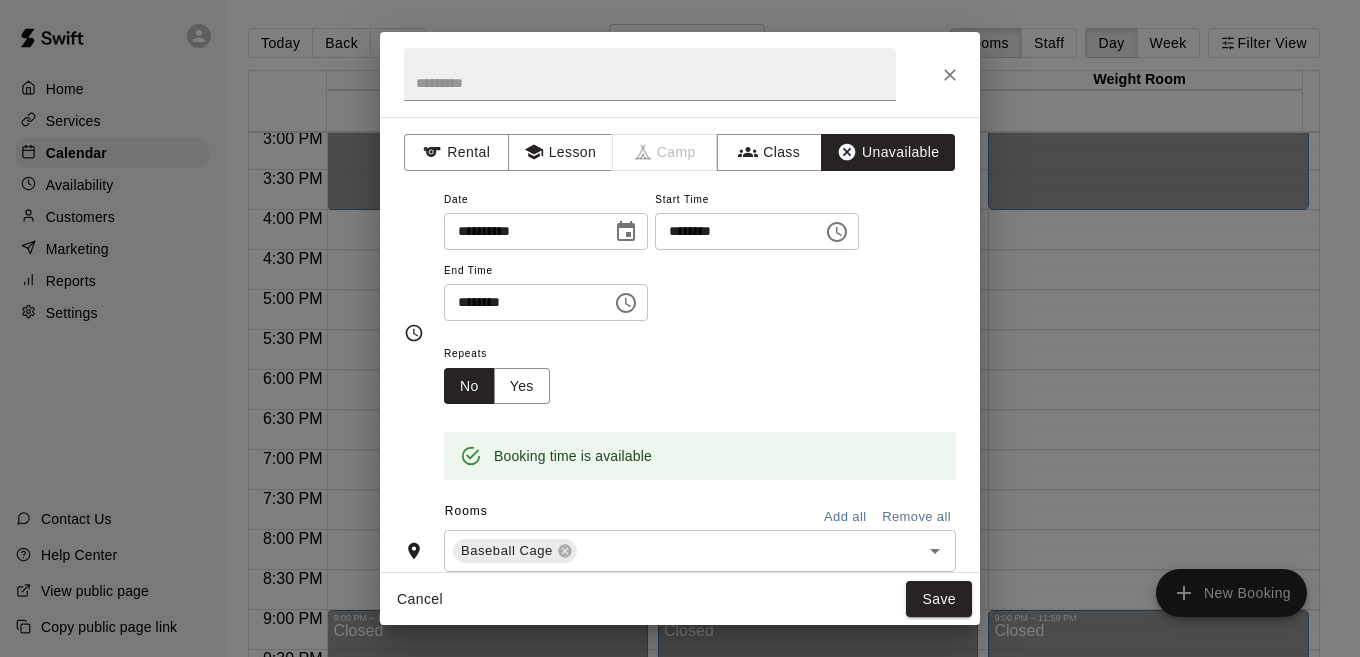 click on "Add all" at bounding box center [845, 517] 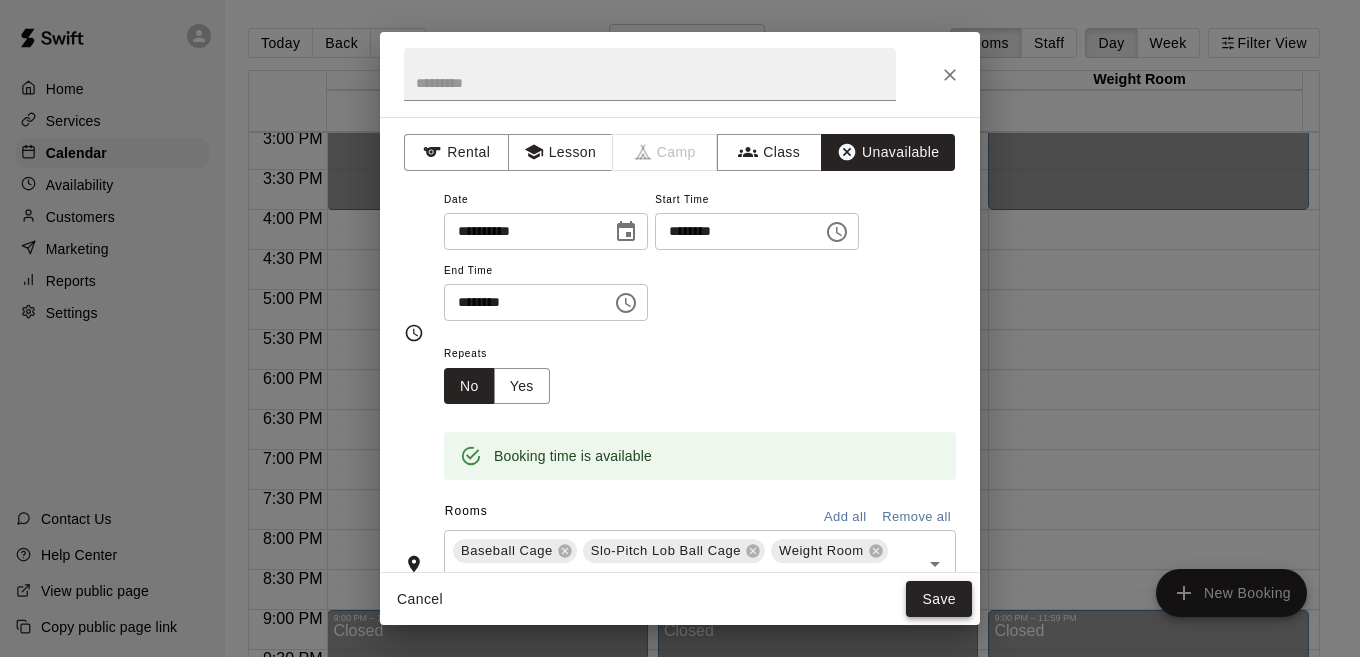click on "Save" at bounding box center [939, 599] 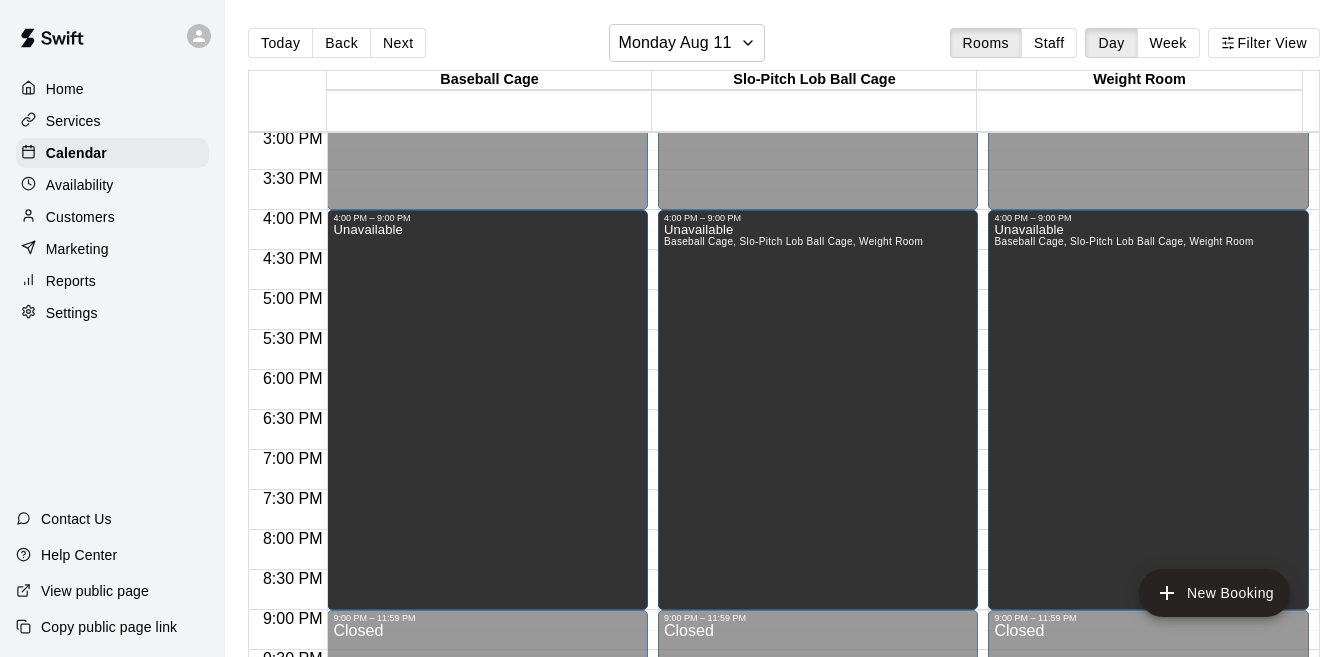 drag, startPoint x: 1305, startPoint y: 475, endPoint x: 402, endPoint y: 52, distance: 997.165 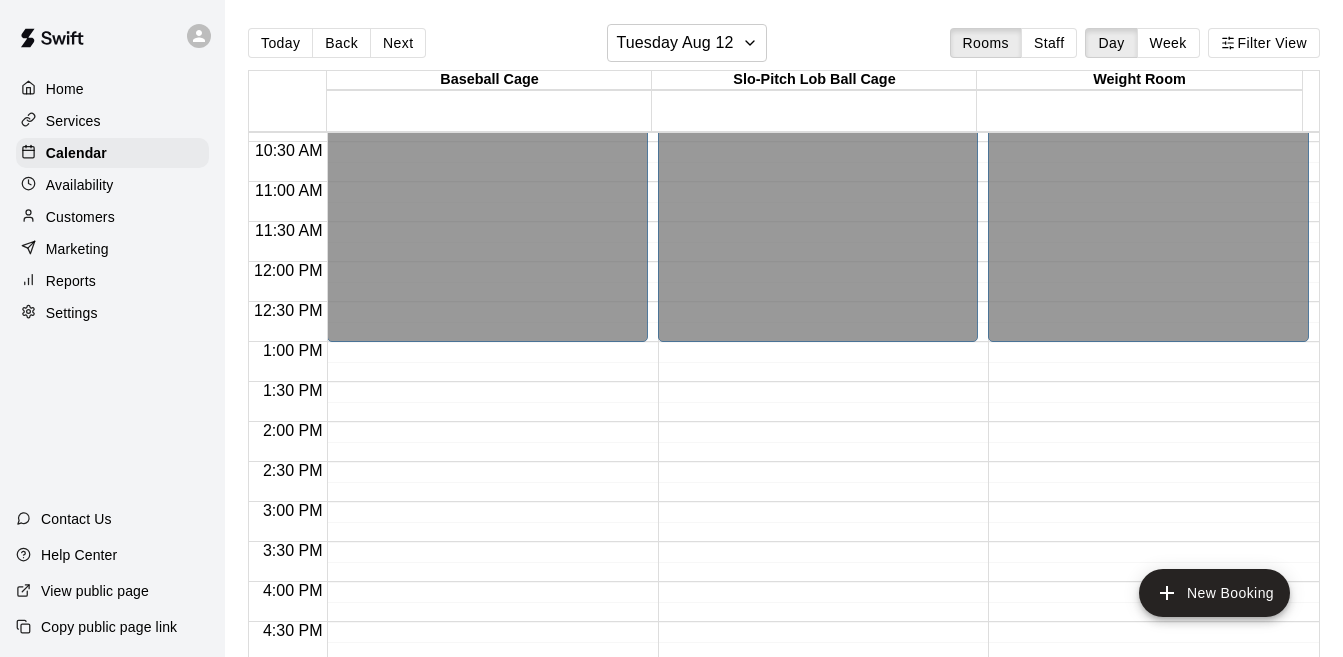 scroll, scrollTop: 826, scrollLeft: 0, axis: vertical 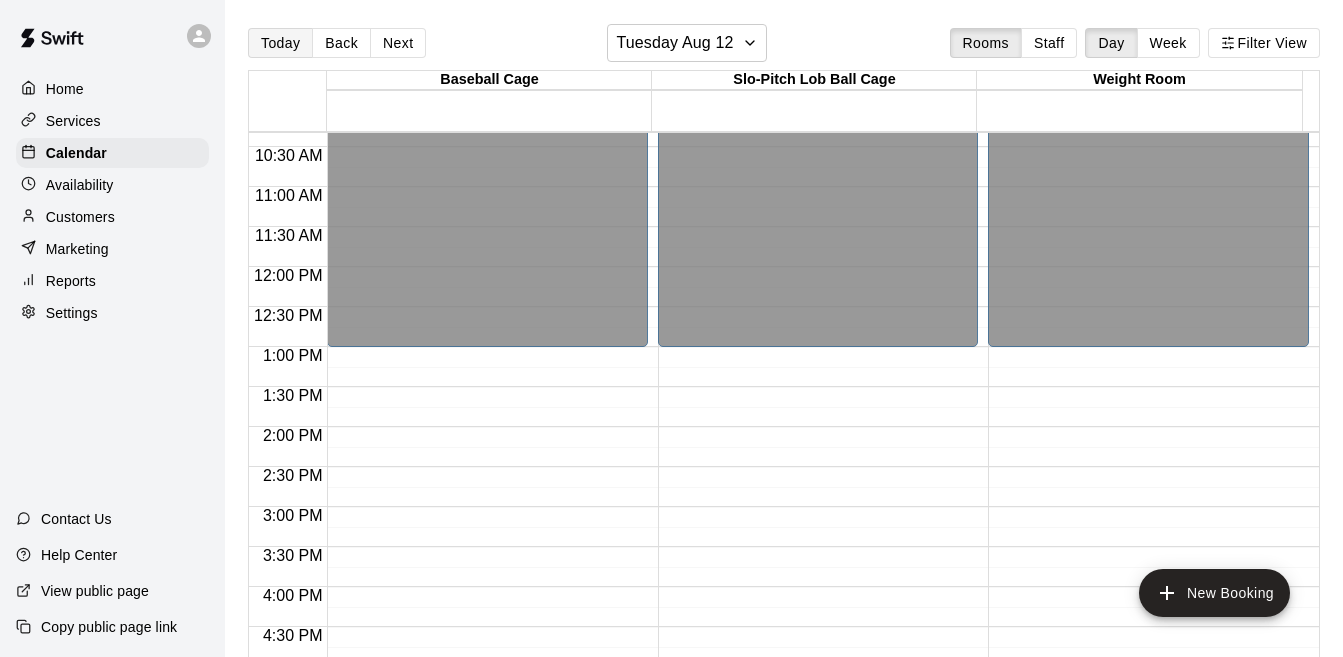 click on "Today" at bounding box center [280, 43] 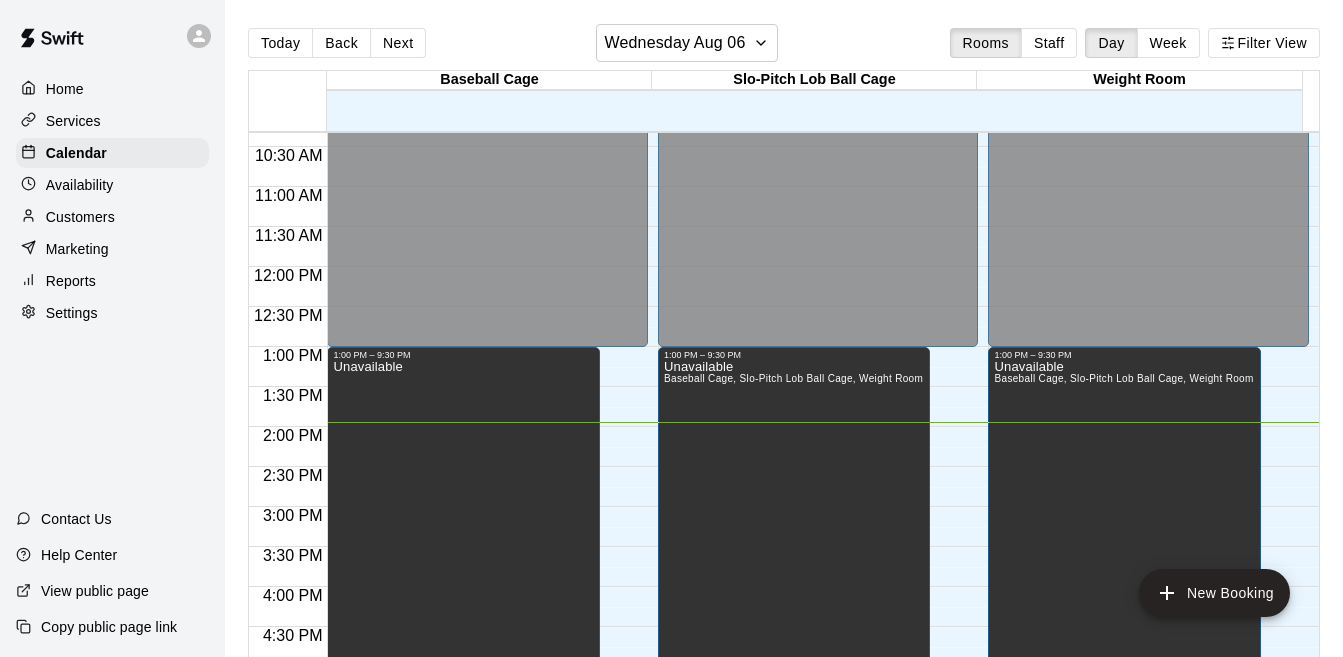click on "Services" at bounding box center [73, 121] 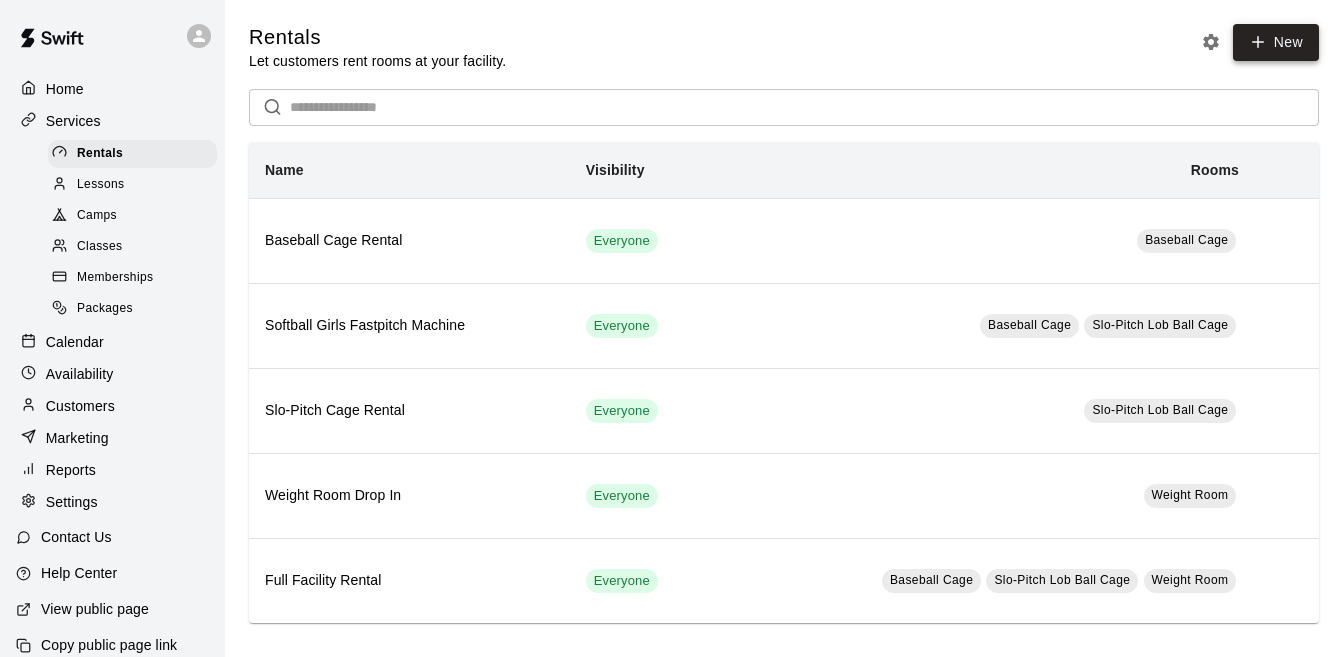 click on "New" at bounding box center [1276, 42] 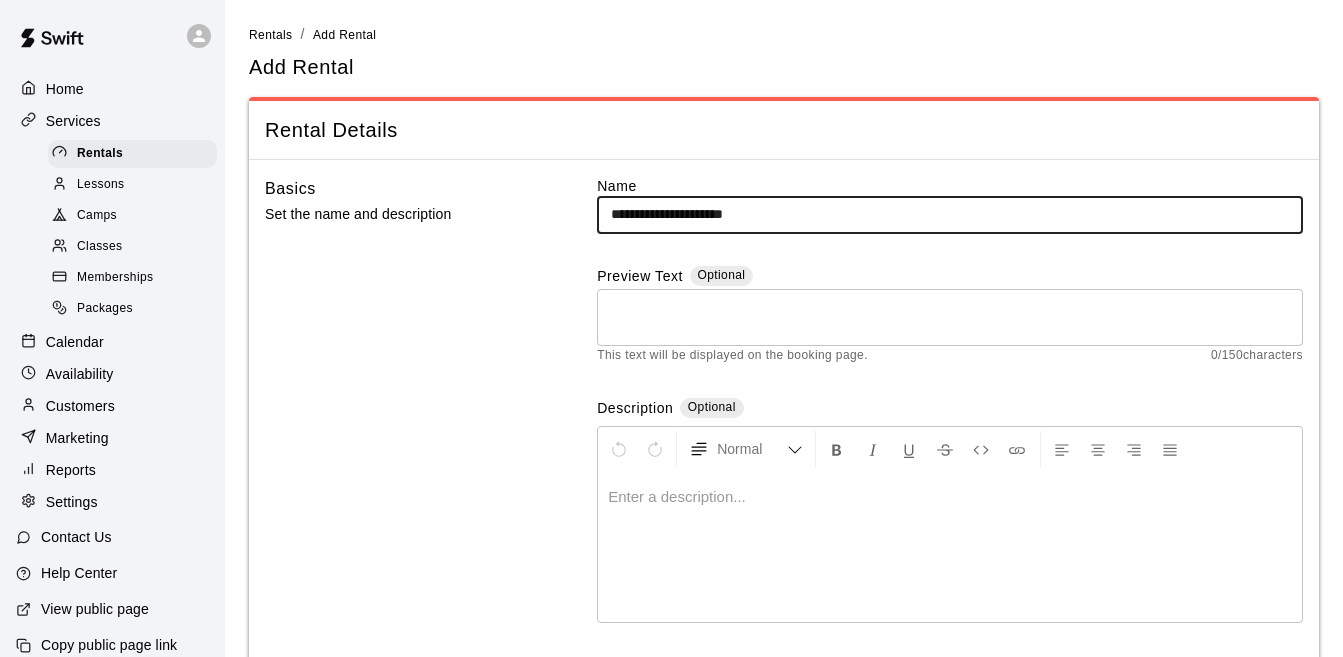 type on "**********" 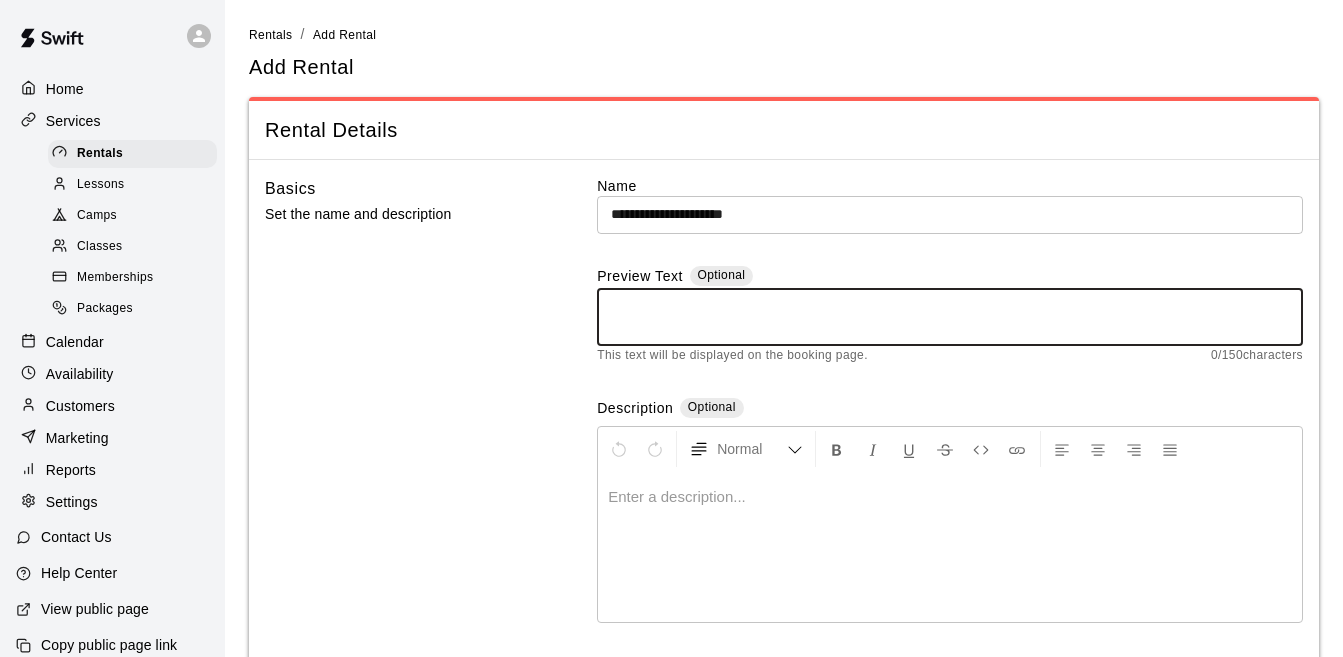 type on "*" 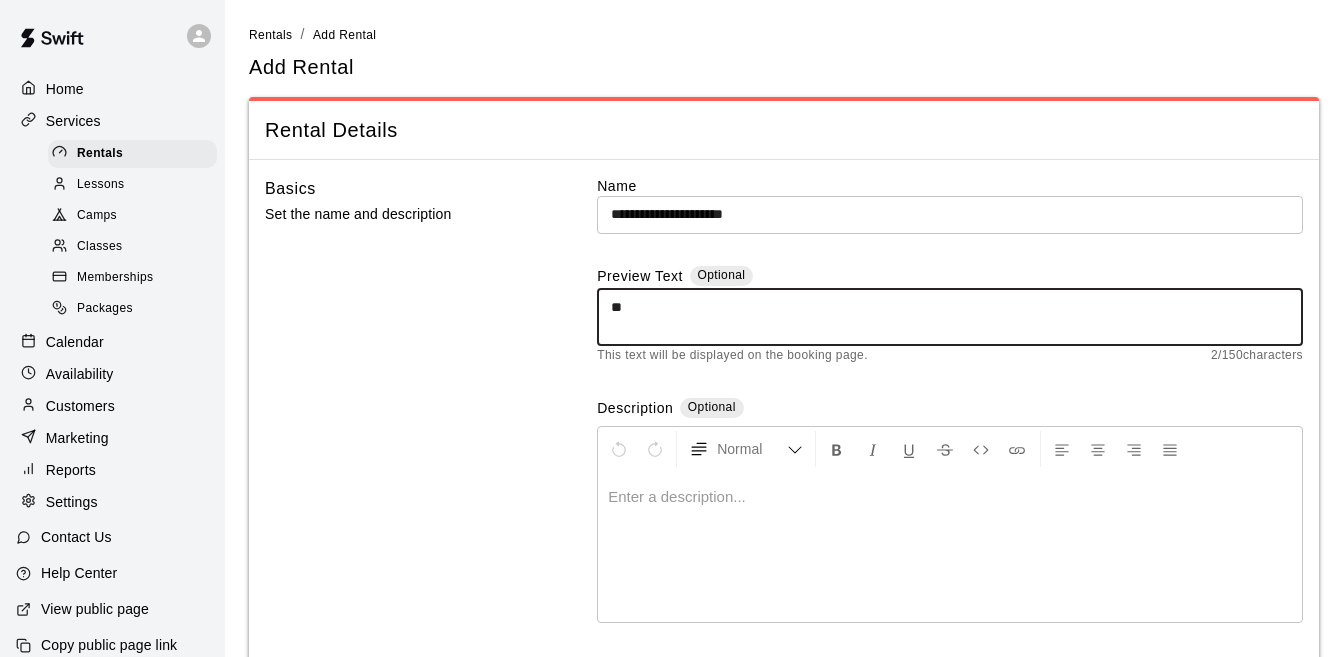 type on "*" 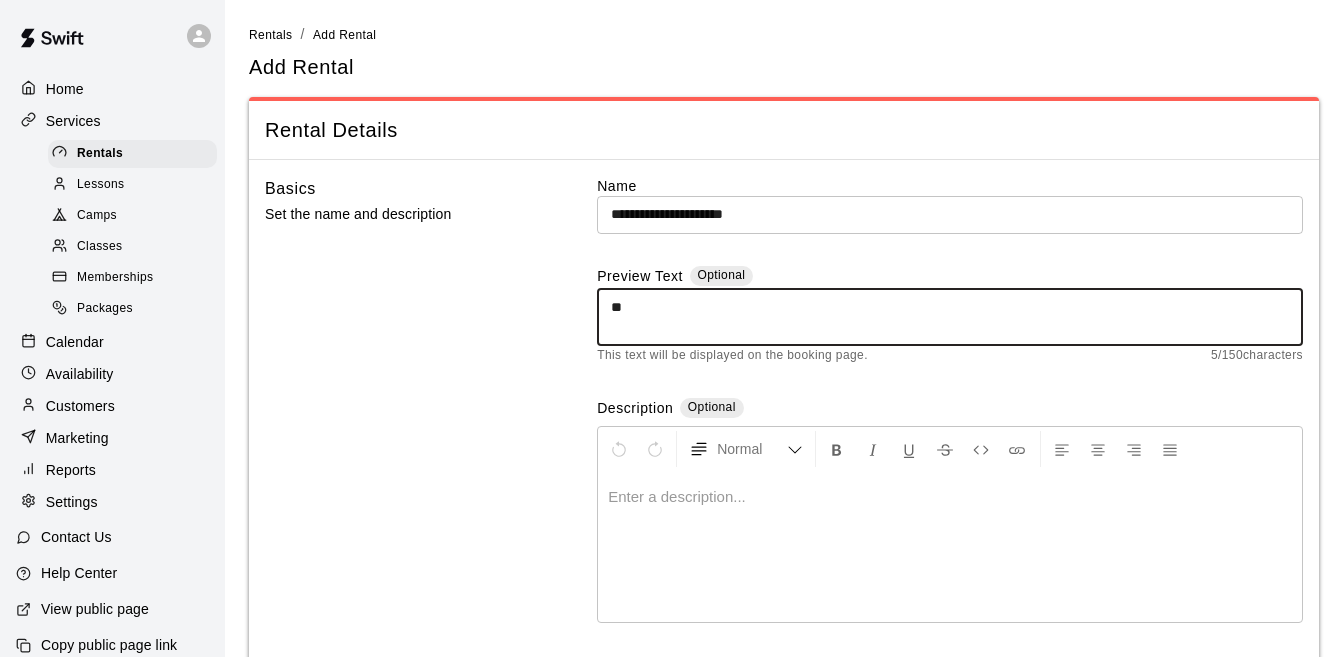 type on "*" 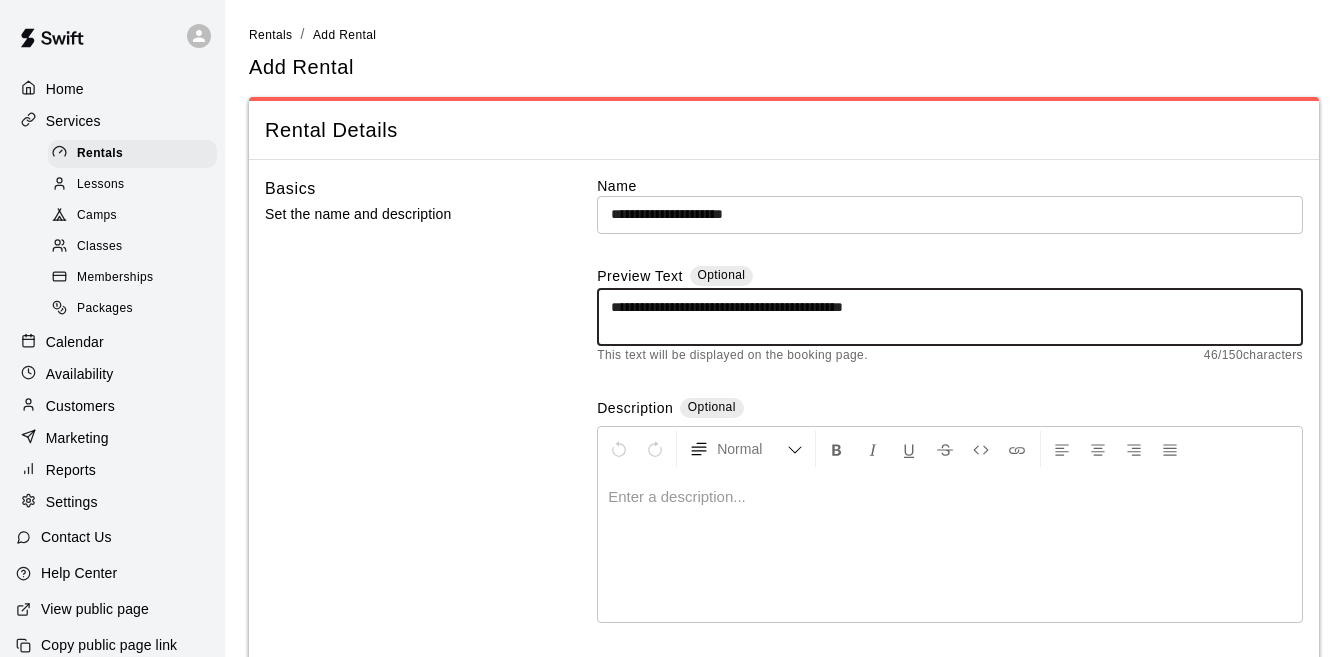 type on "**********" 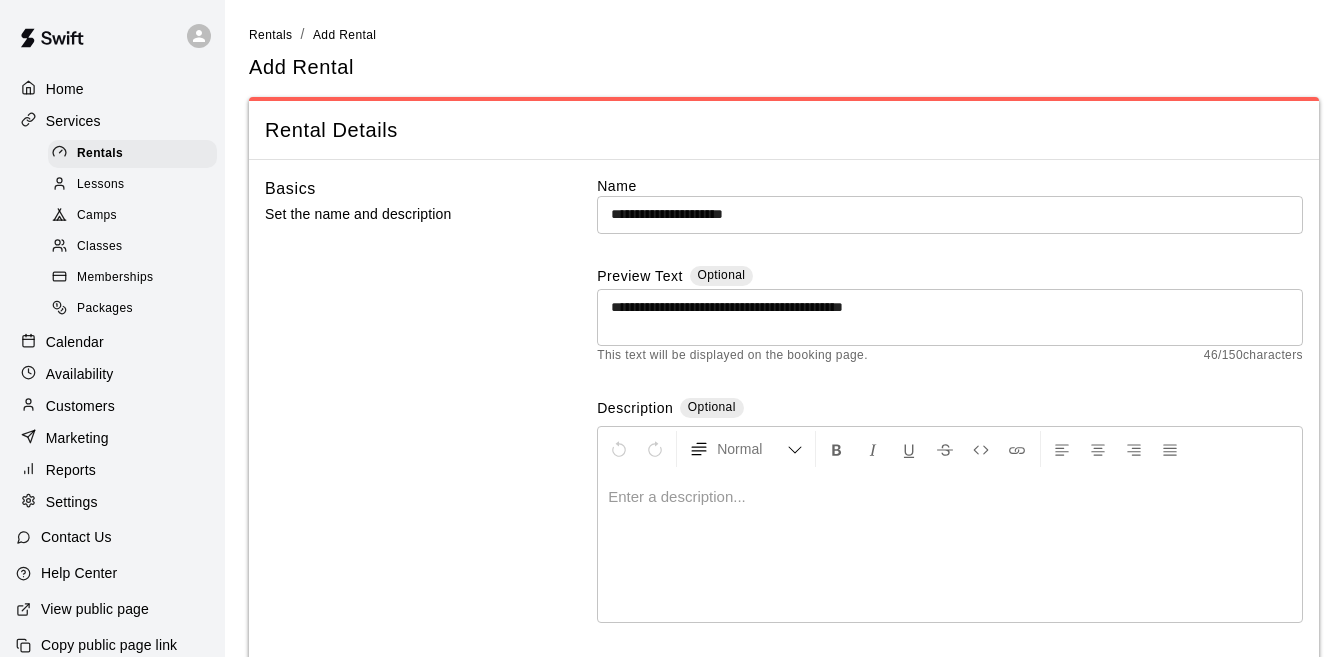click at bounding box center [950, 547] 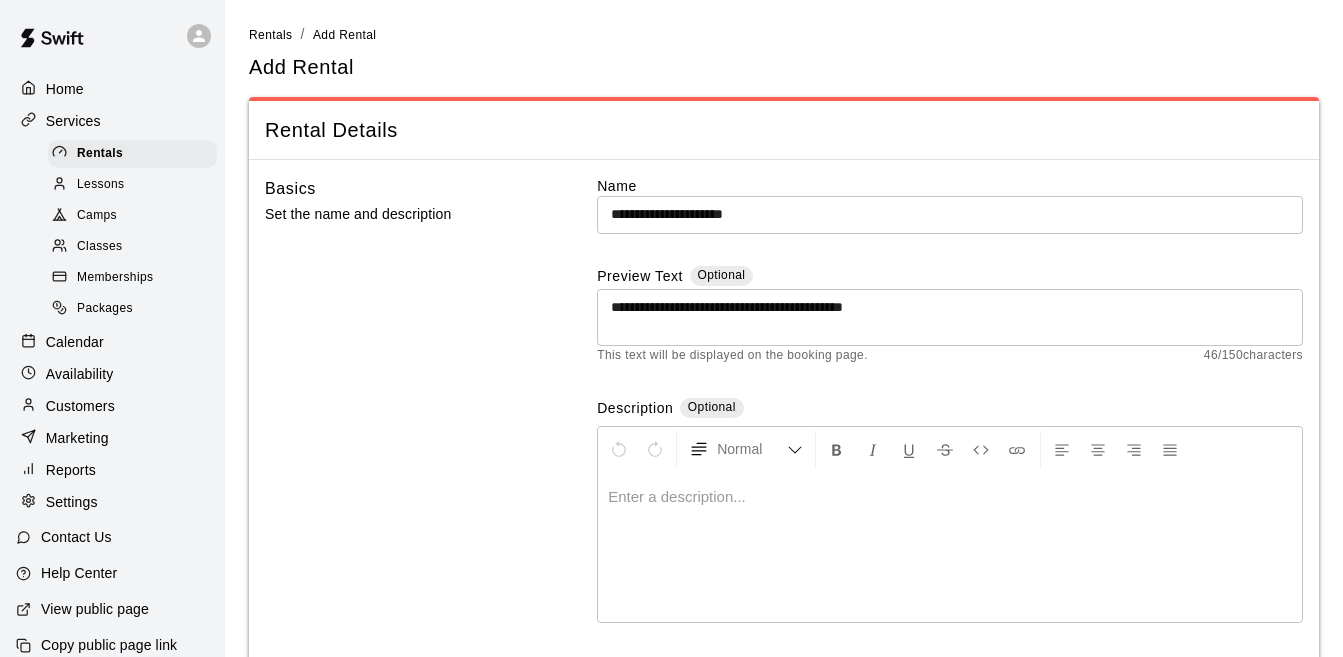click at bounding box center [950, 497] 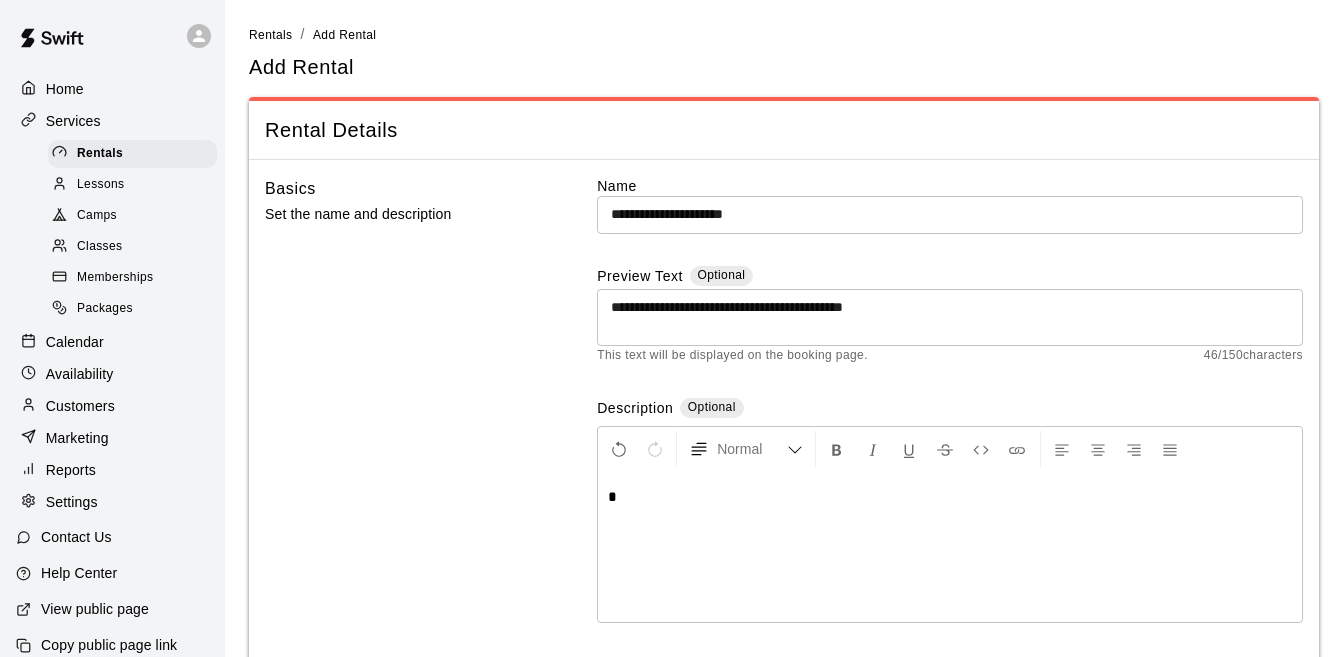type 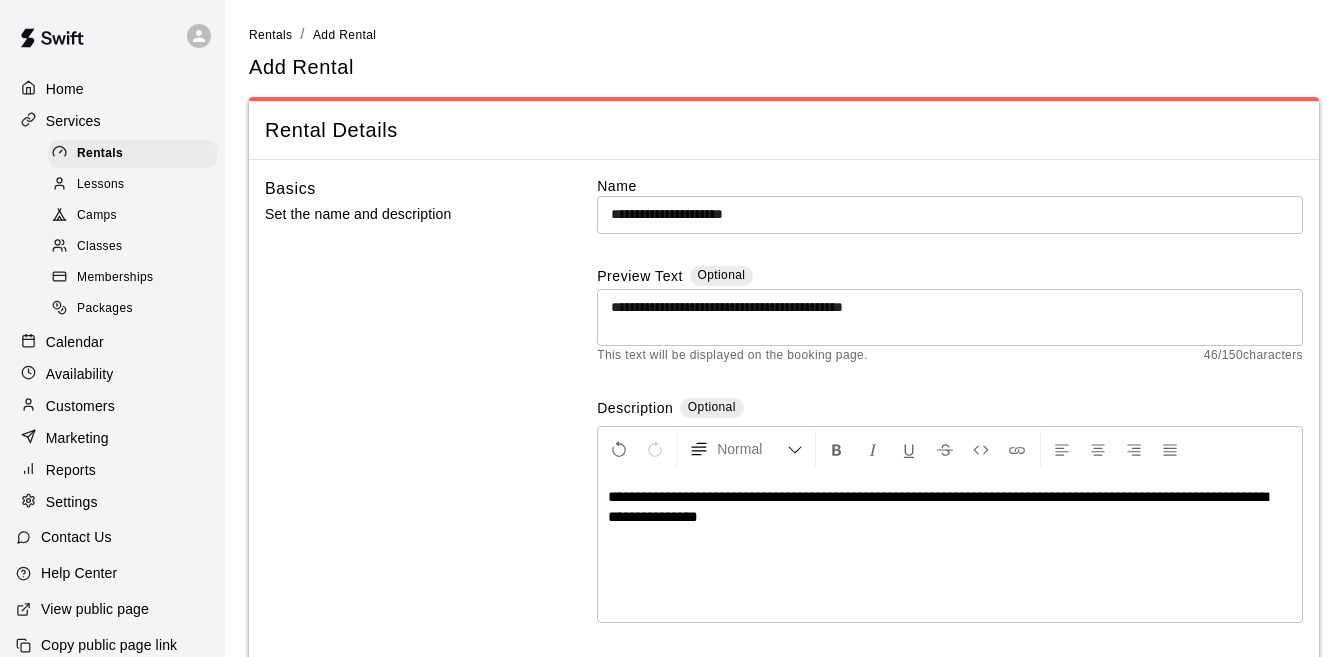 click on "**********" at bounding box center [938, 506] 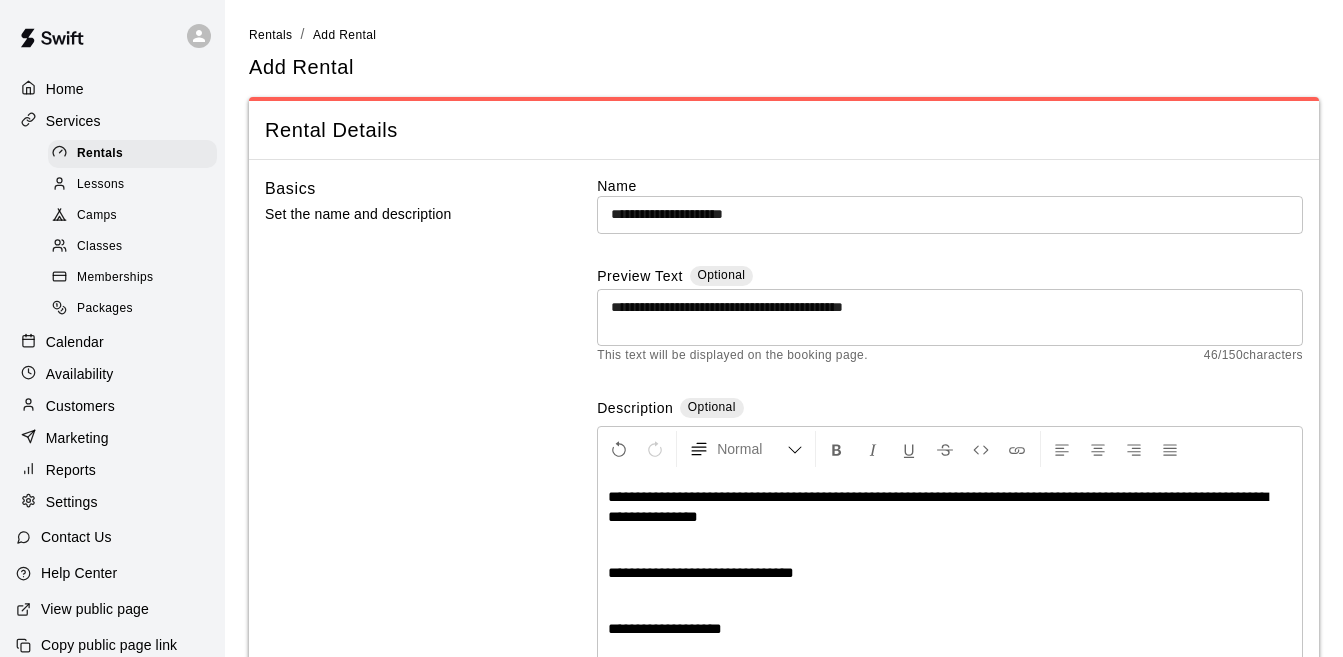 scroll, scrollTop: 9, scrollLeft: 0, axis: vertical 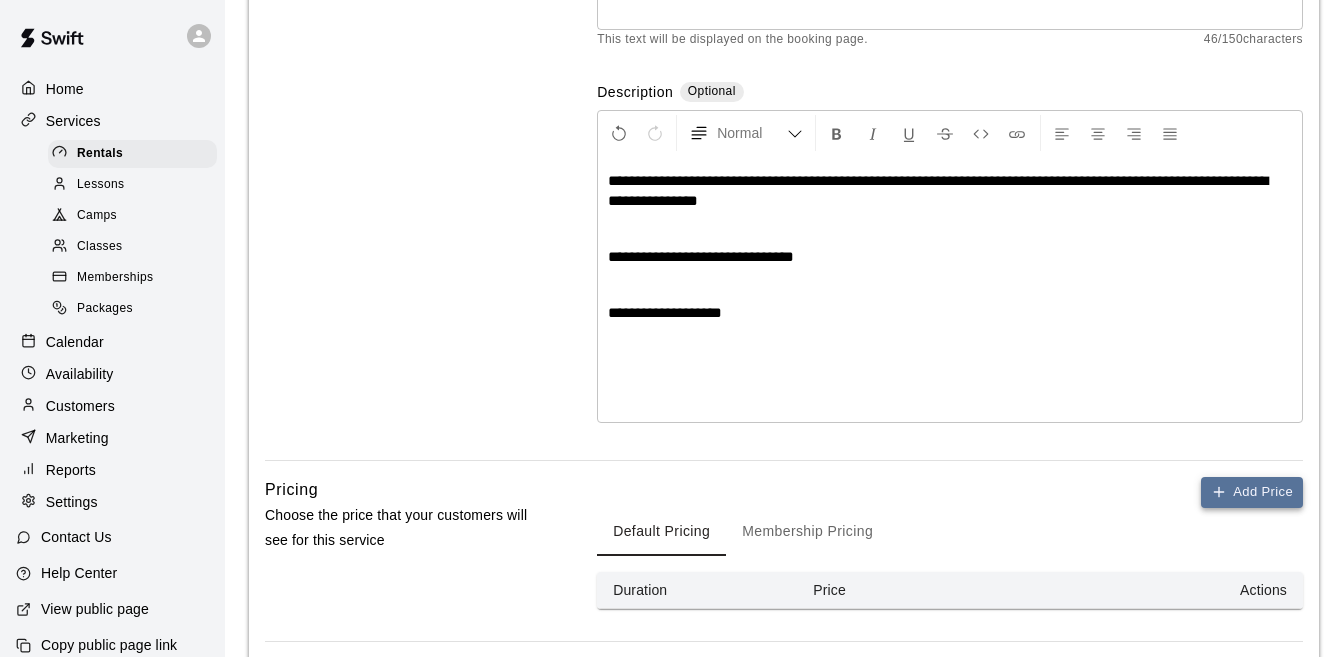 click on "Add Price" at bounding box center [1252, 492] 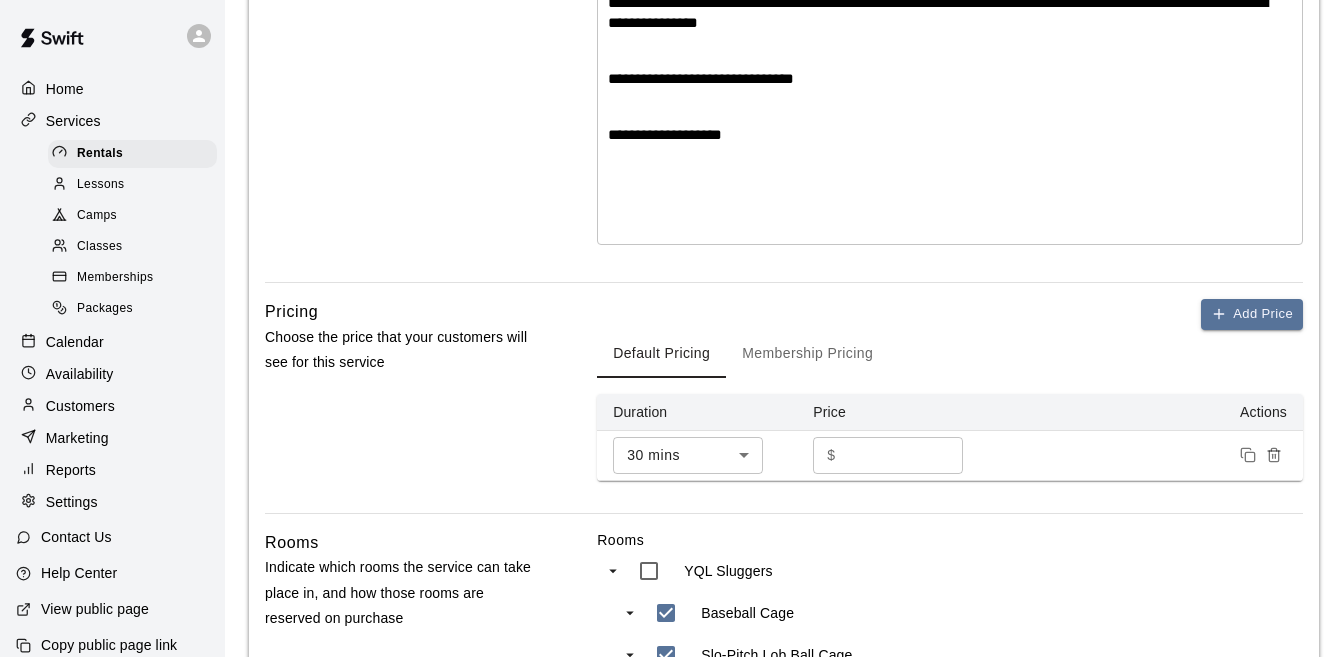 scroll, scrollTop: 496, scrollLeft: 0, axis: vertical 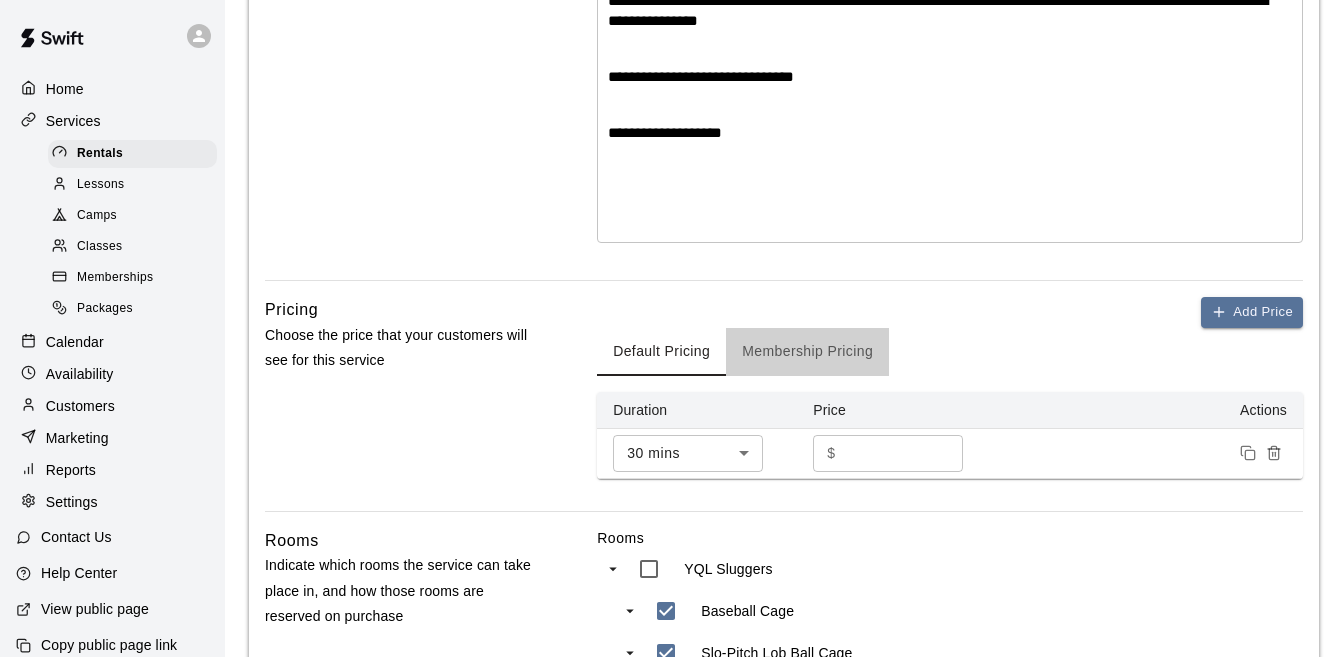 click on "Membership Pricing" at bounding box center (807, 352) 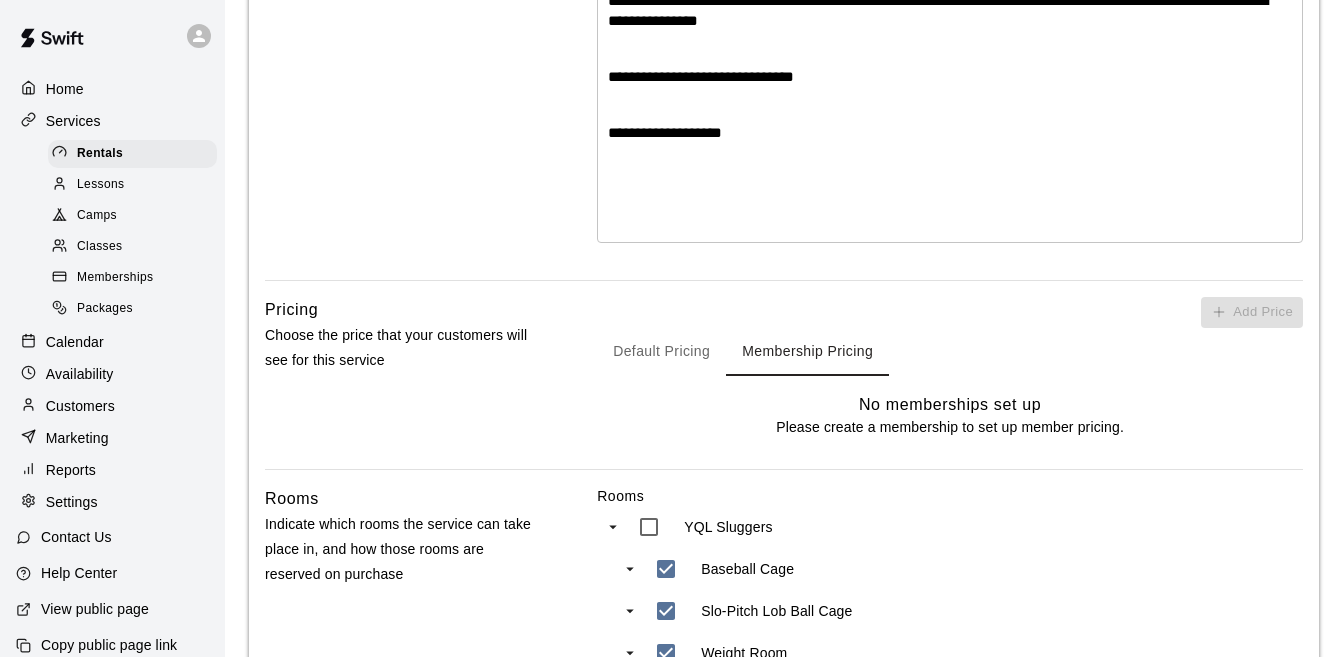 click on "Default Pricing" at bounding box center (661, 352) 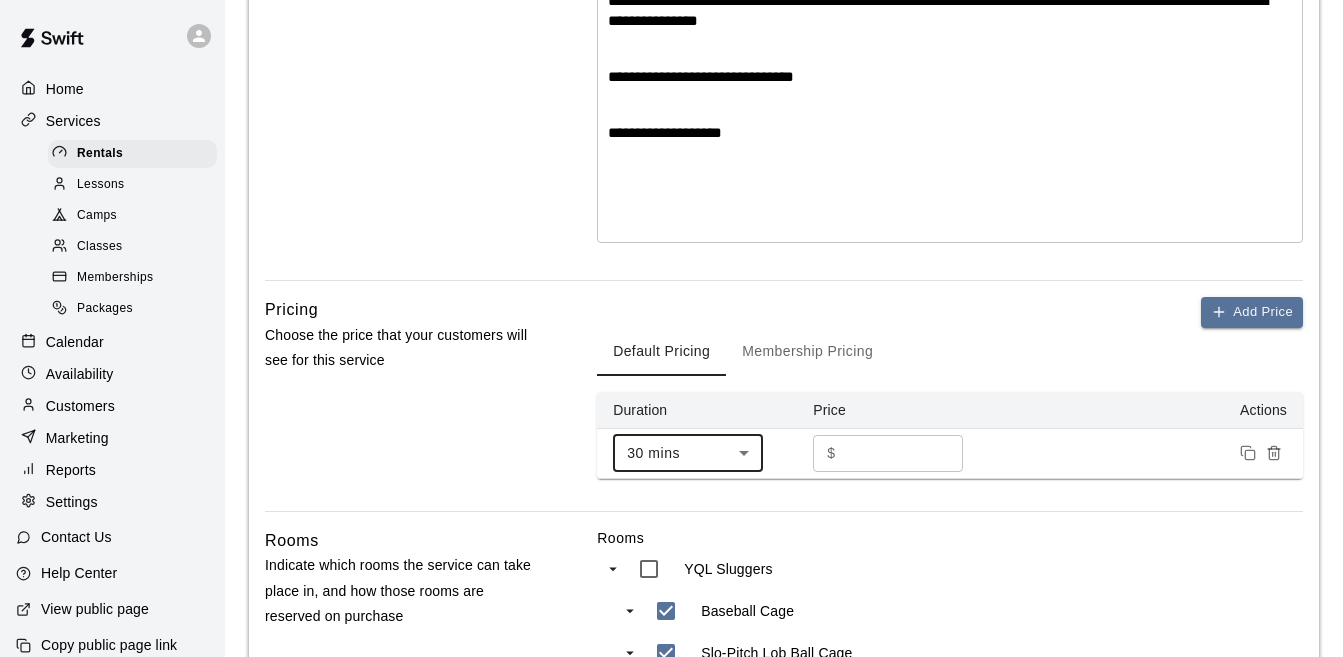 click on "**********" at bounding box center [671, 286] 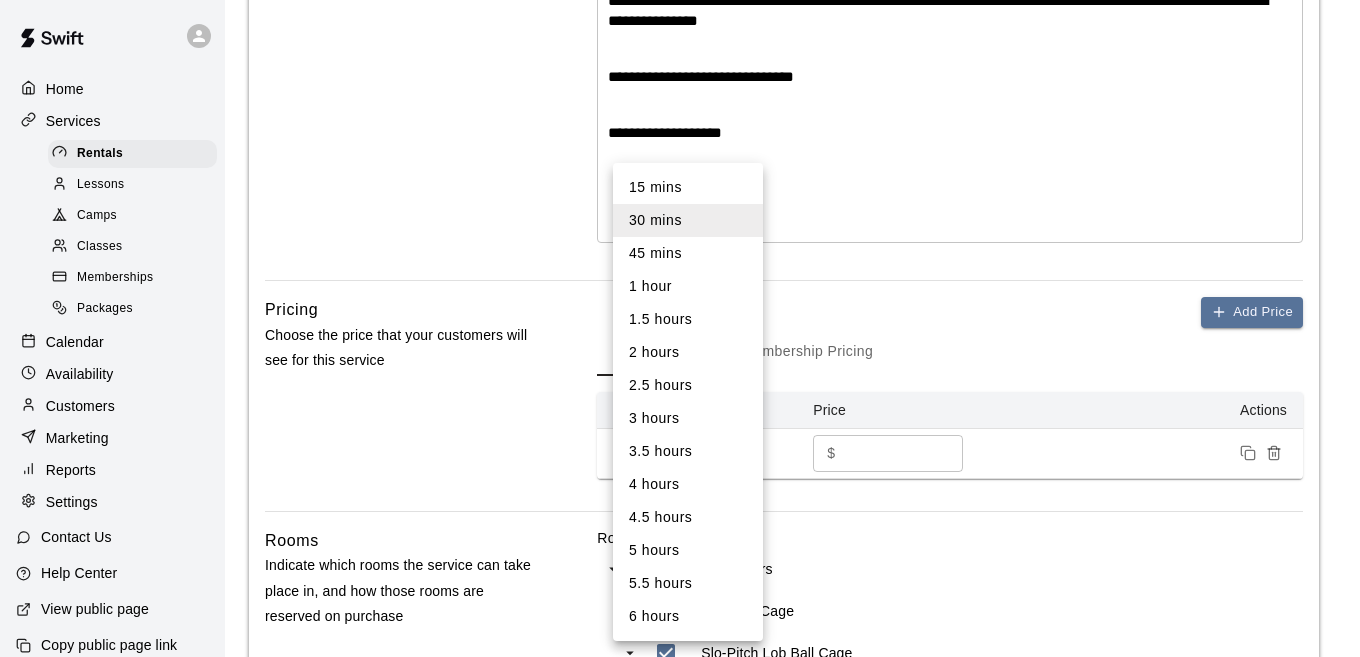 click at bounding box center [680, 328] 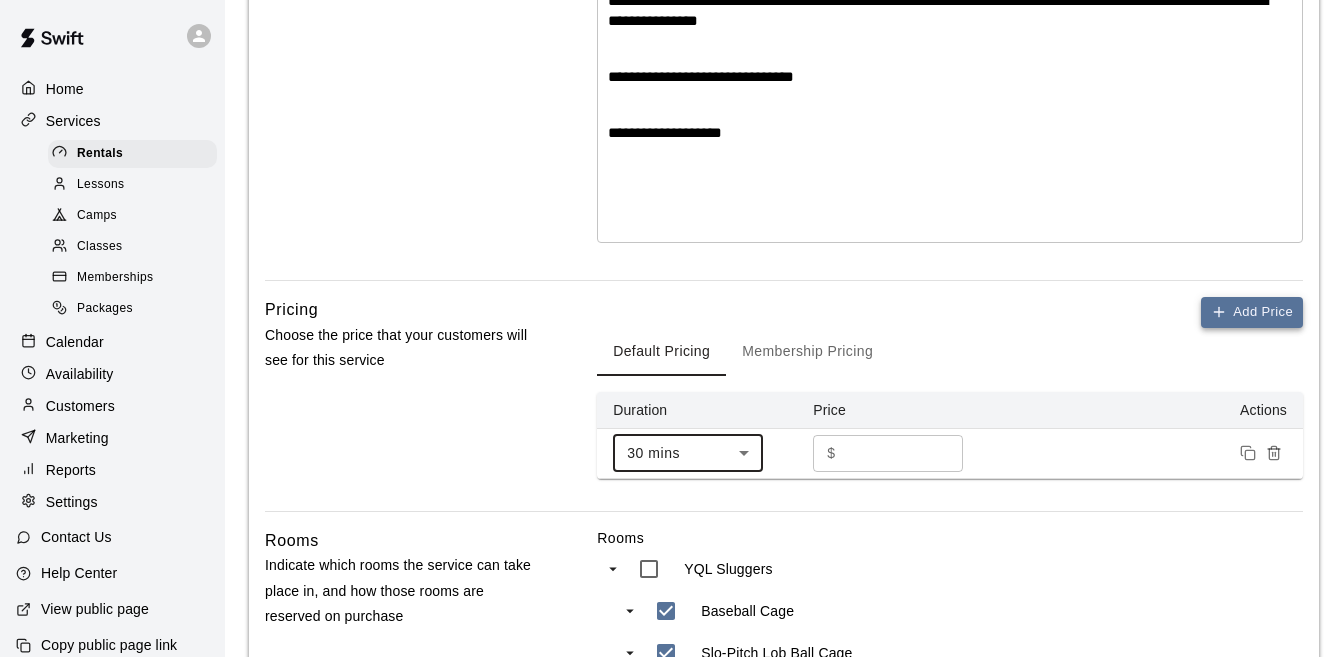click 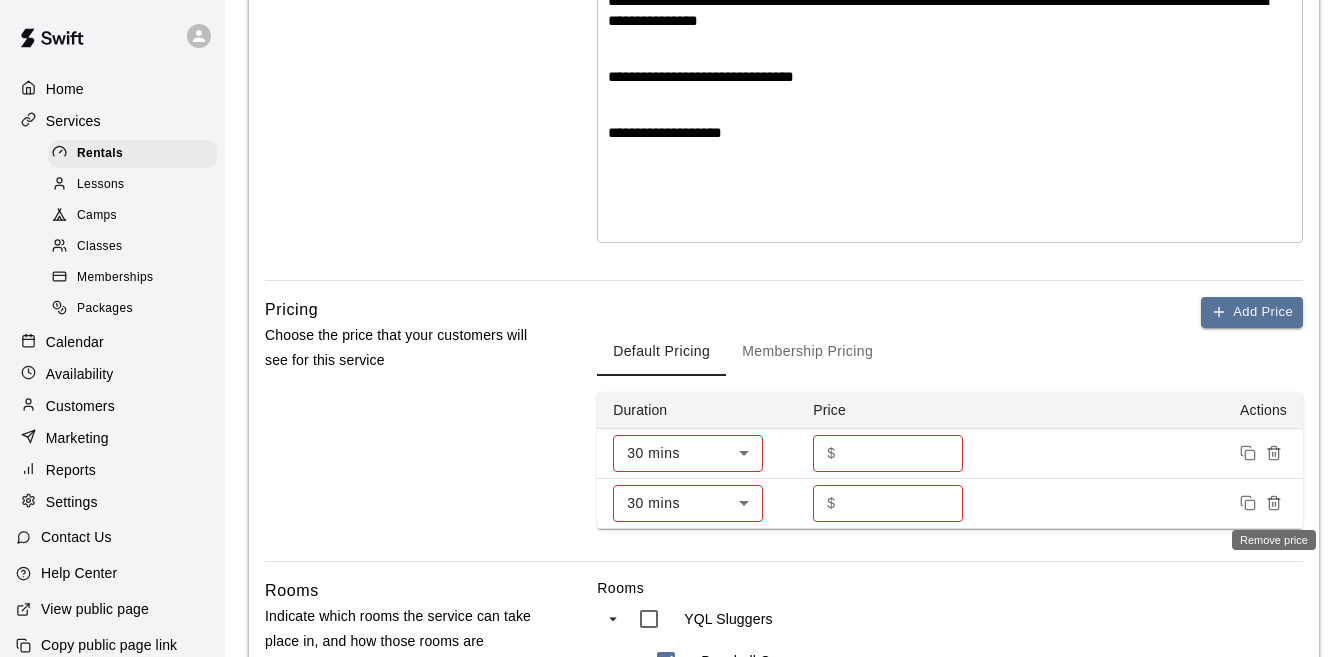 click 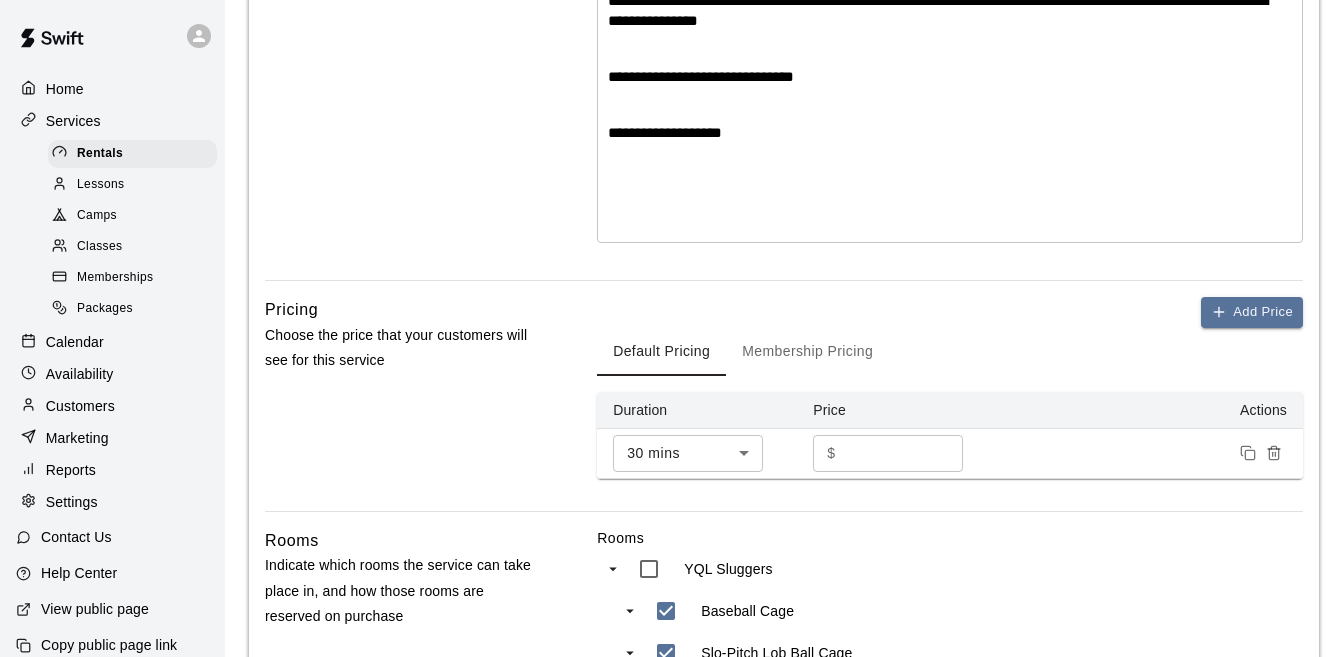 click on "*" at bounding box center [904, 453] 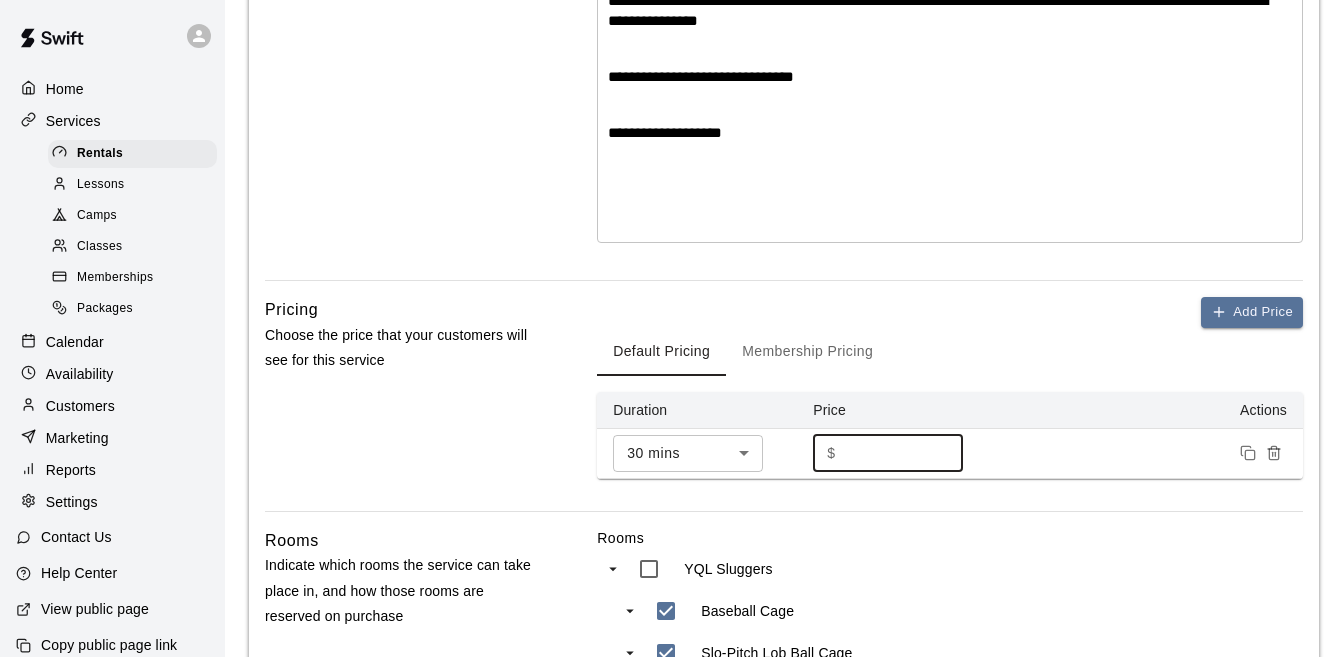 click on "*" at bounding box center (904, 453) 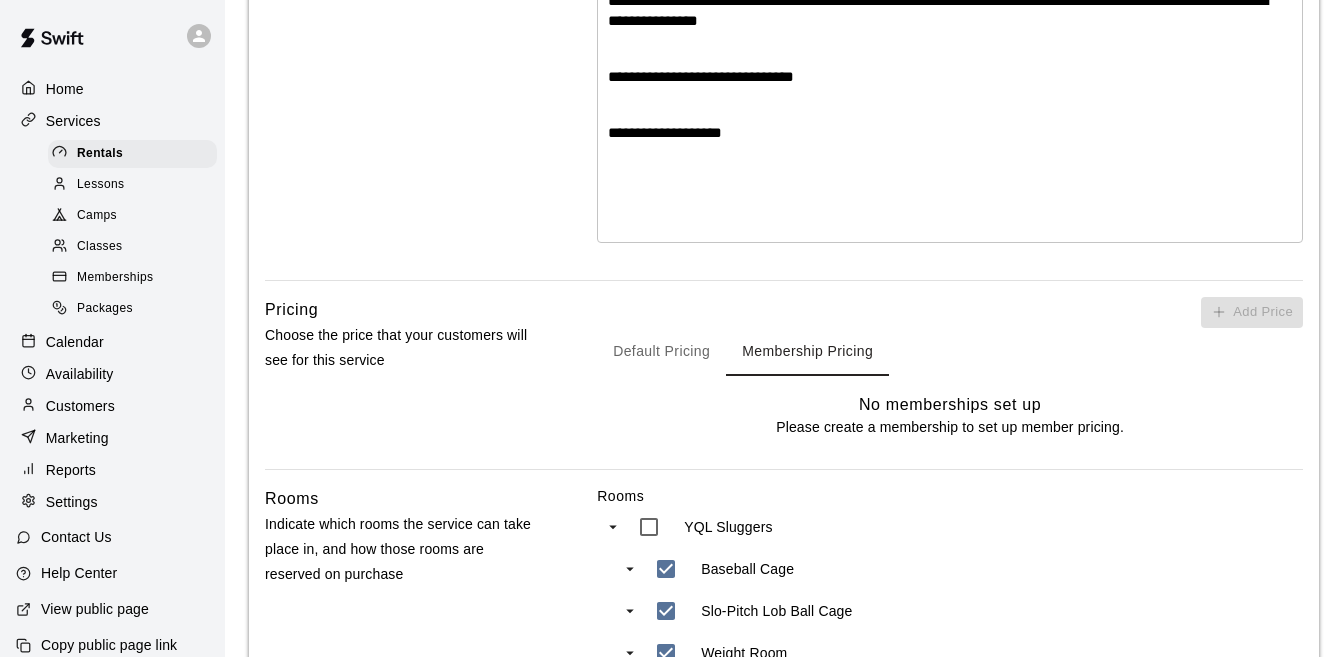 click on "Default Pricing" at bounding box center (661, 352) 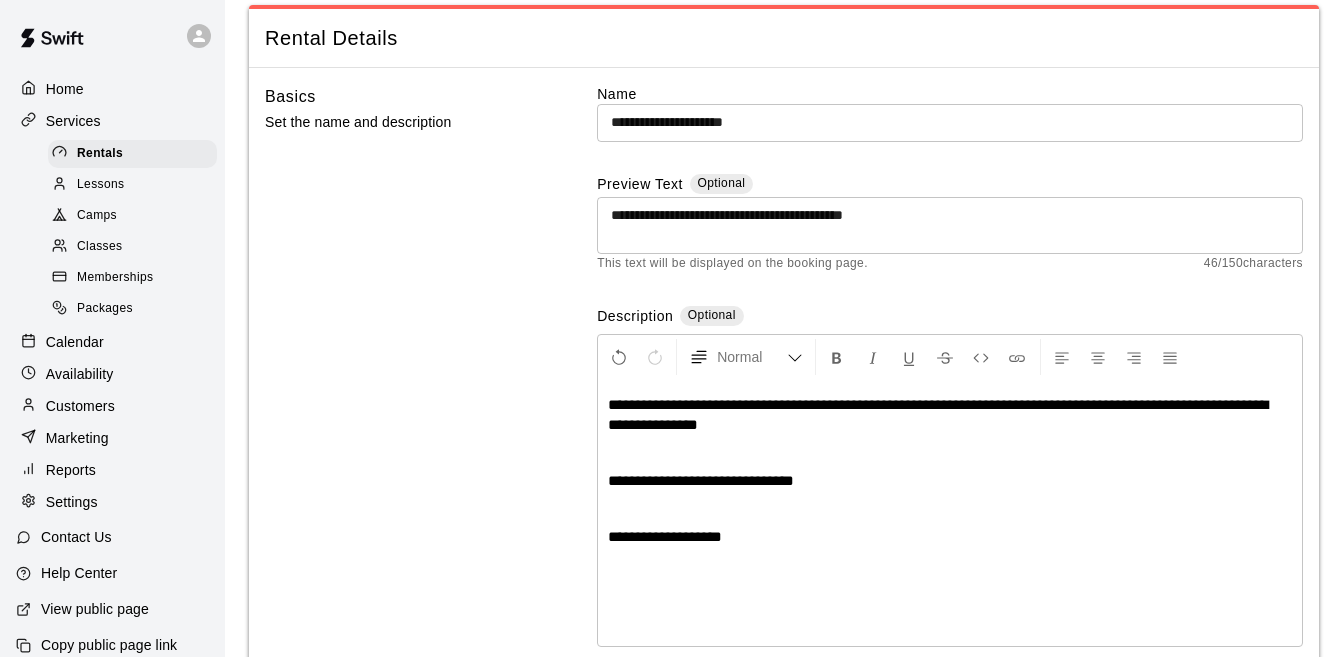 scroll, scrollTop: 87, scrollLeft: 0, axis: vertical 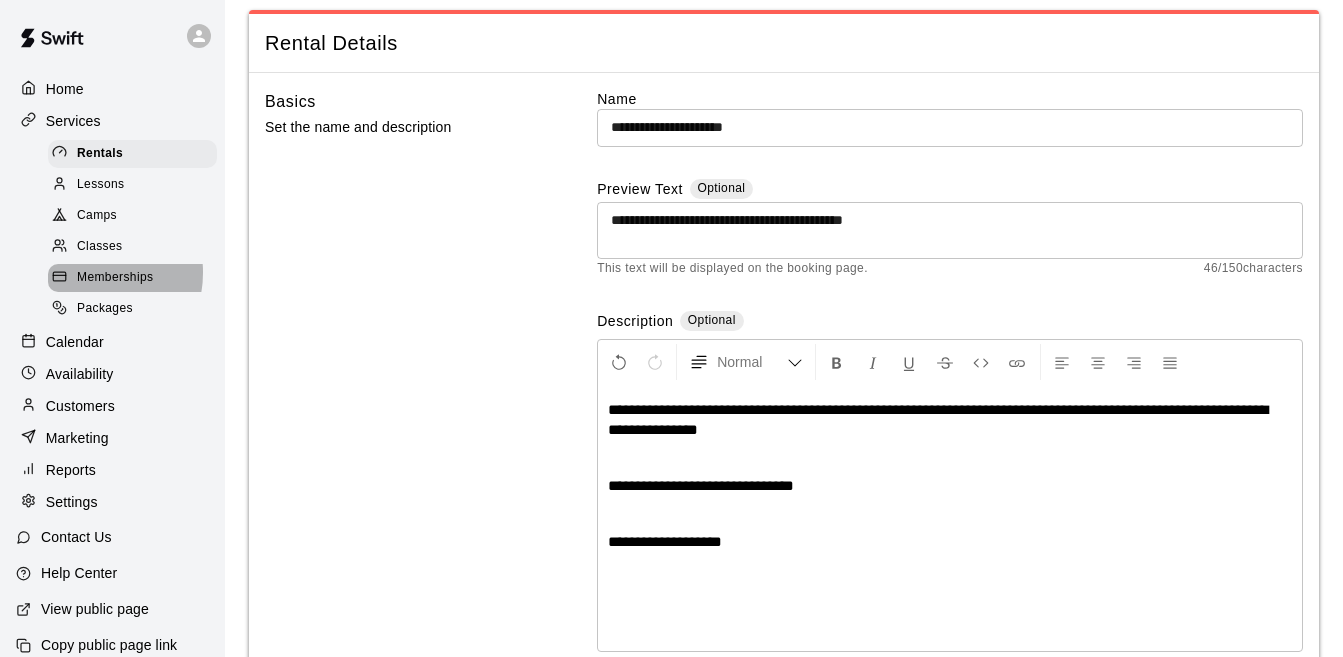 click on "Memberships" at bounding box center [115, 278] 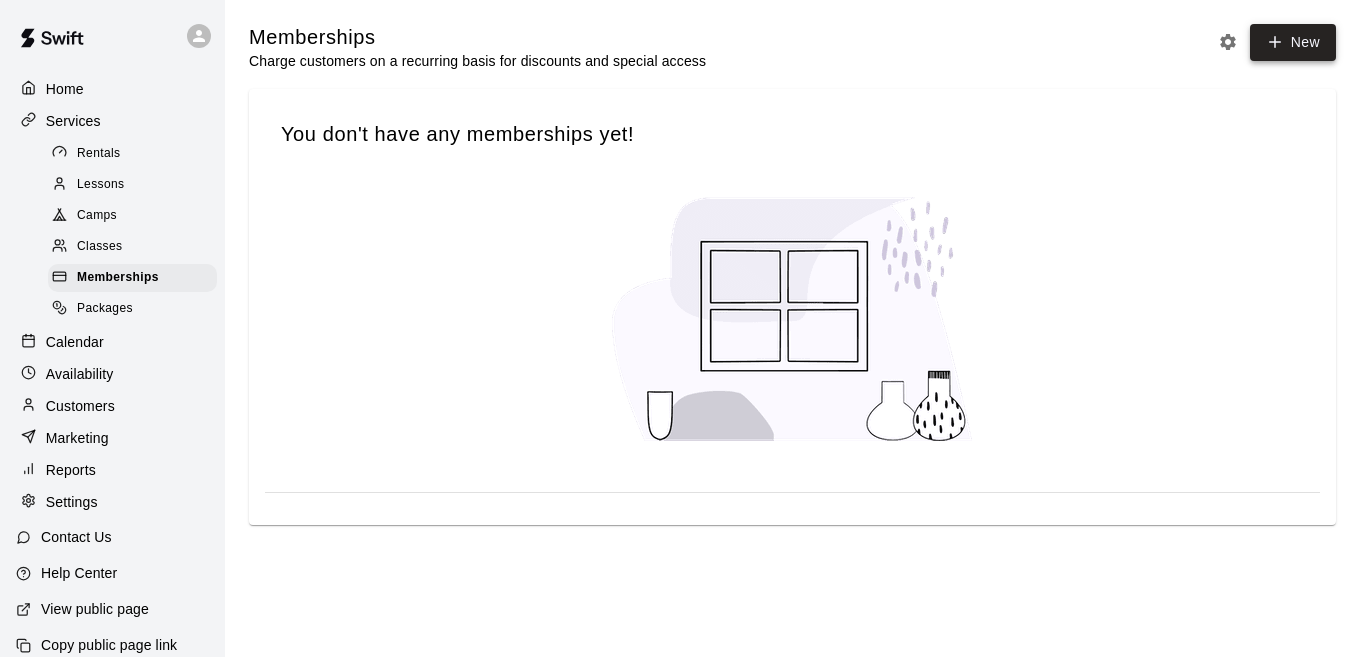 click 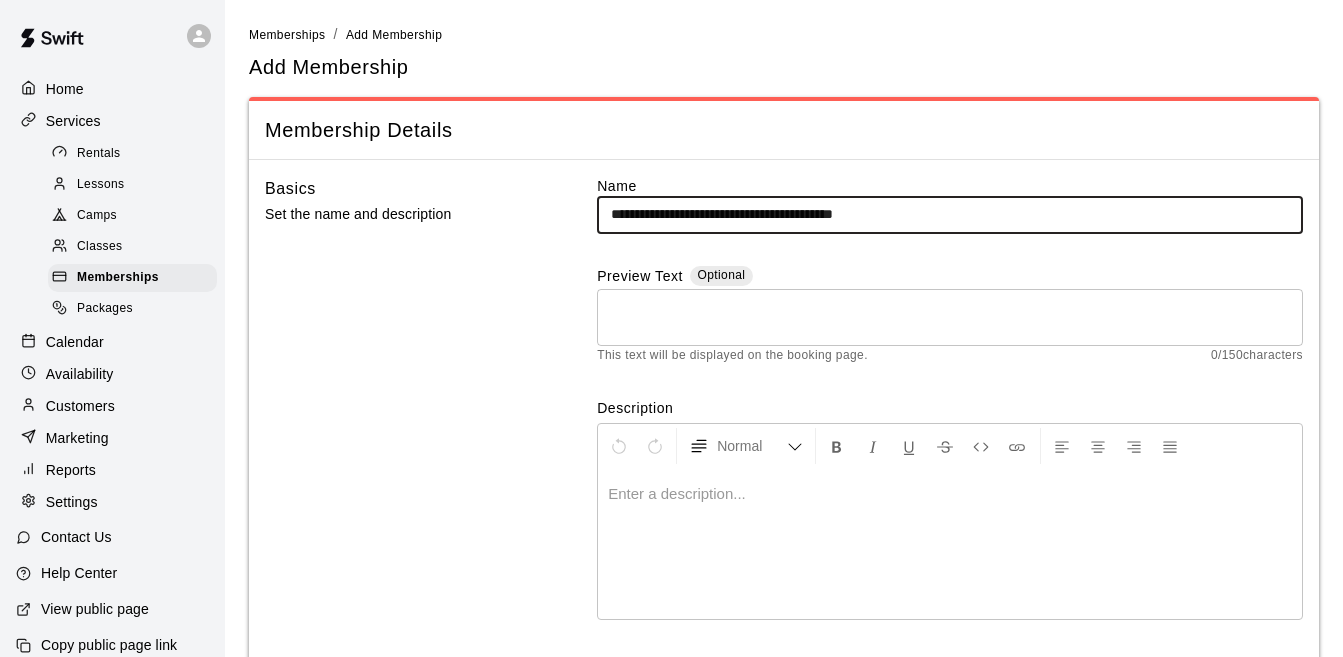 type on "**********" 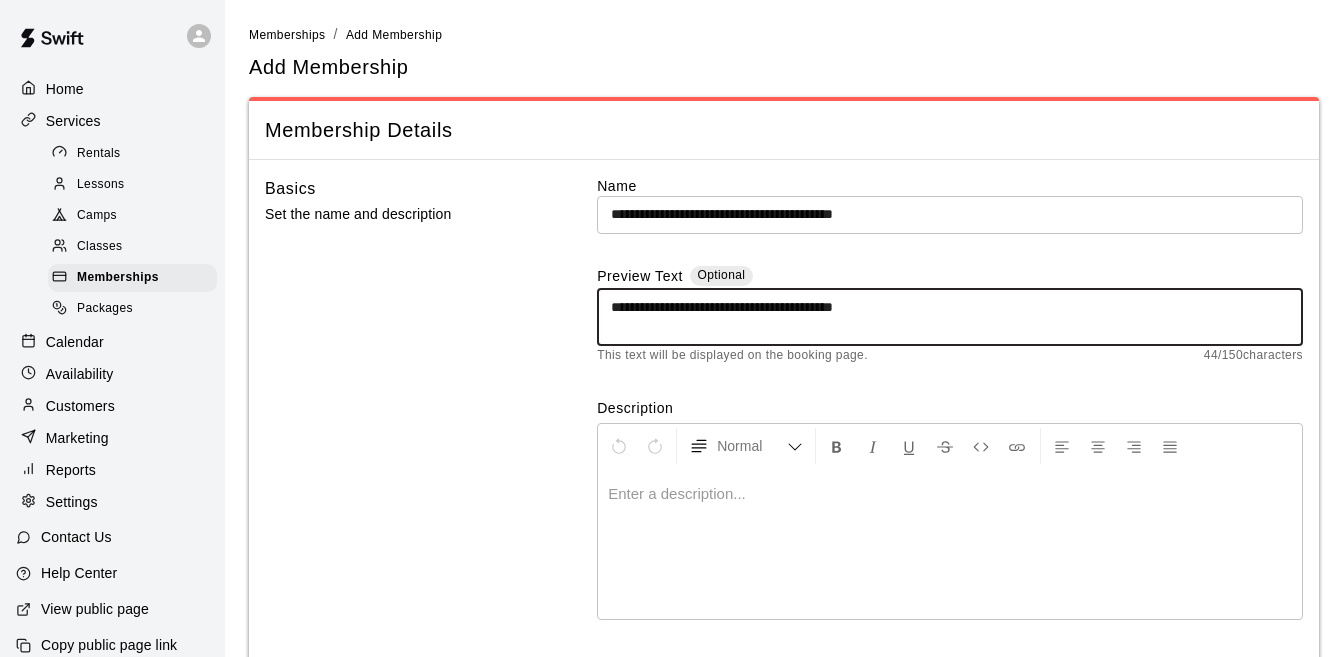type on "**********" 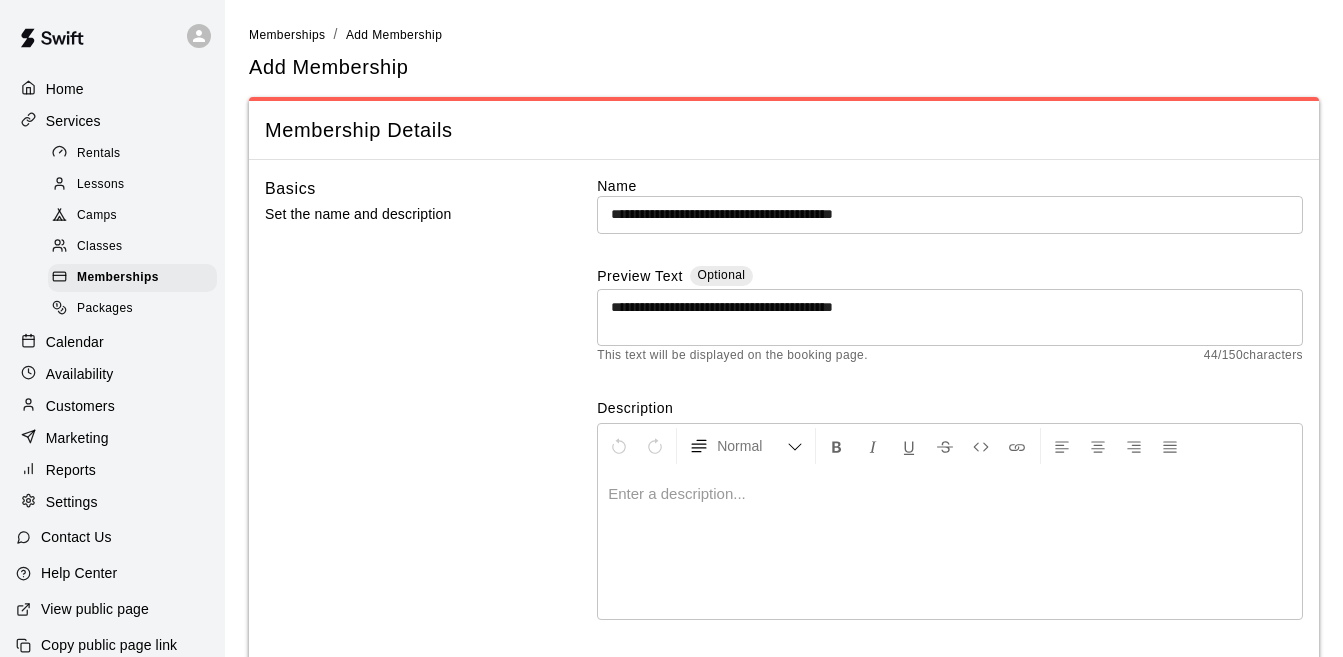 drag, startPoint x: 755, startPoint y: 499, endPoint x: 724, endPoint y: 509, distance: 32.572994 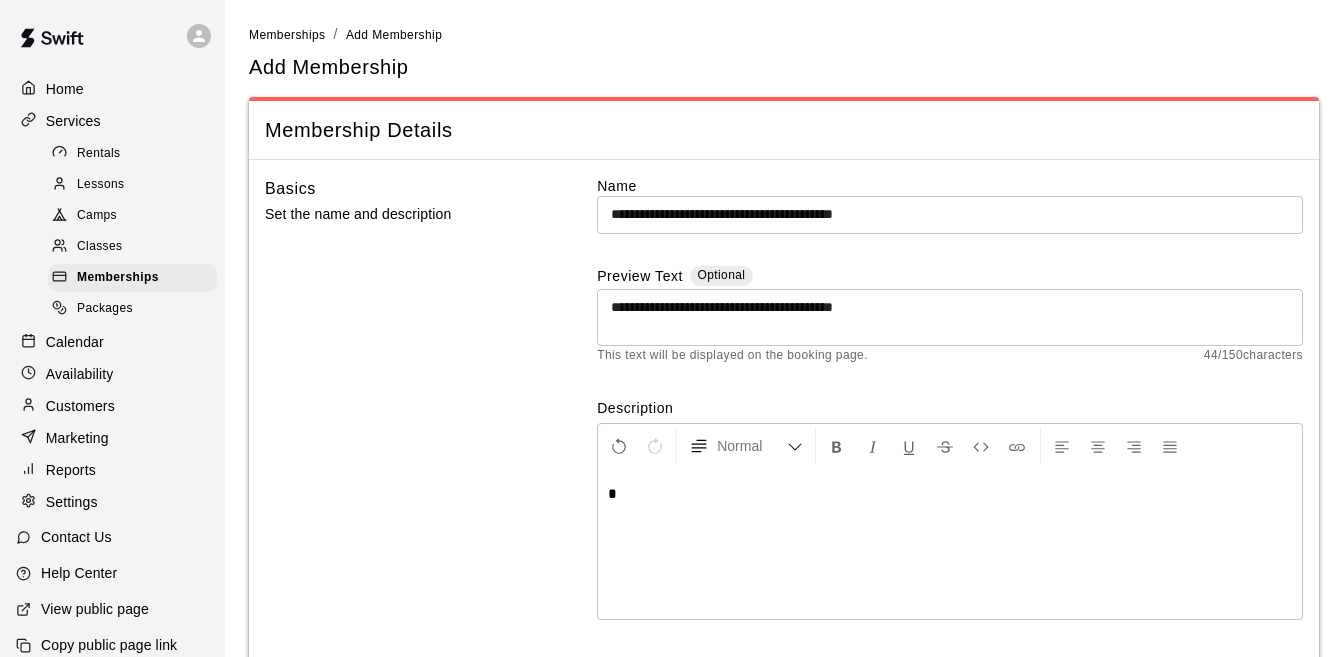 type 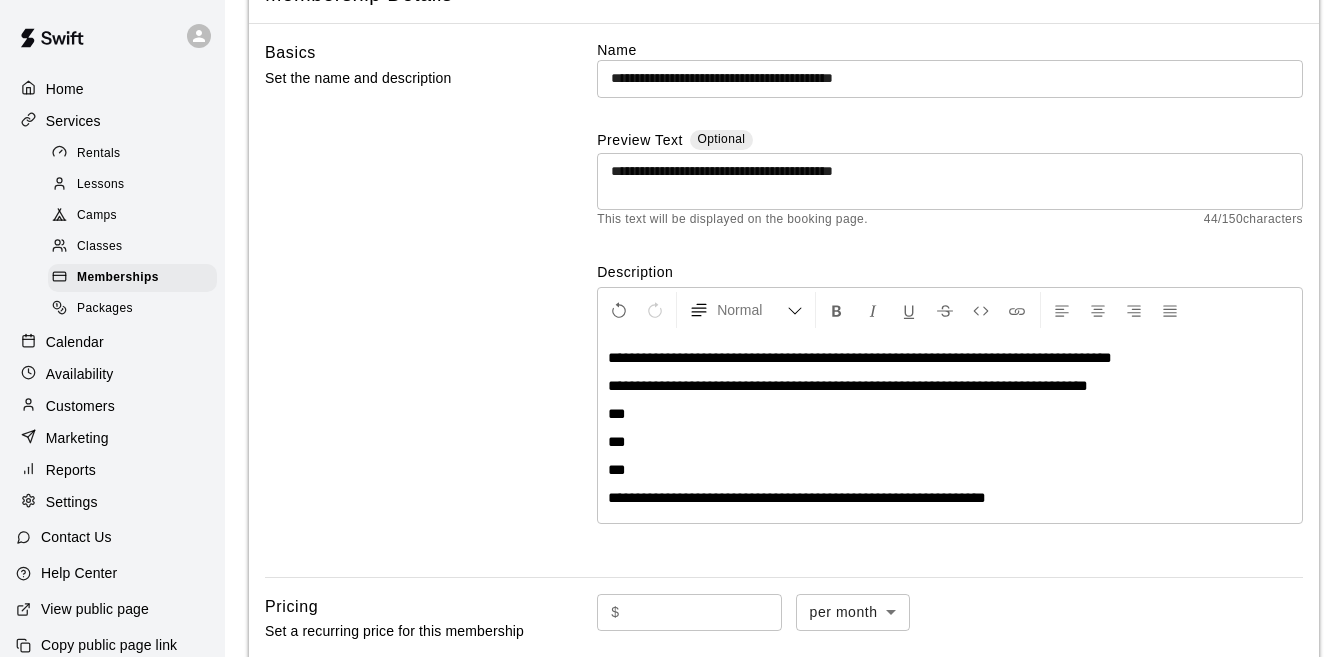 scroll, scrollTop: 147, scrollLeft: 0, axis: vertical 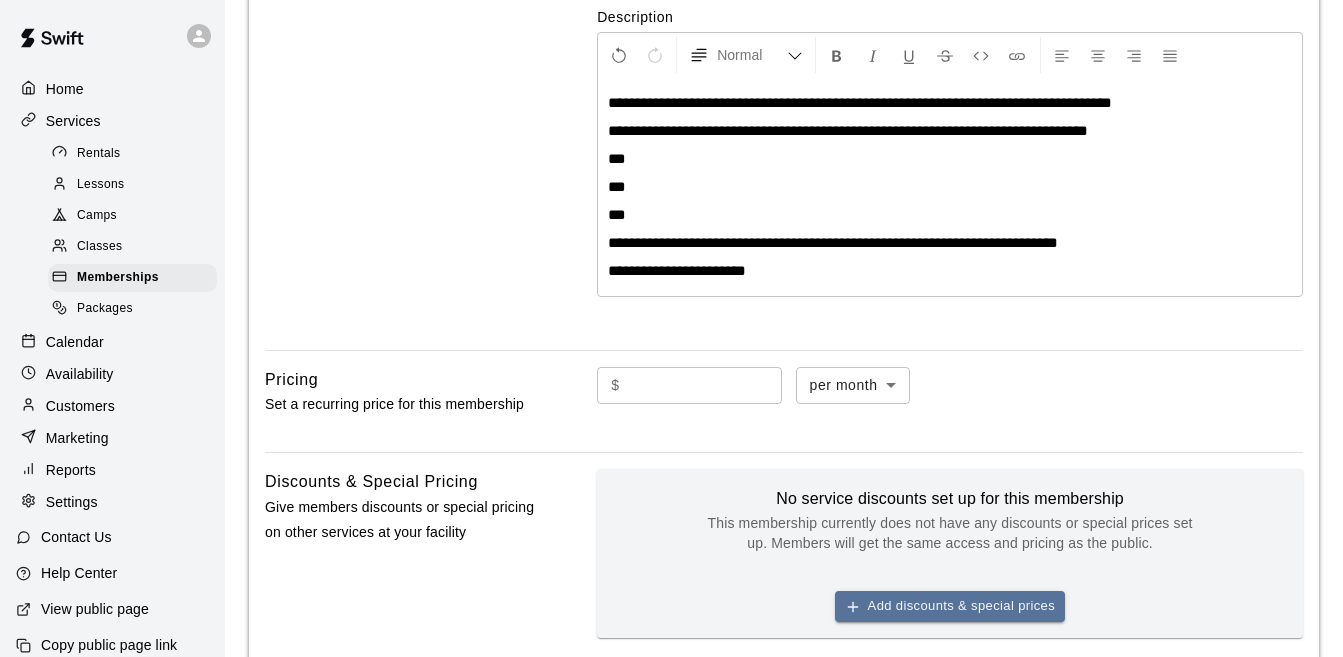 click on "**********" at bounding box center (671, 316) 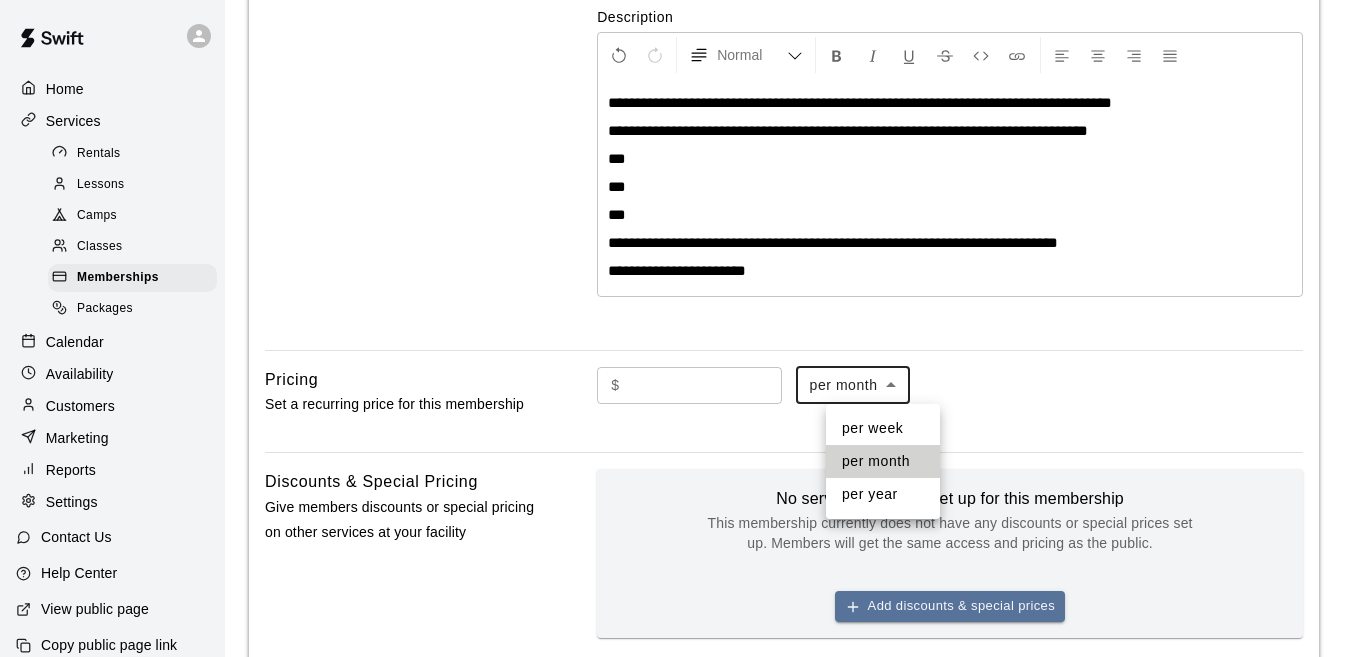click on "per year" at bounding box center (883, 494) 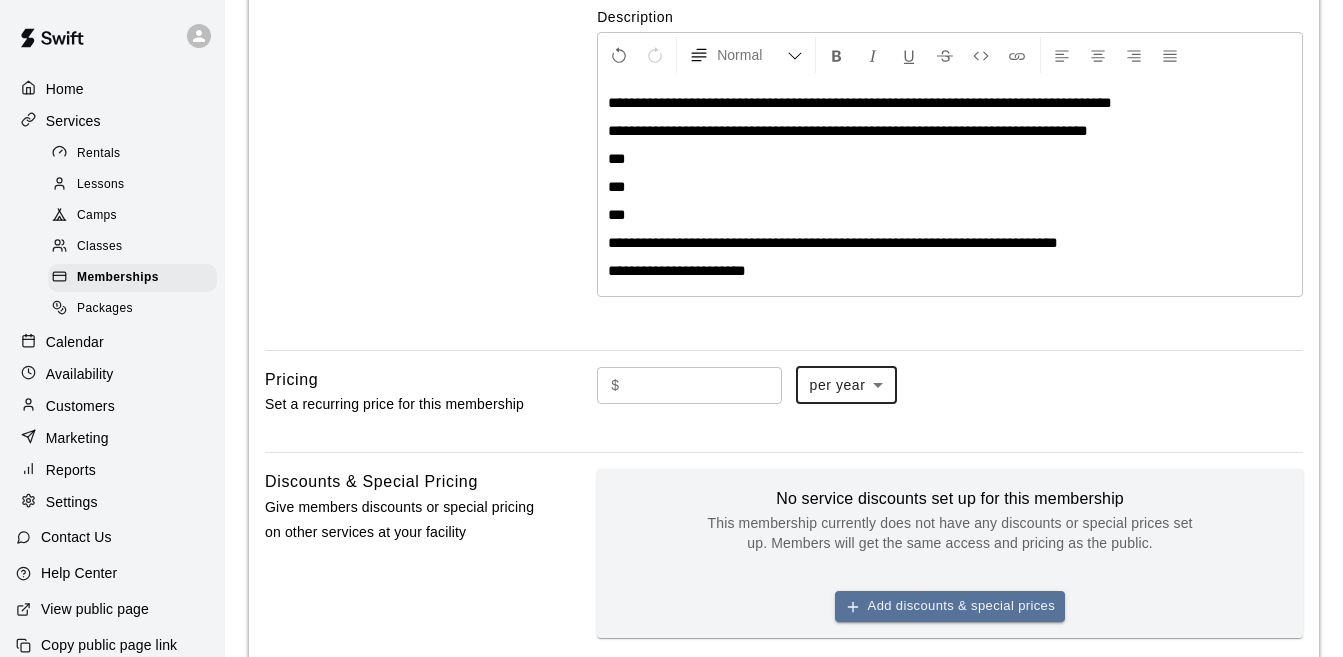 click at bounding box center (705, 385) 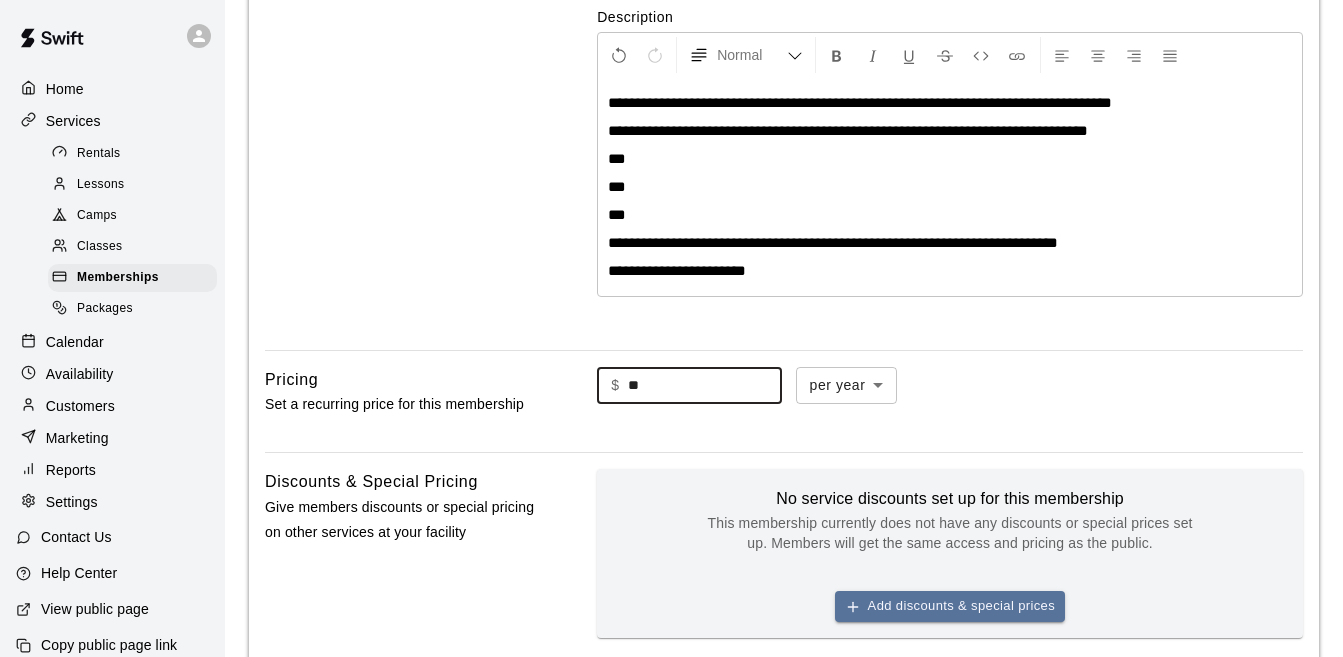 type on "**" 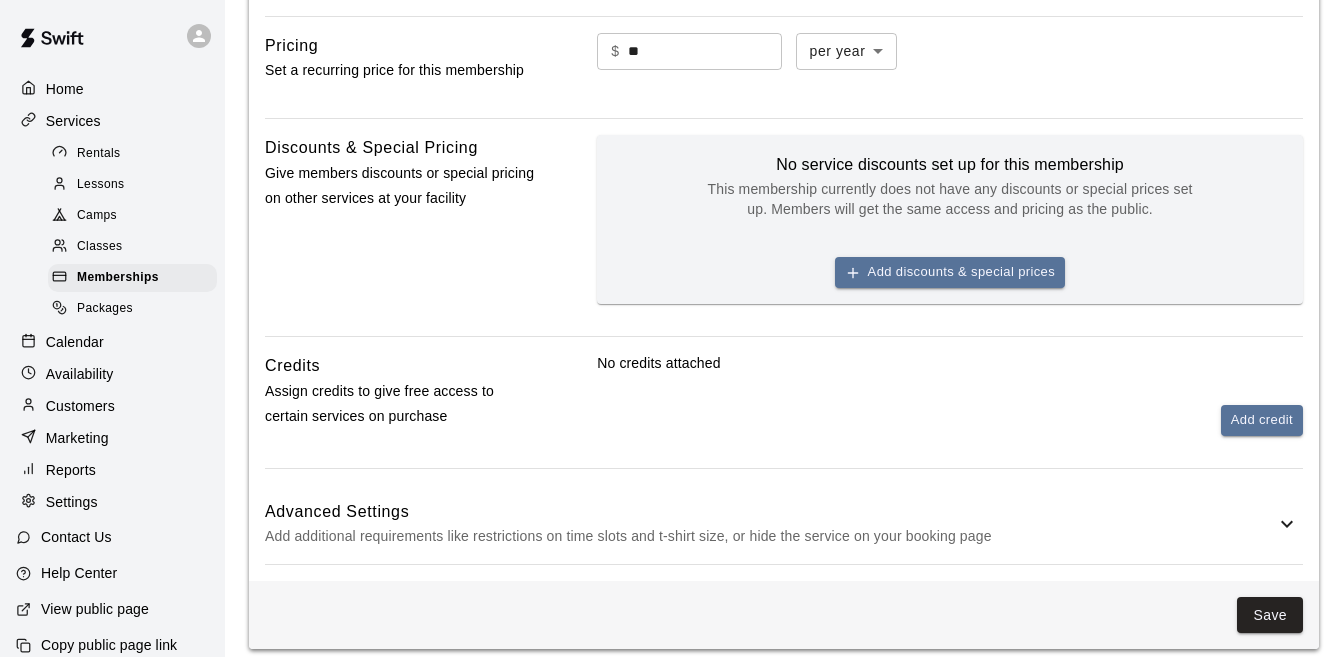 scroll, scrollTop: 741, scrollLeft: 0, axis: vertical 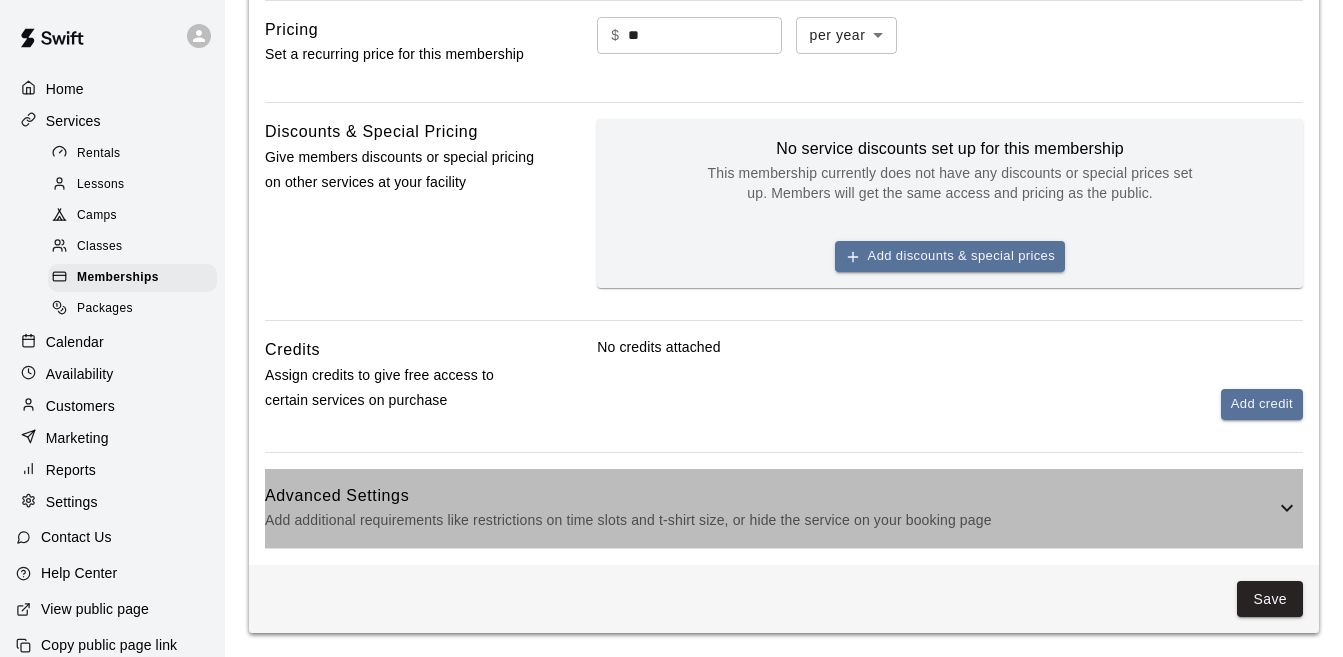 click 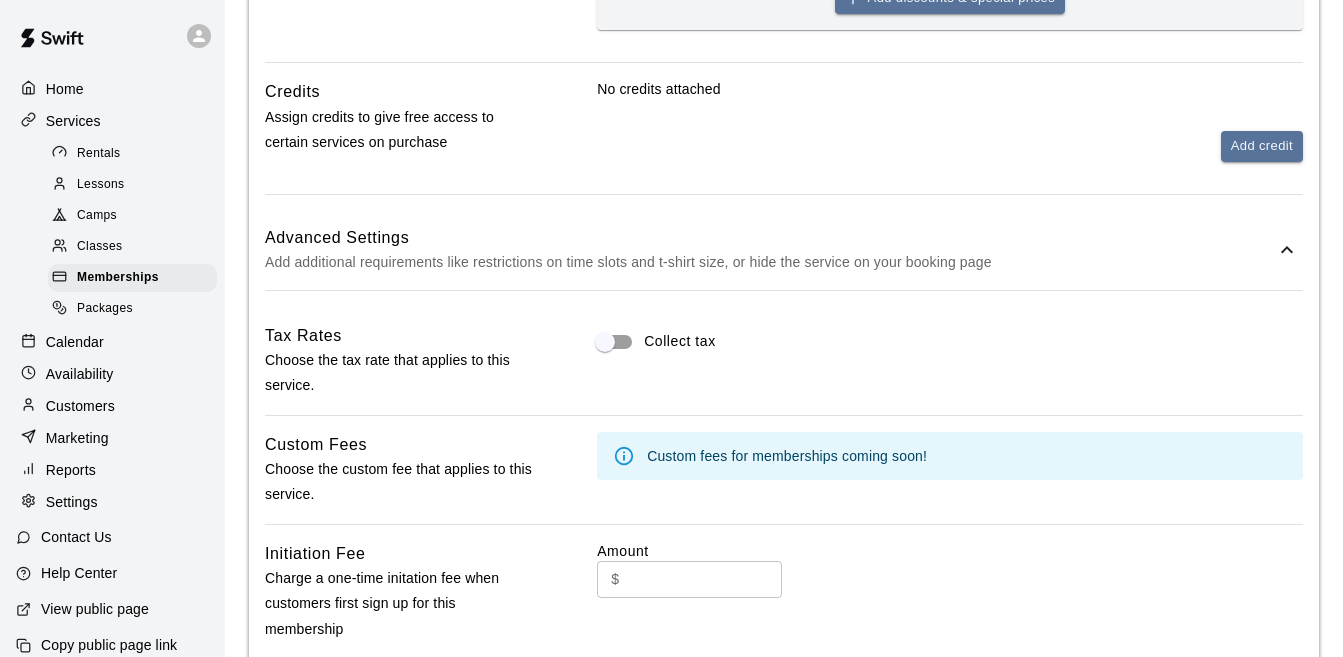 scroll, scrollTop: 1006, scrollLeft: 0, axis: vertical 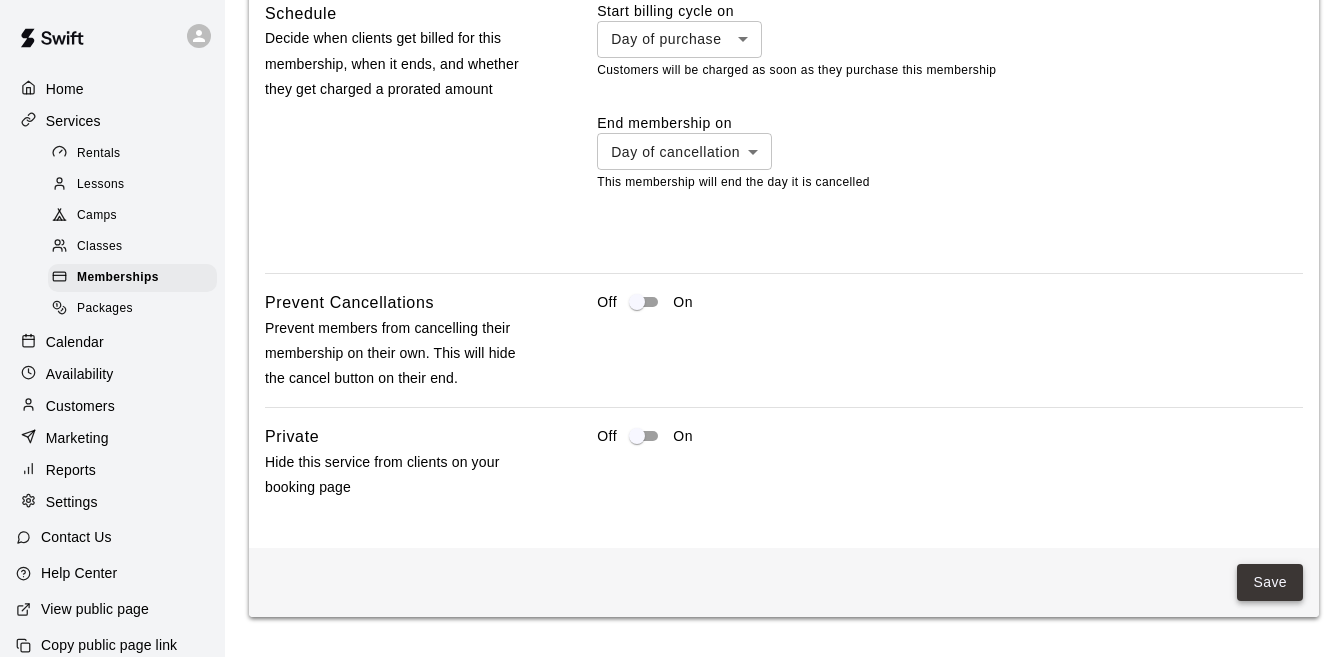 click on "Save" at bounding box center [1270, 582] 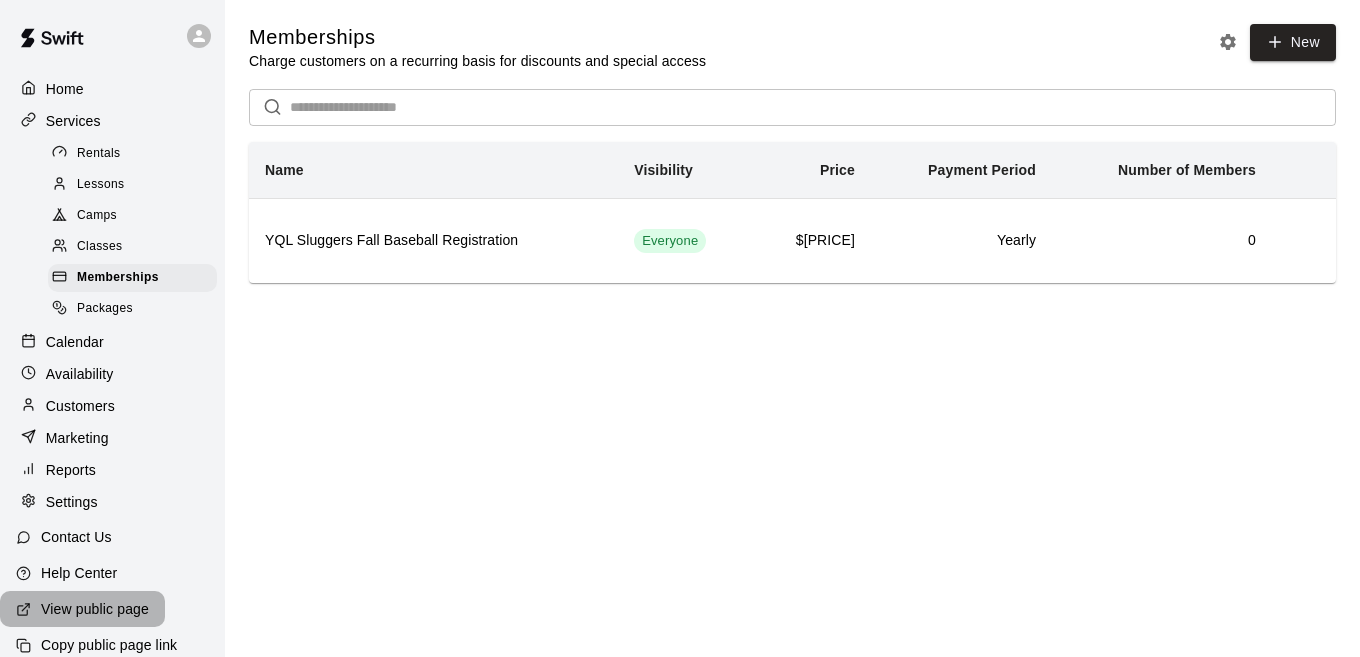 click on "View public page" at bounding box center (95, 609) 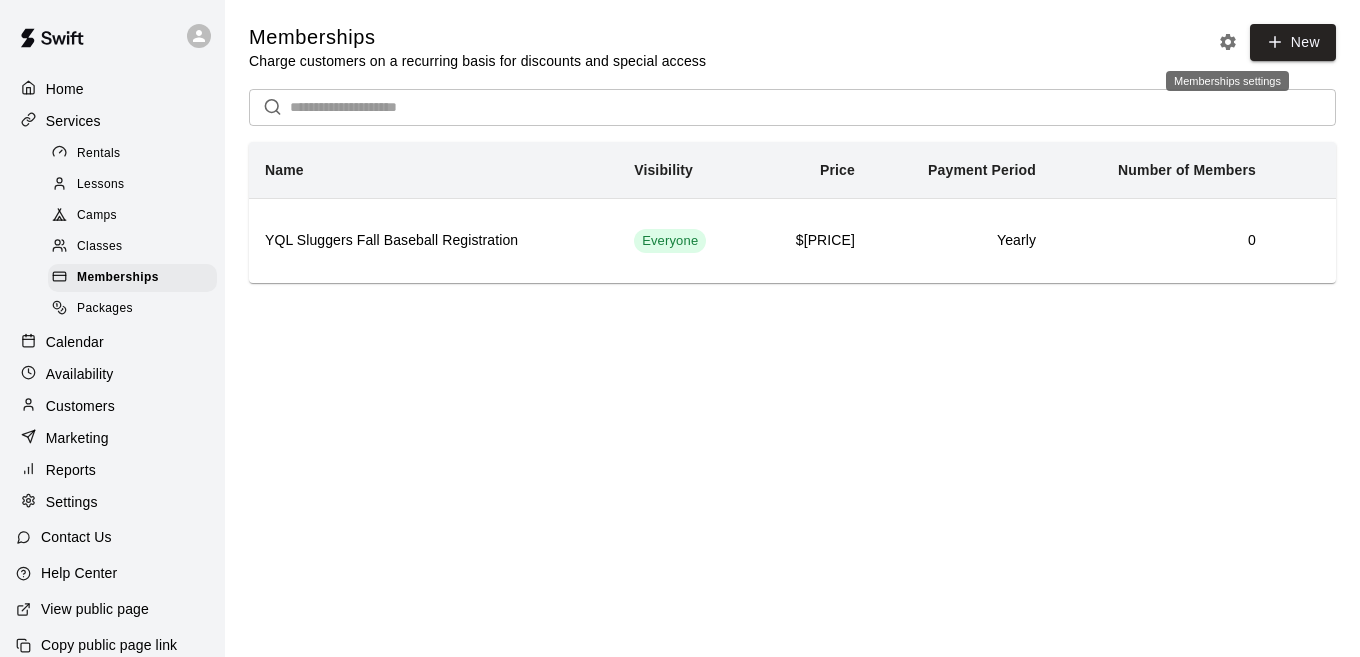 click 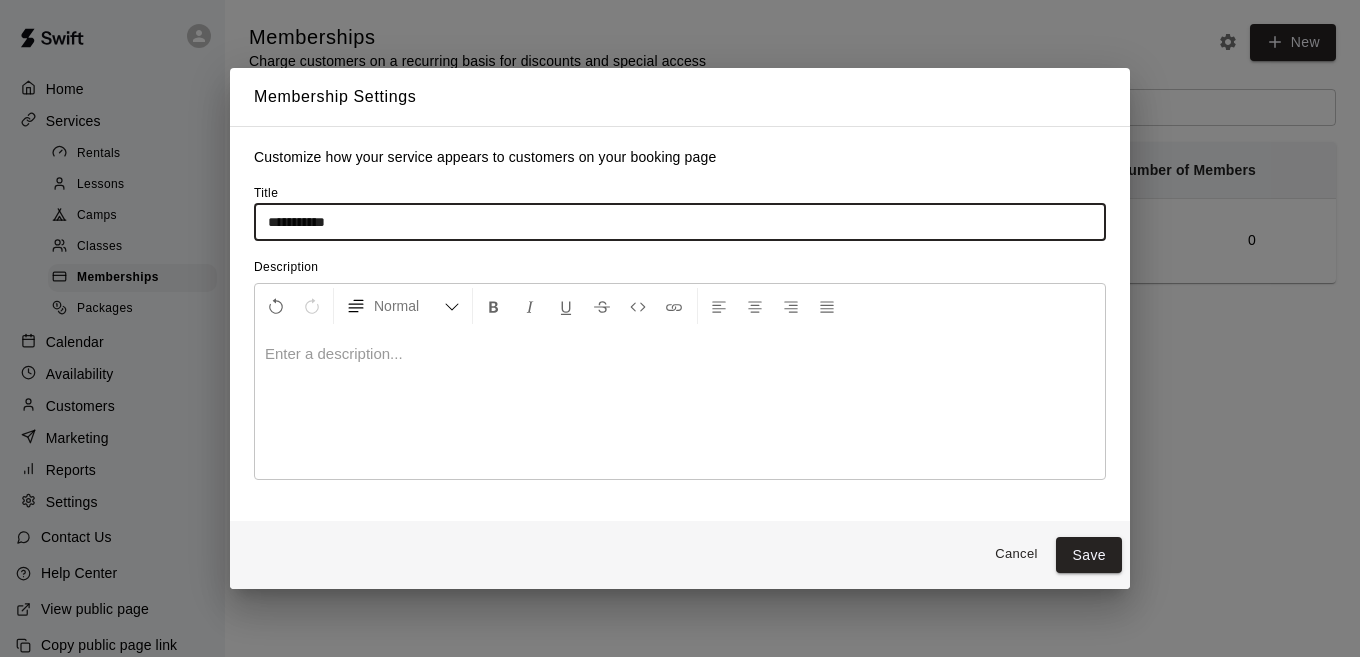 click on "**********" at bounding box center (680, 221) 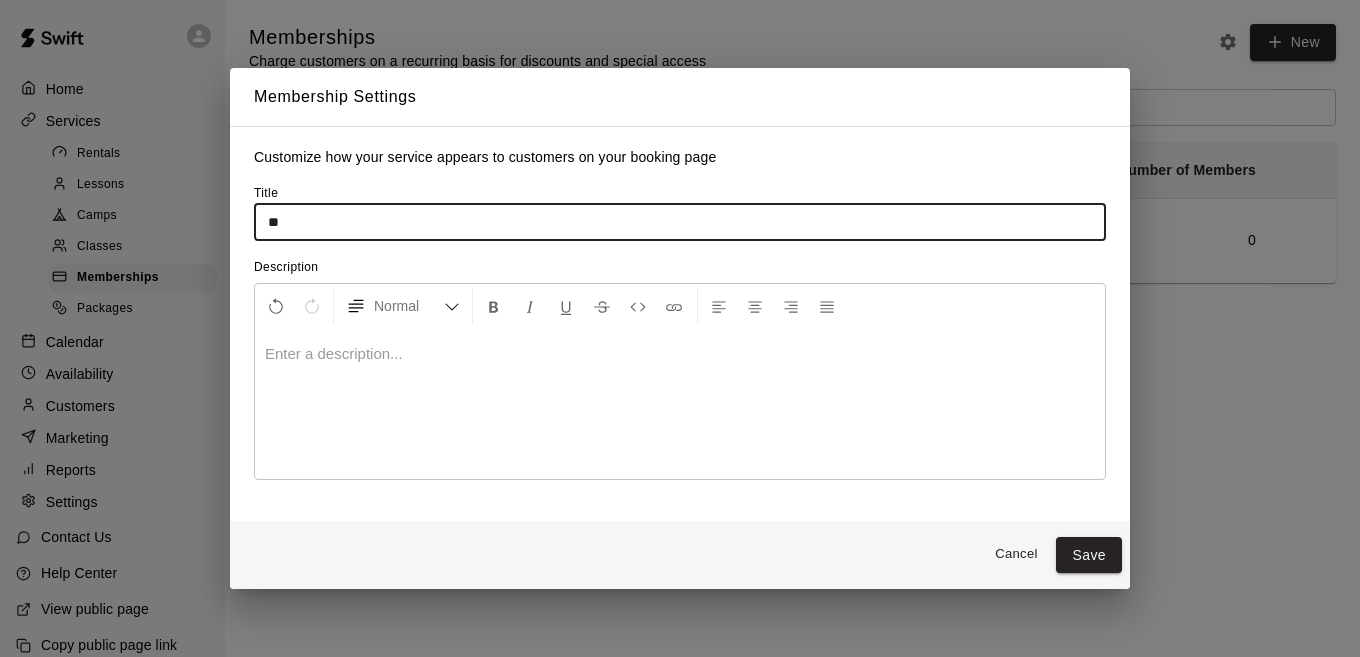 type on "*" 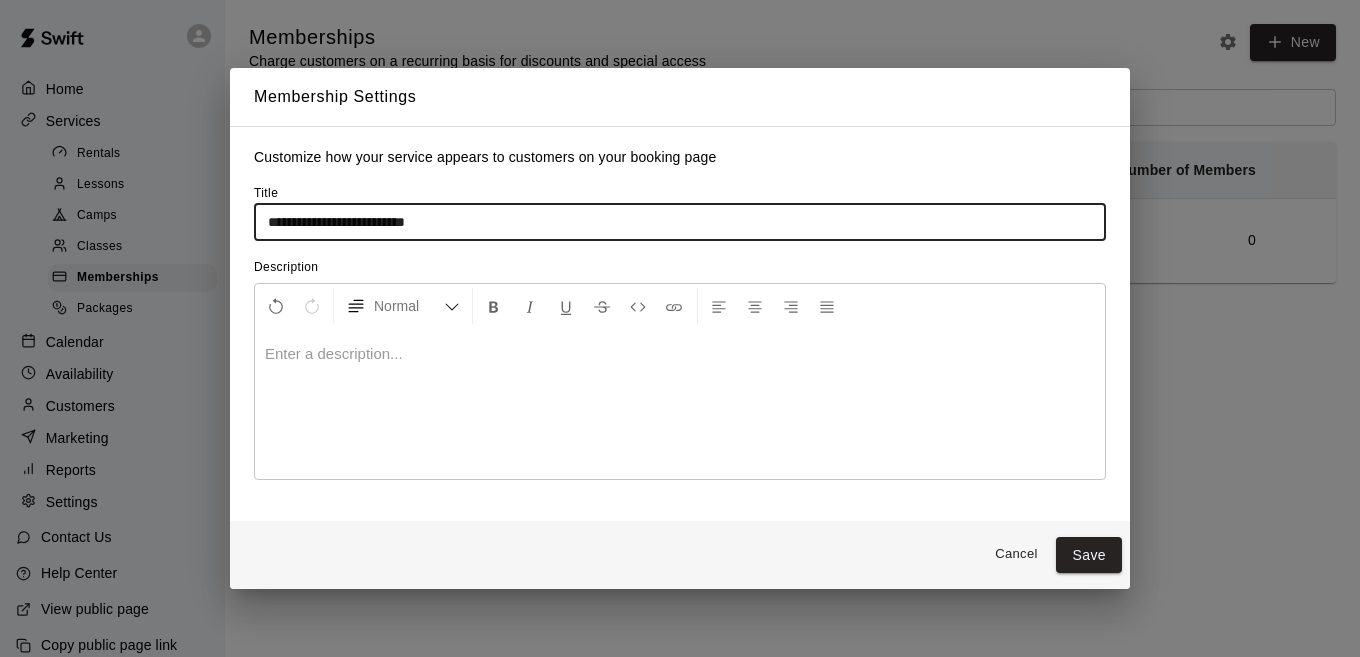 type on "**********" 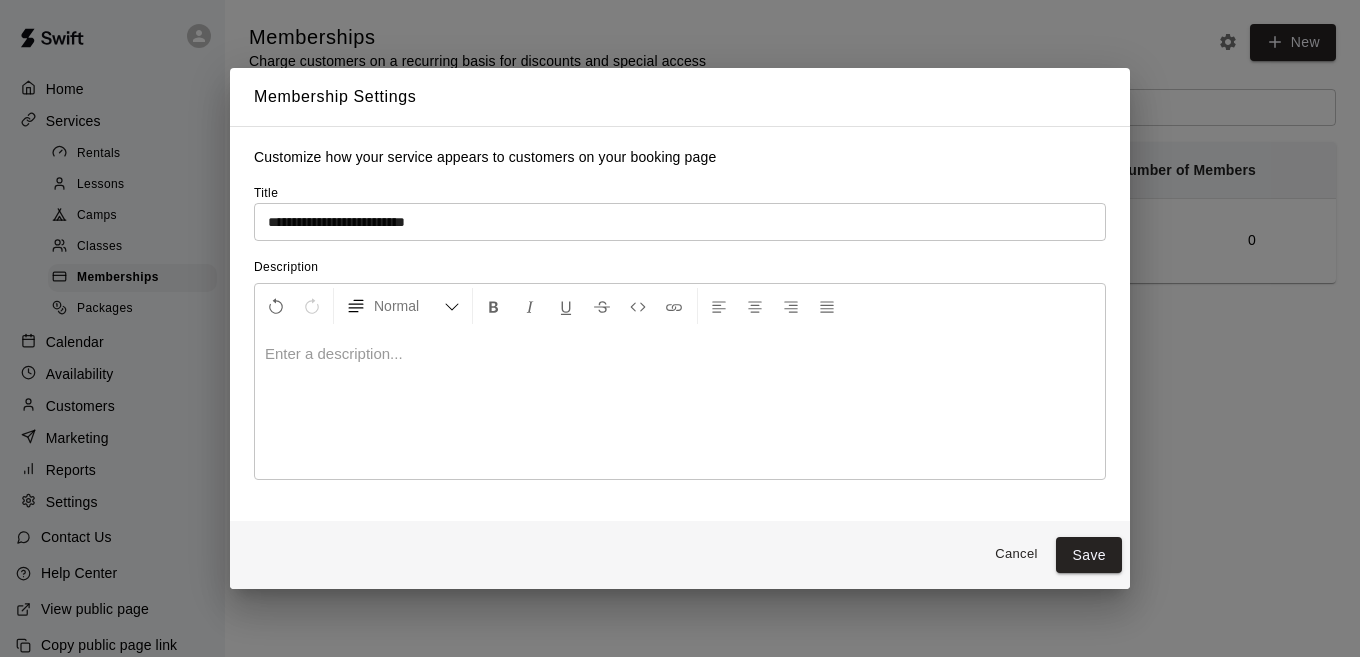 click at bounding box center (680, 354) 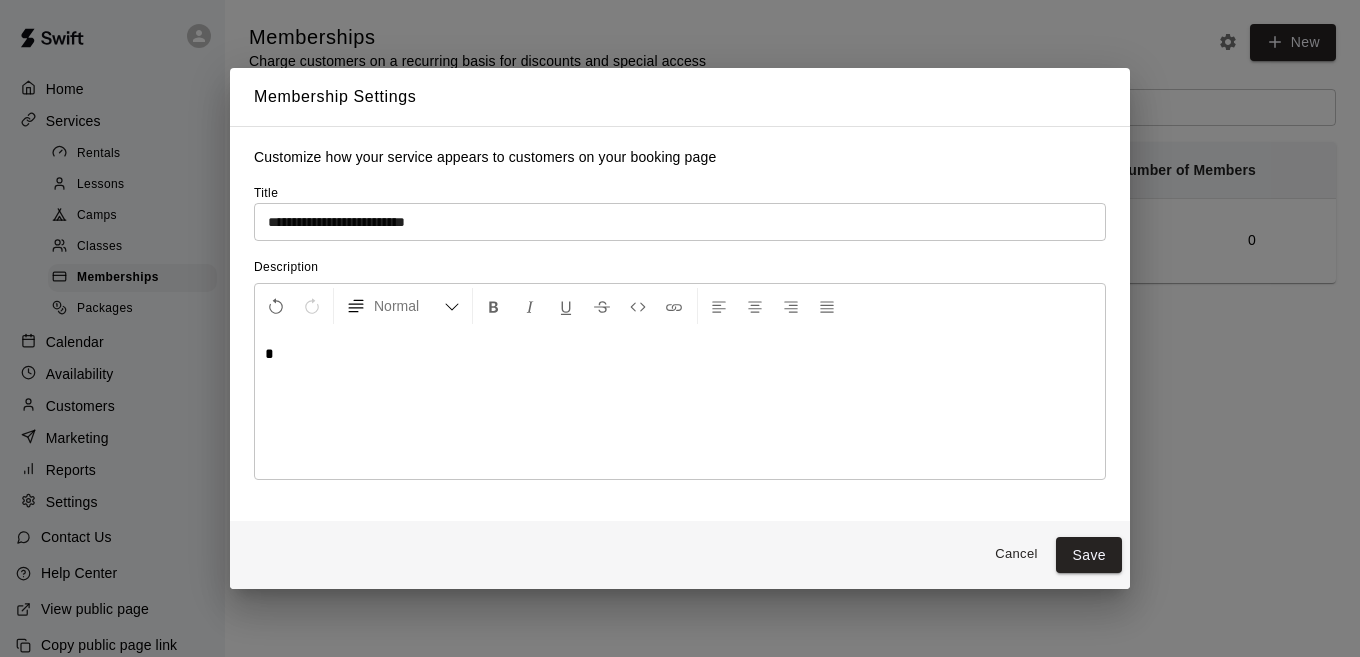type 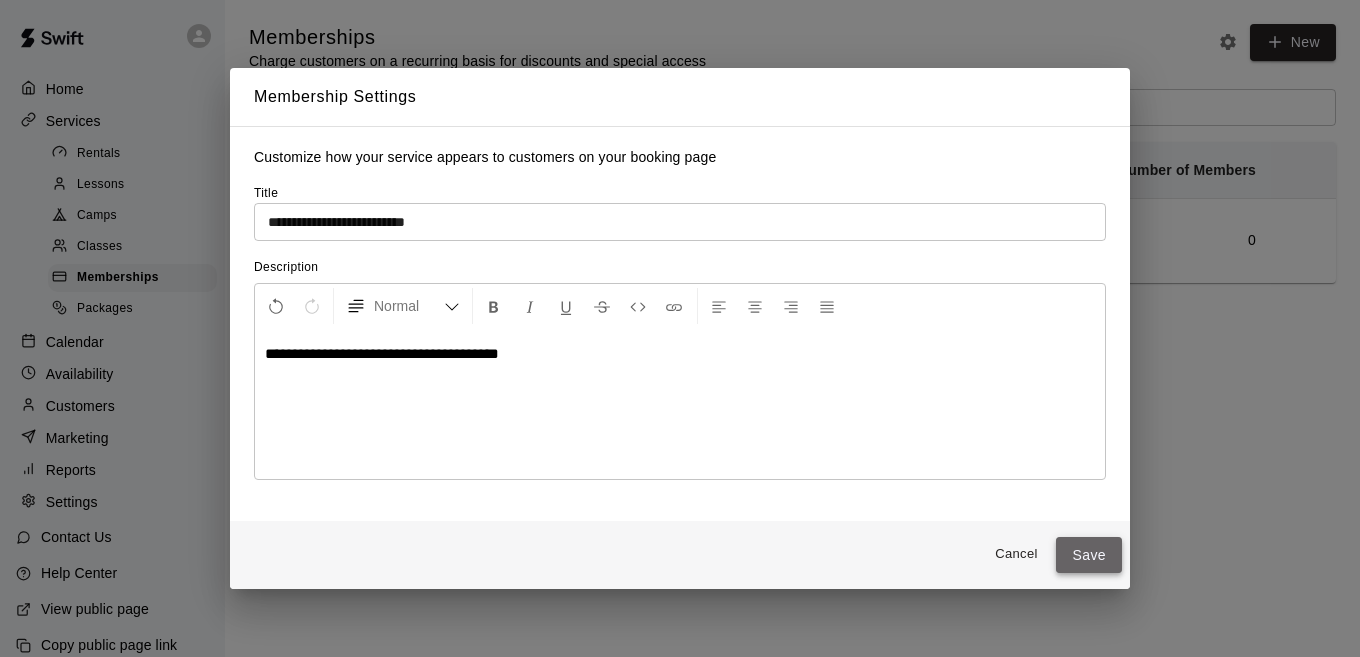 click on "Save" at bounding box center (1089, 555) 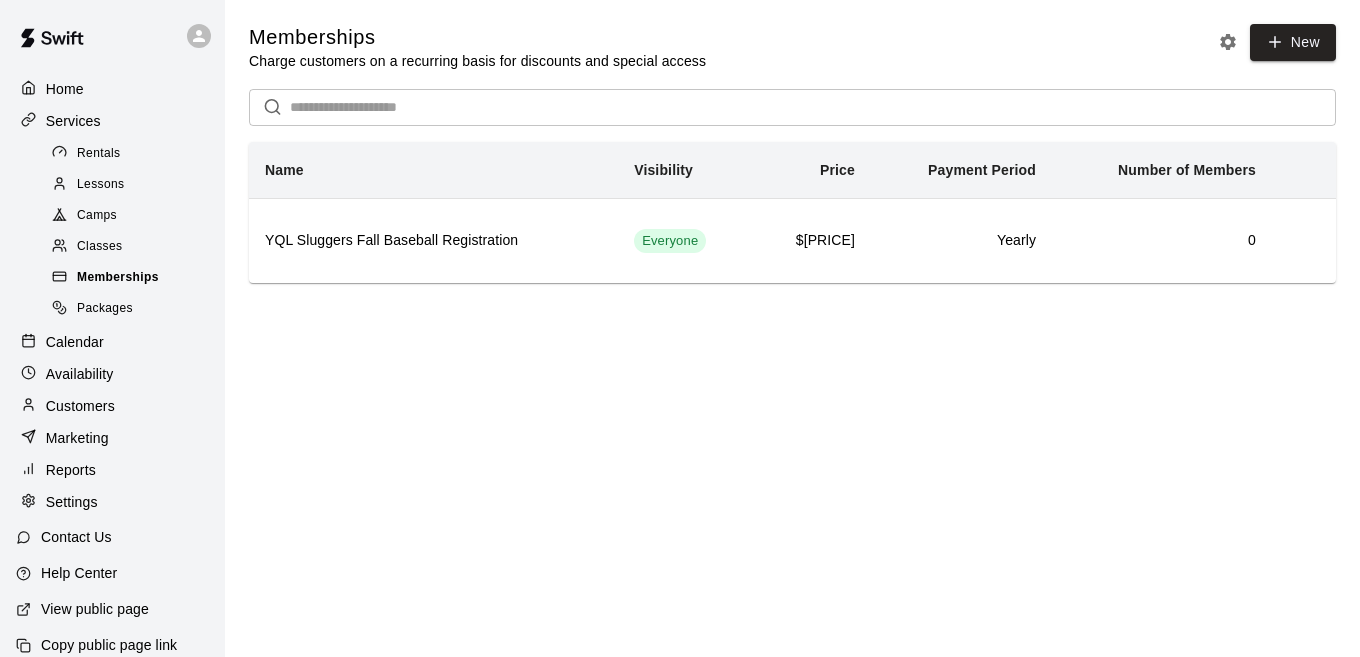 click on "Memberships" at bounding box center (118, 278) 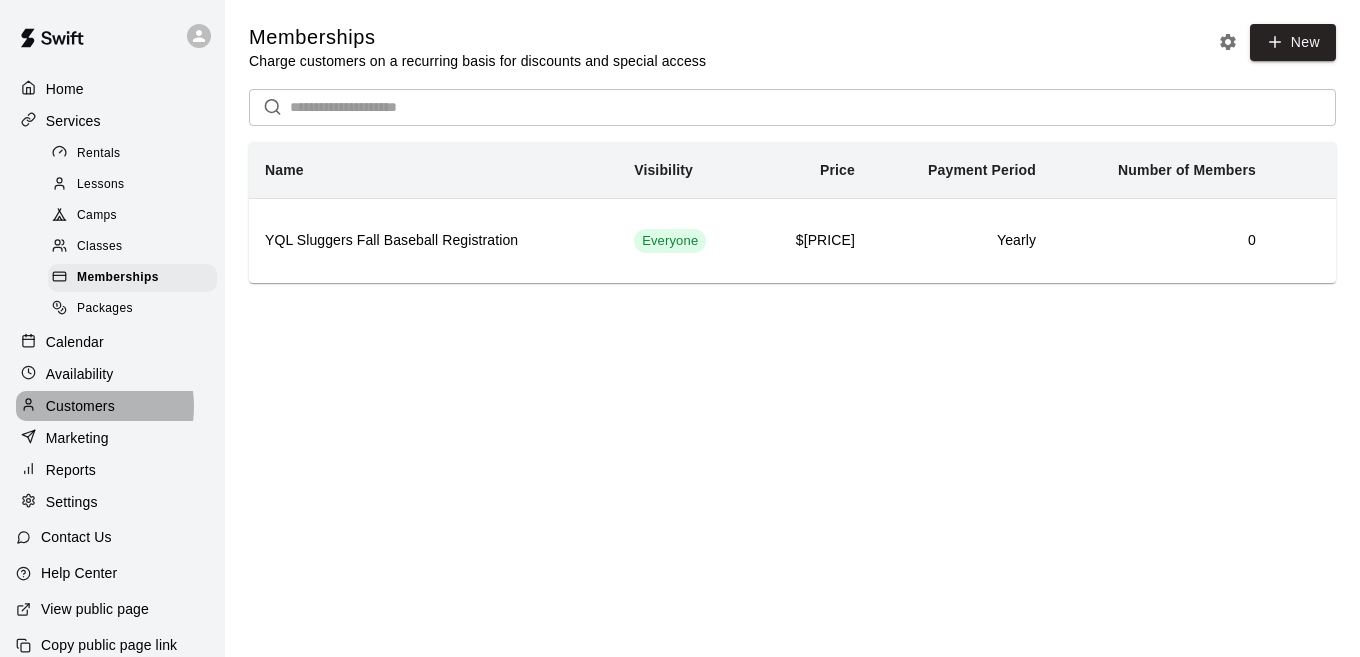click on "Customers" at bounding box center (80, 406) 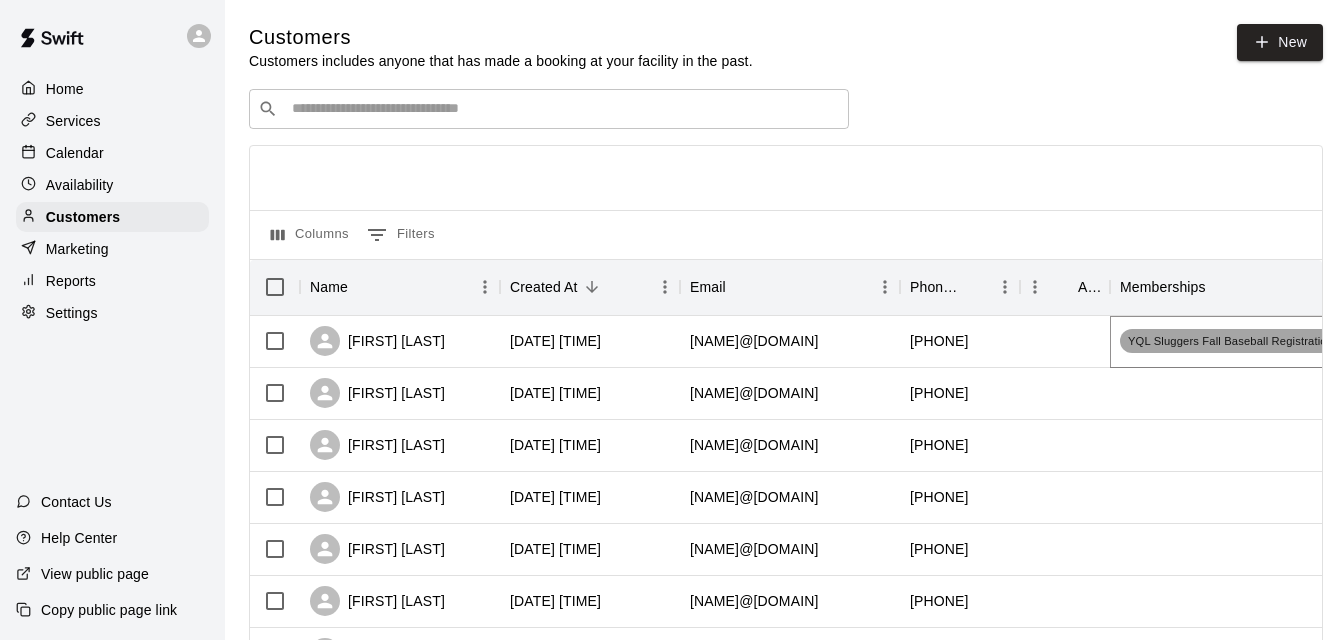 click on "YQL Sluggers Fall Baseball Registration" at bounding box center (1230, 341) 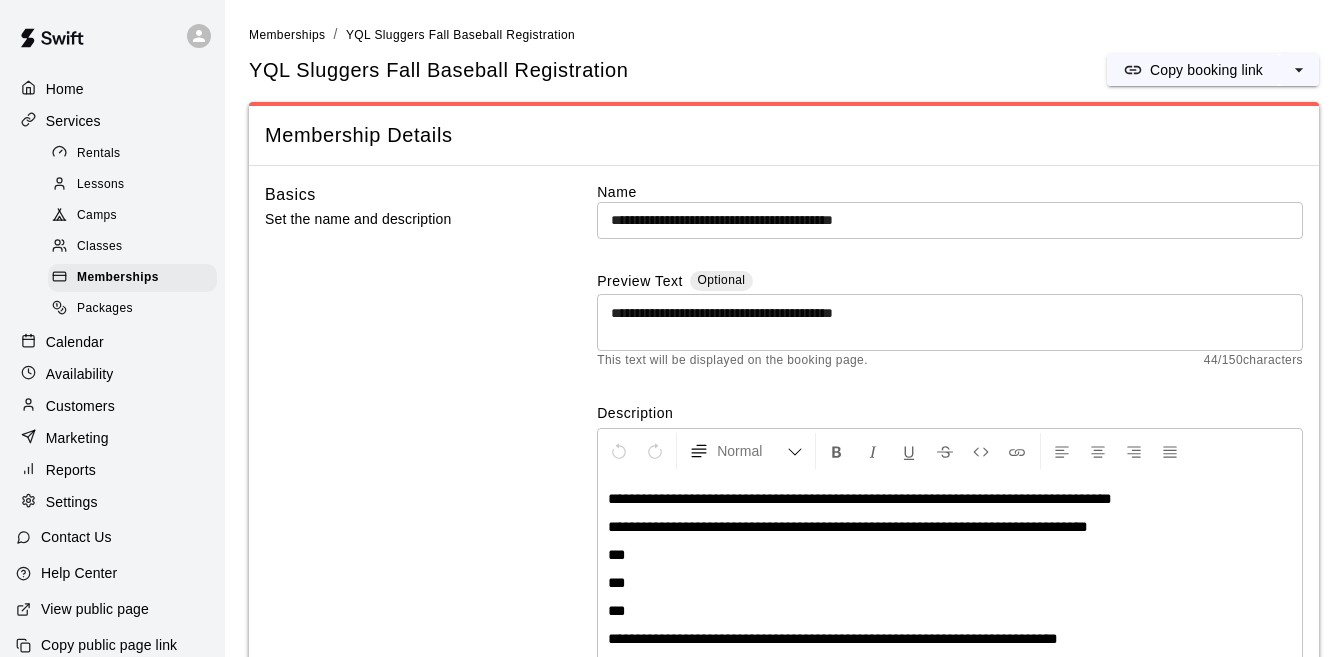 scroll, scrollTop: 20, scrollLeft: 0, axis: vertical 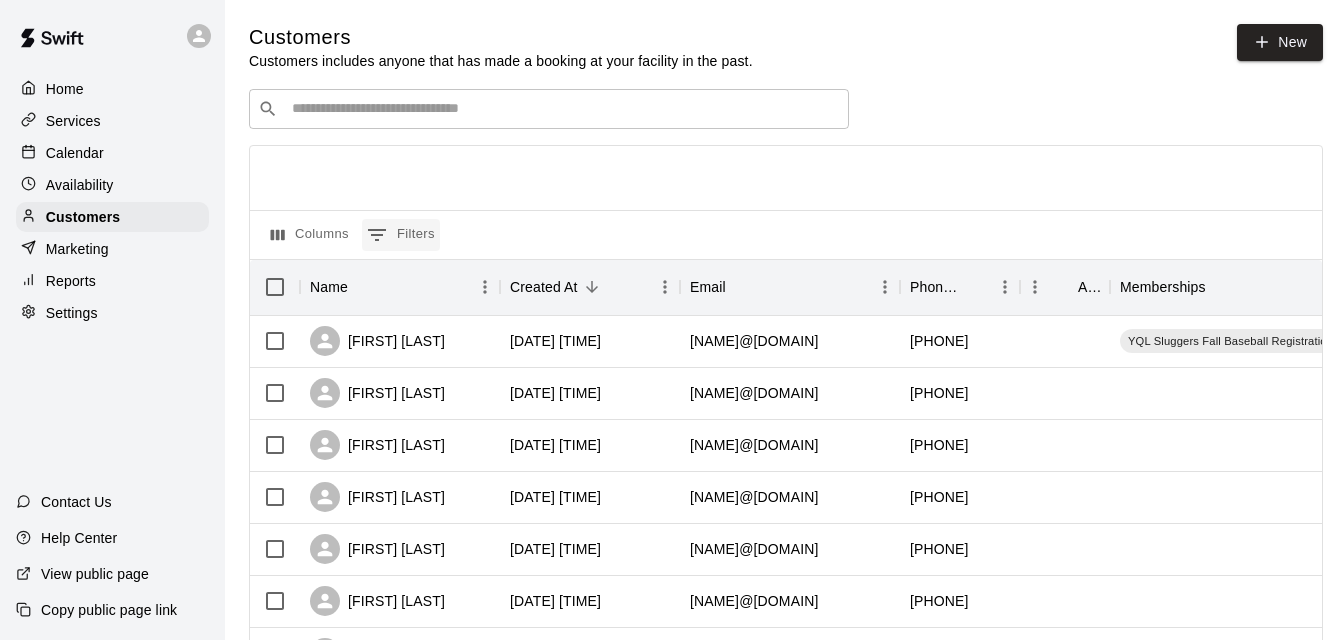 click 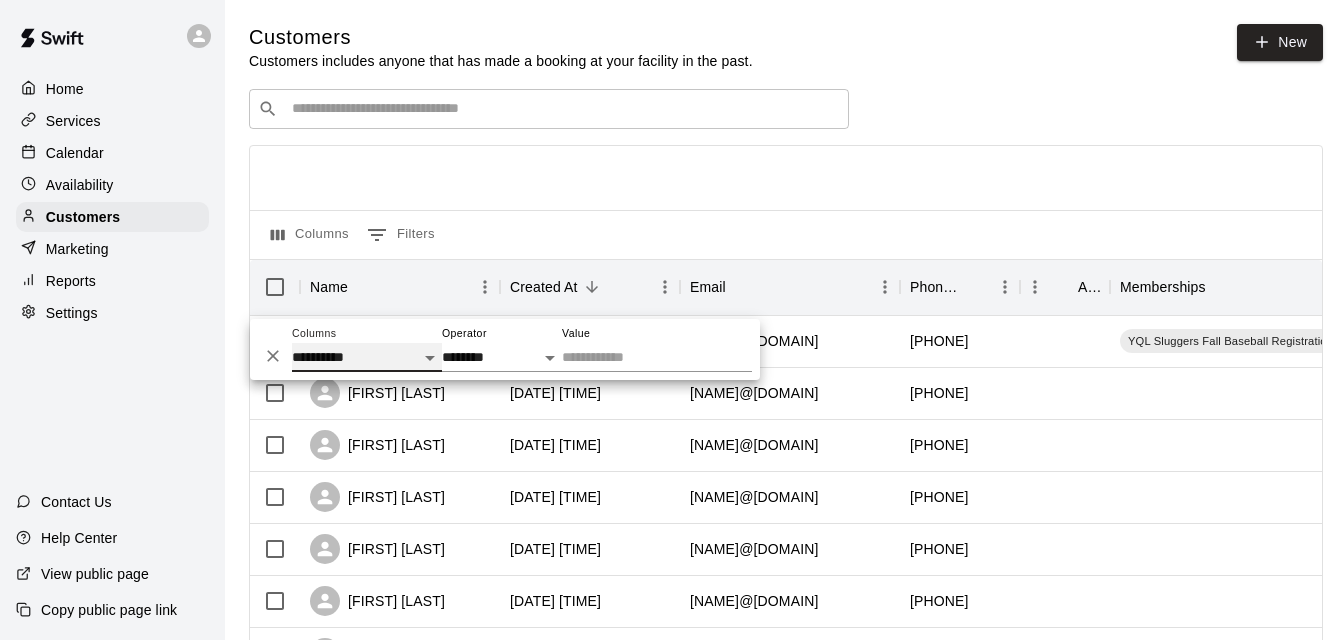 click on "**********" at bounding box center (367, 357) 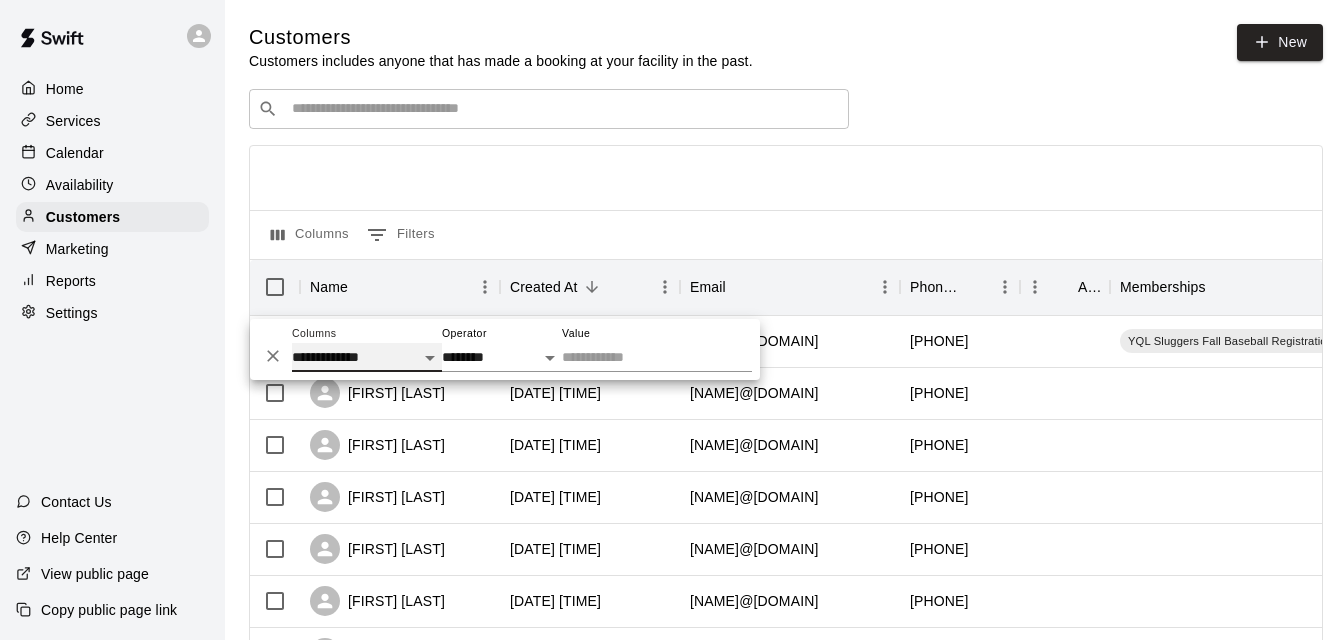 click on "**********" at bounding box center (367, 357) 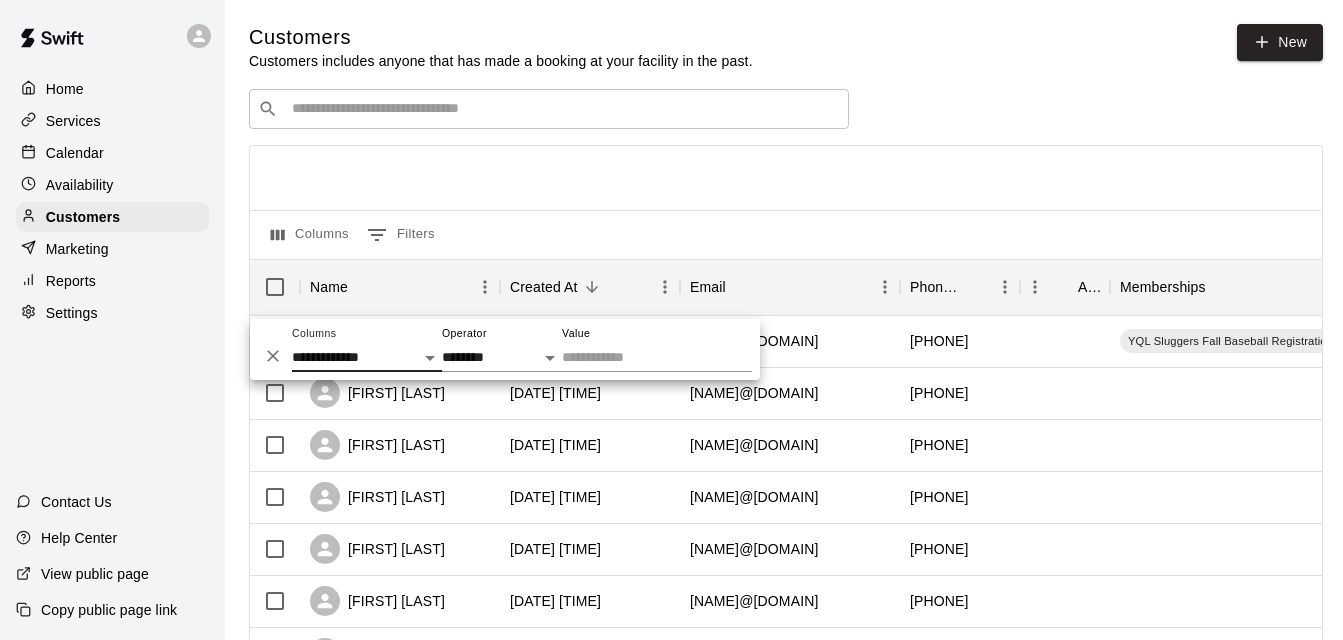 click on "Value" at bounding box center [657, 357] 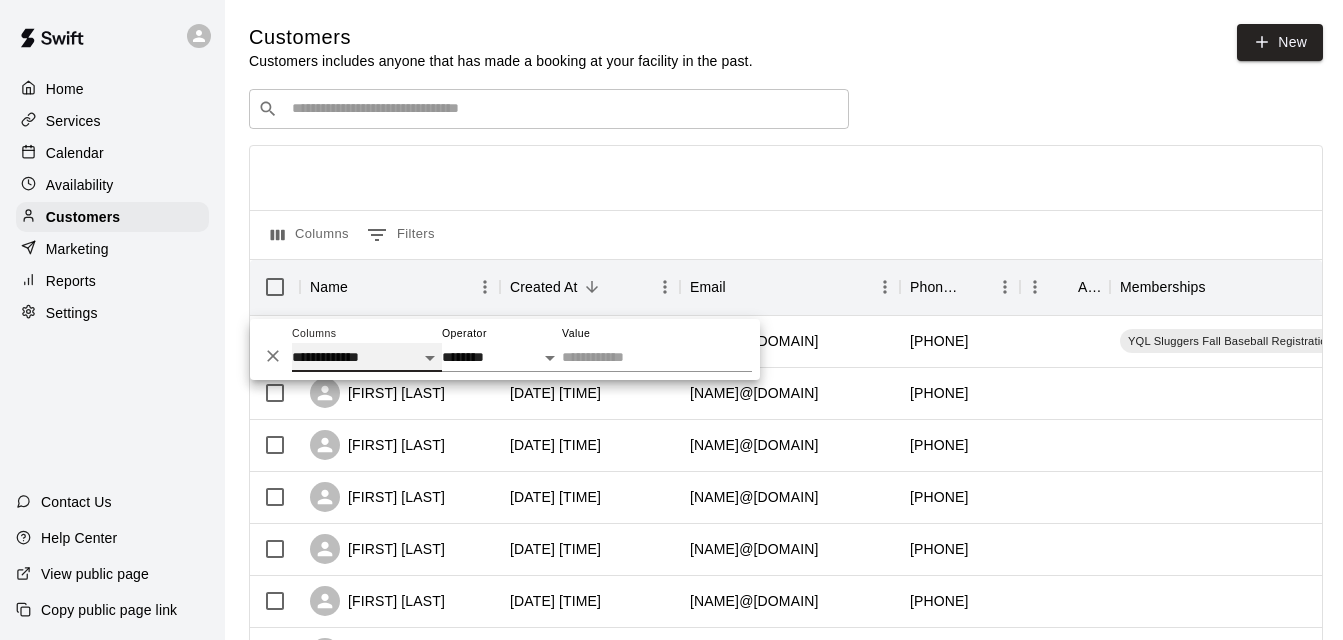 click on "**********" at bounding box center [367, 357] 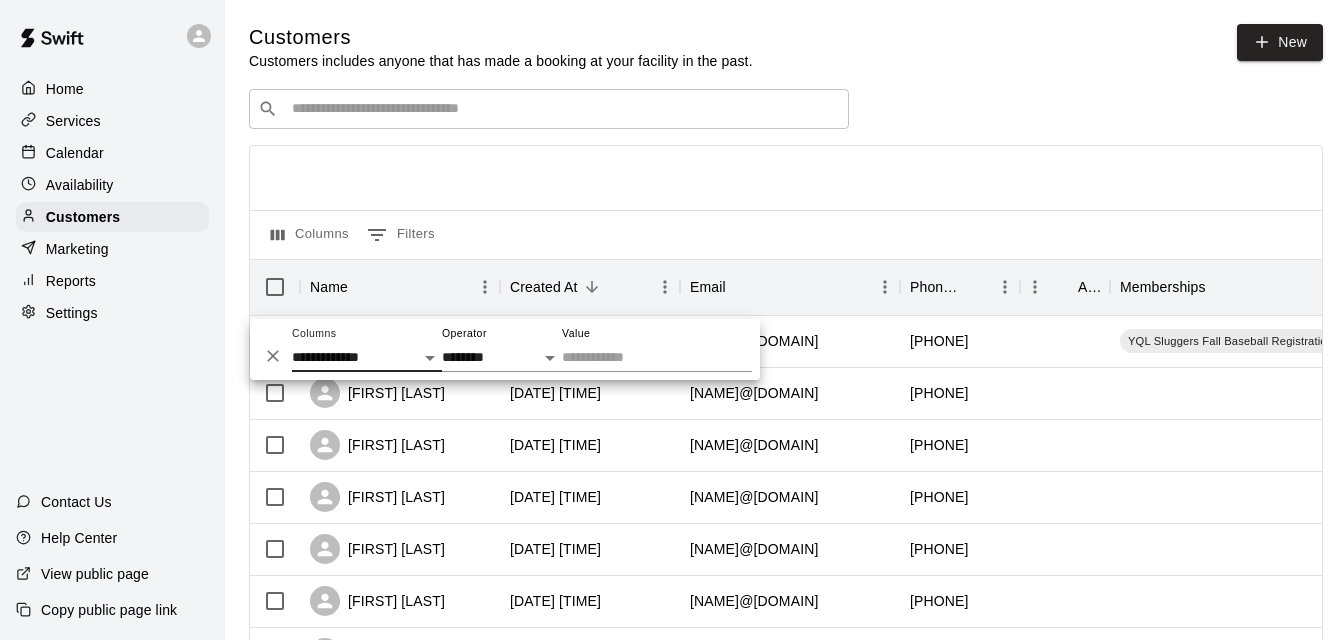 click on "Columns 0 Filters" at bounding box center (786, 234) 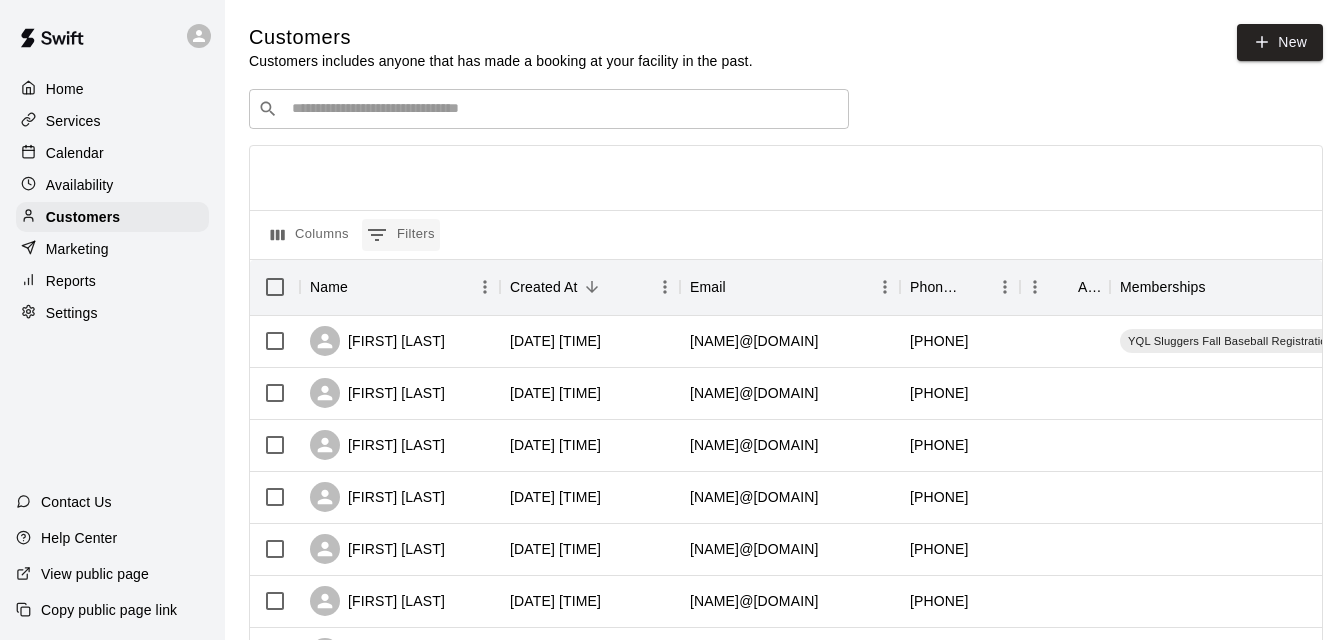 click 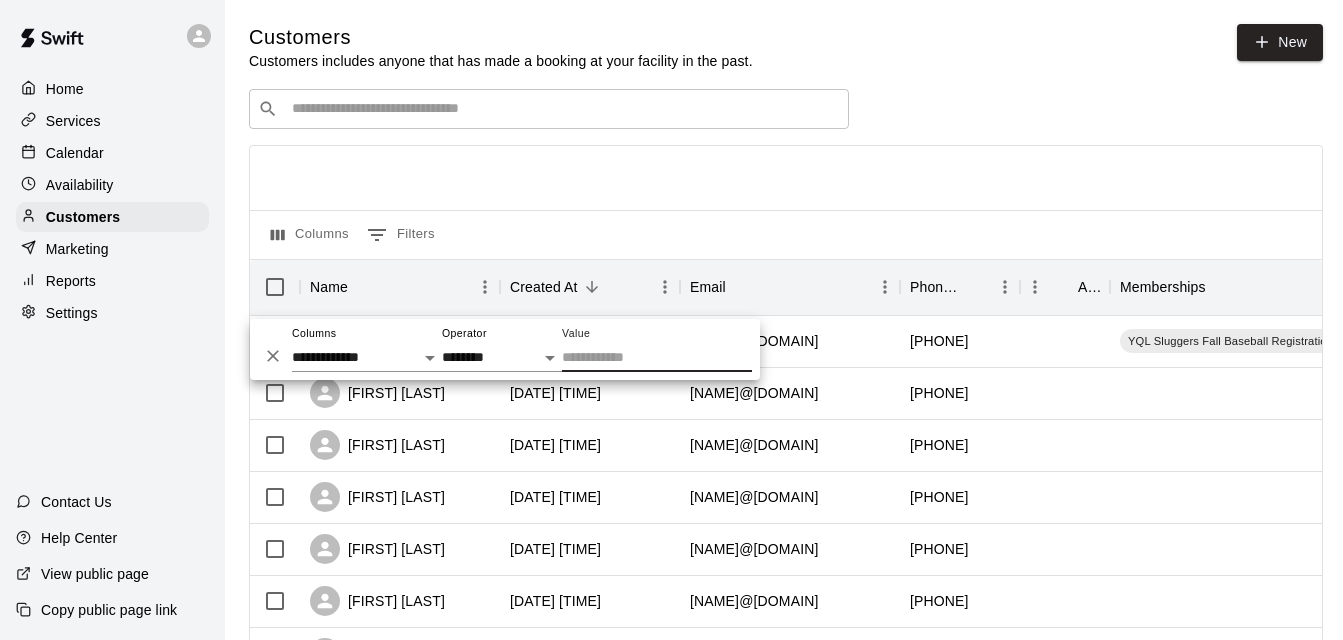 click on "Value" at bounding box center (657, 357) 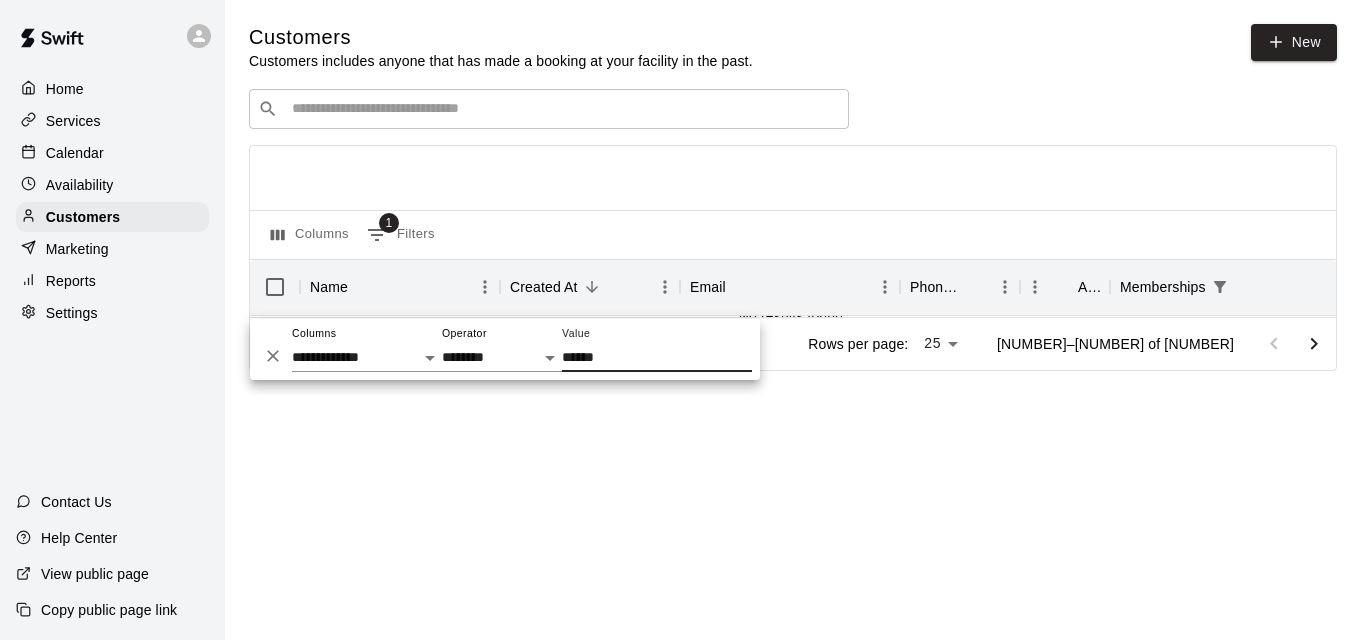 type on "******" 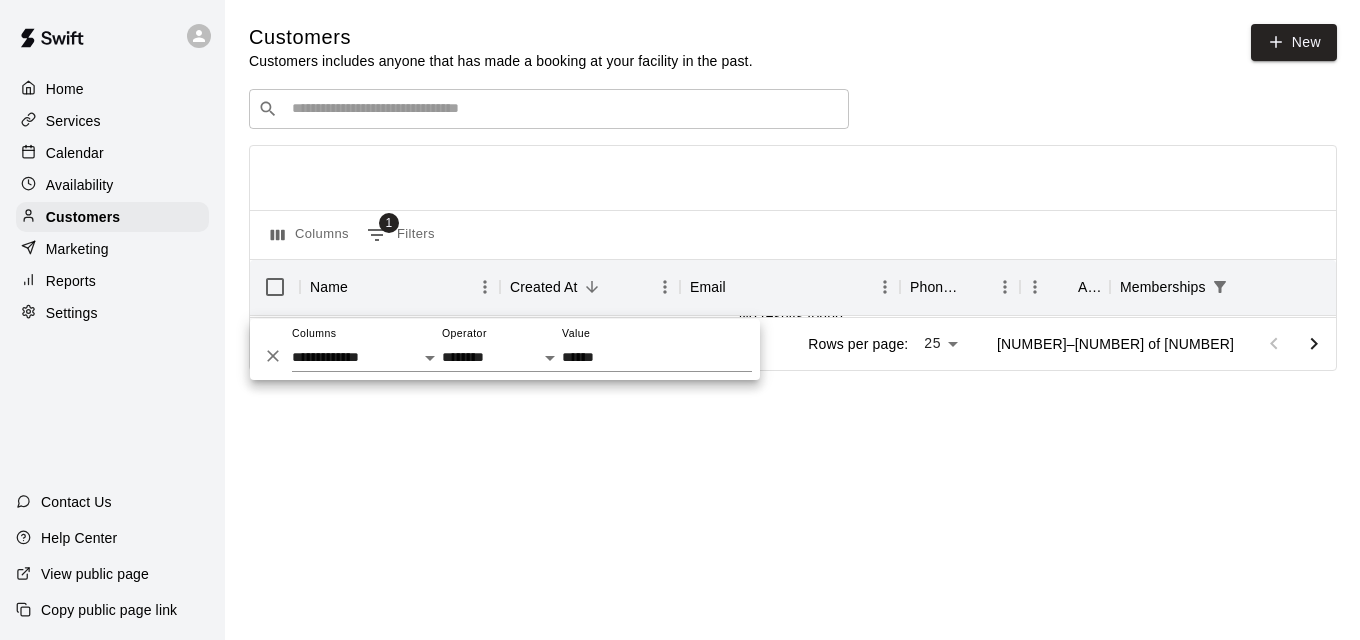 click on "Customers Customers includes anyone that has made a booking at your facility in the past. ​ ​ Columns 1 Filters Name Created At Email Phone Number Age Memberships No results found. Rows per page: 25 ** [NUMBER]–[NUMBER] of [NUMBER]" at bounding box center (793, 213) 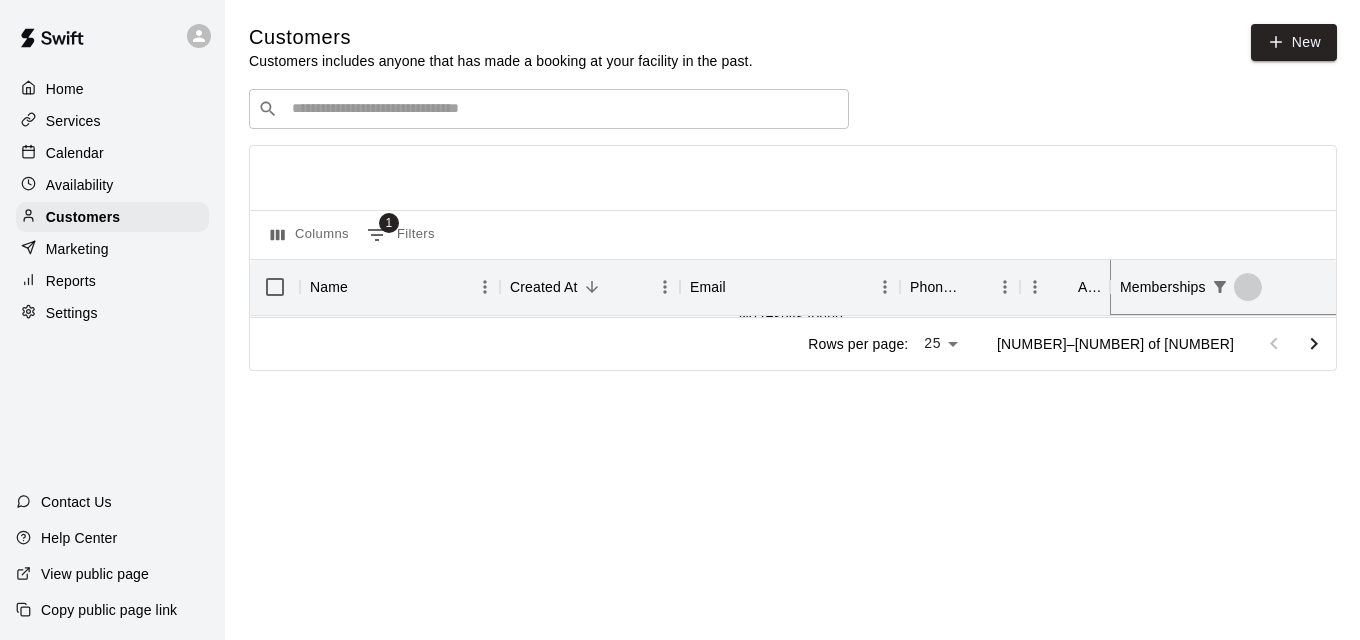 click 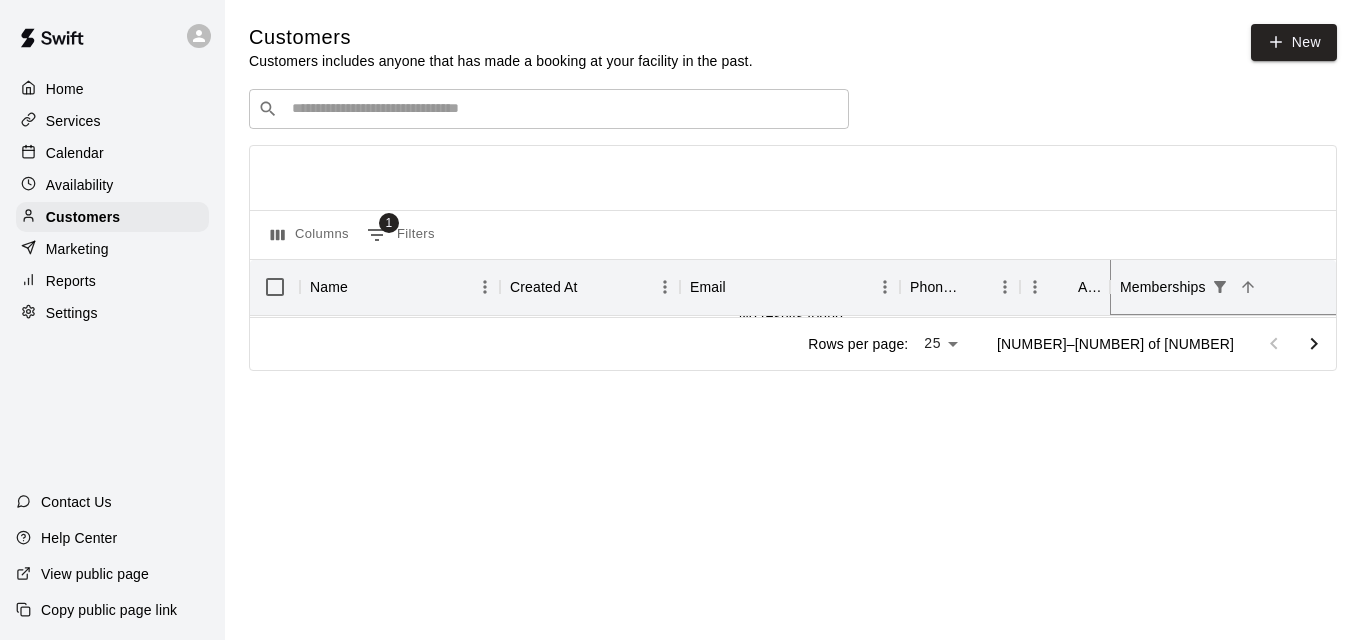 click 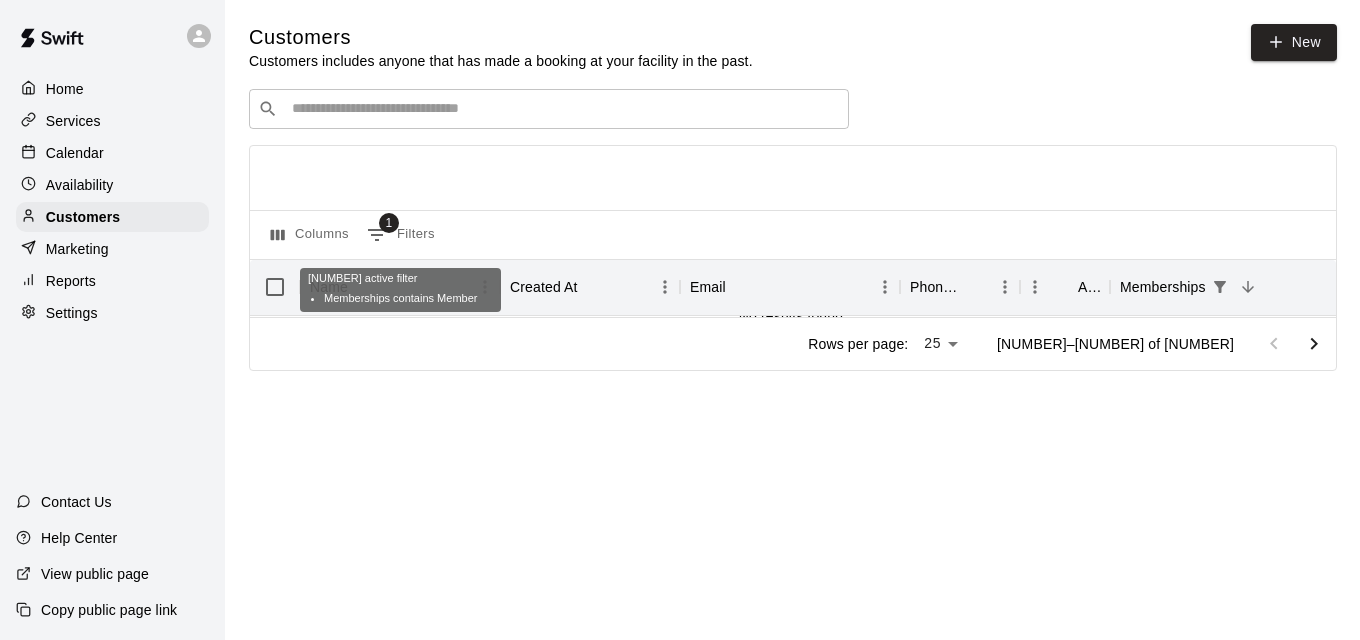 click on "Memberships
contains
Member" at bounding box center [400, 298] 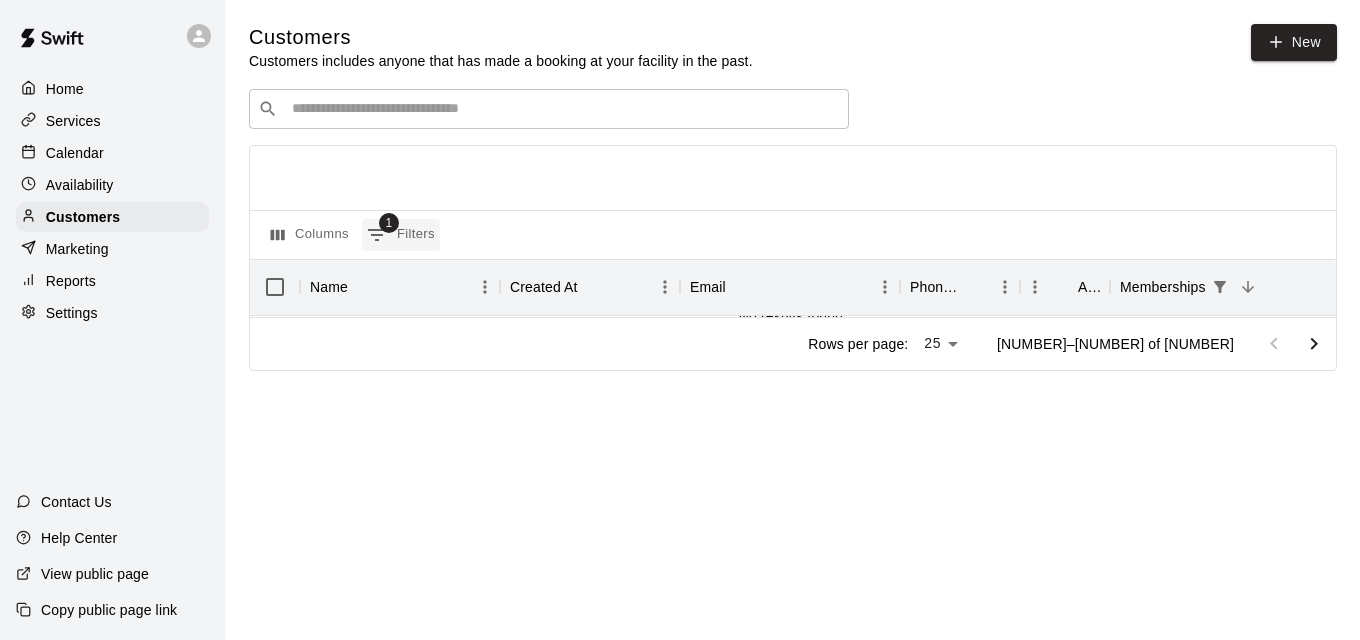 click 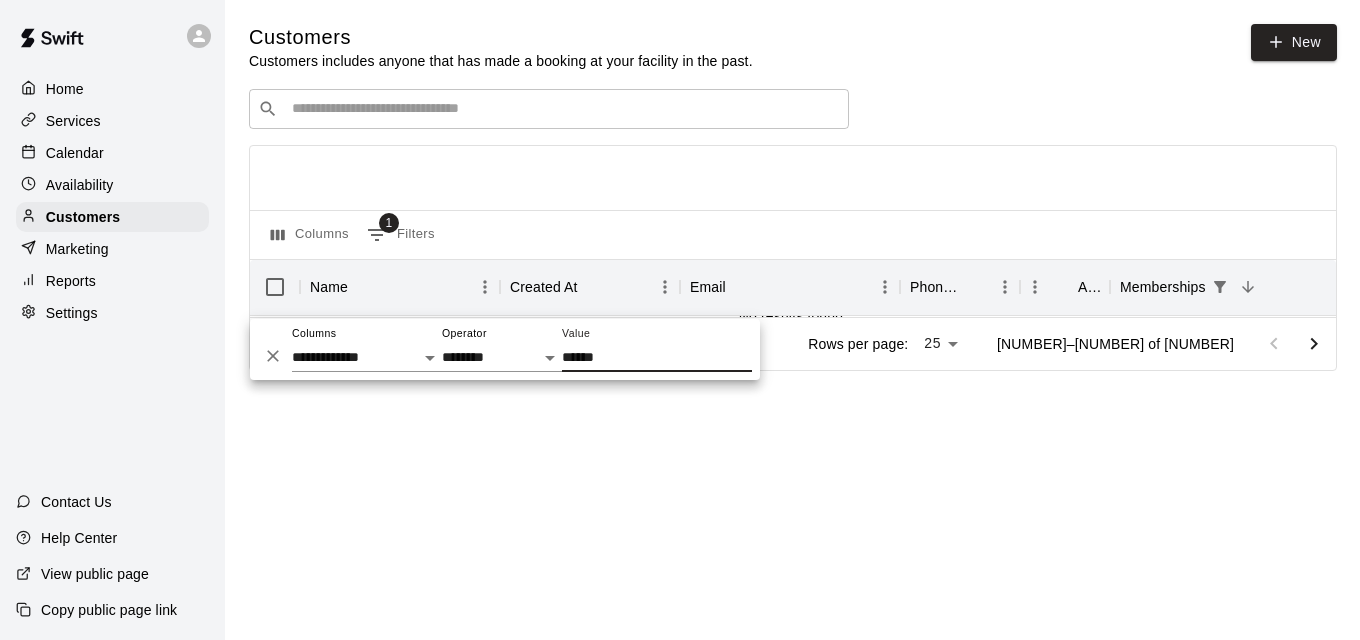 click 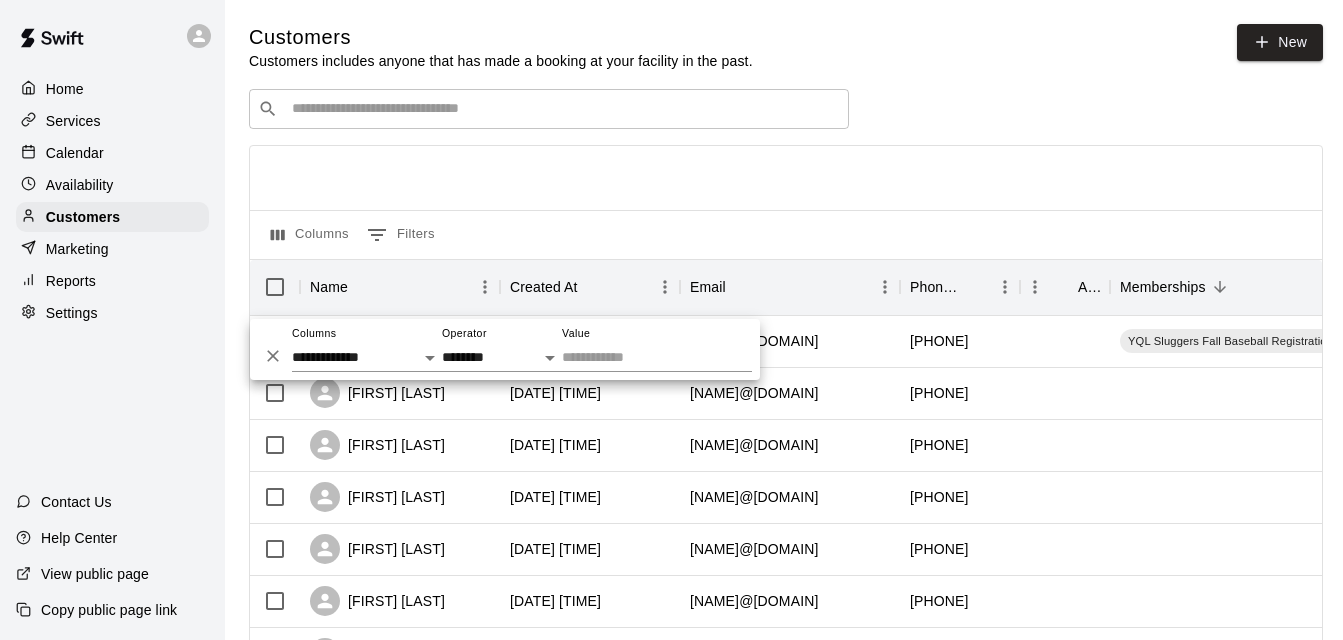 click on "Columns 0 Filters" at bounding box center (786, 234) 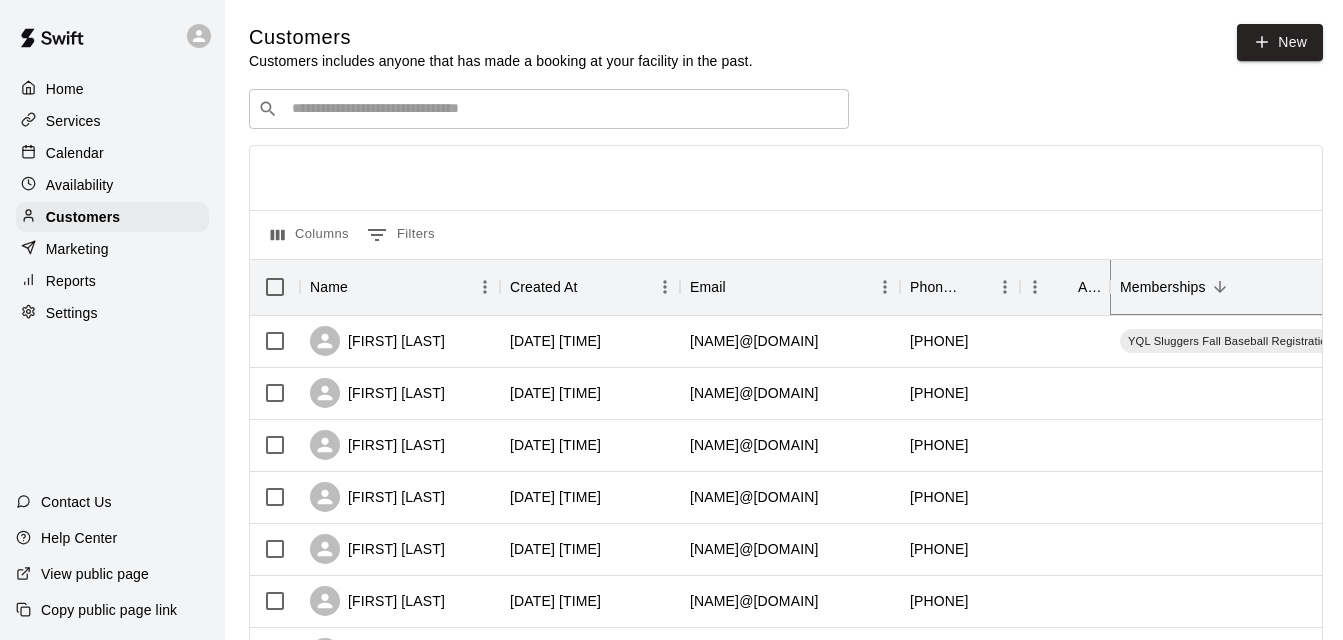 click 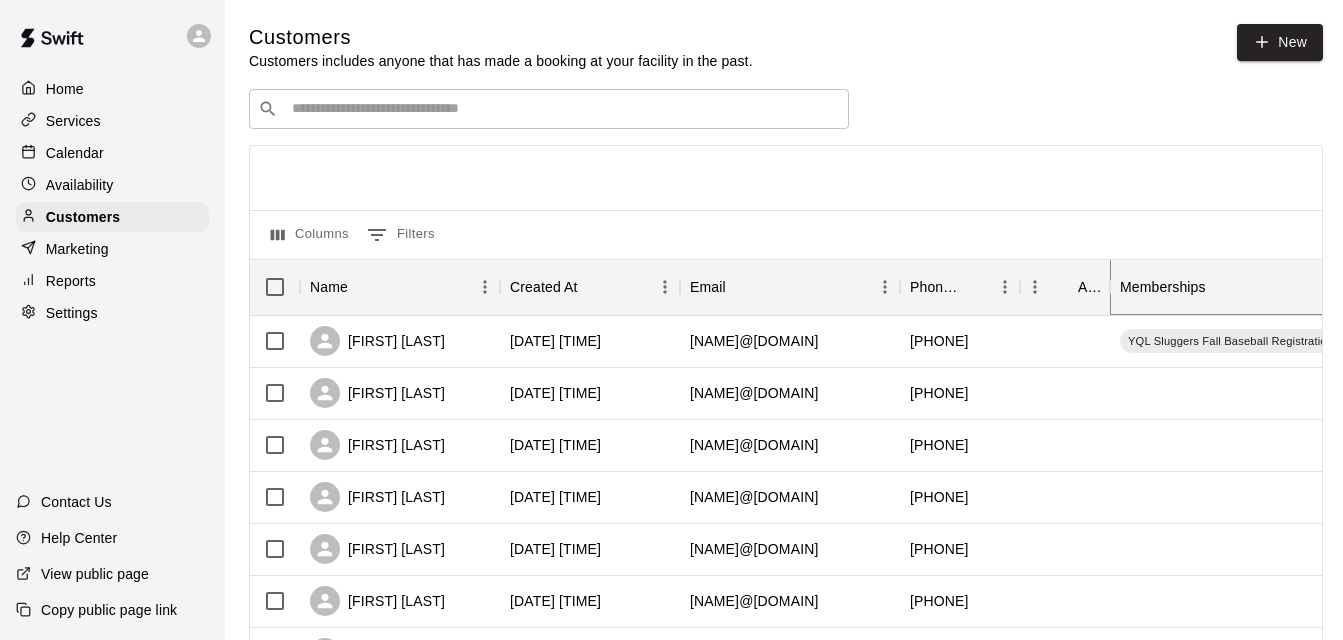 click 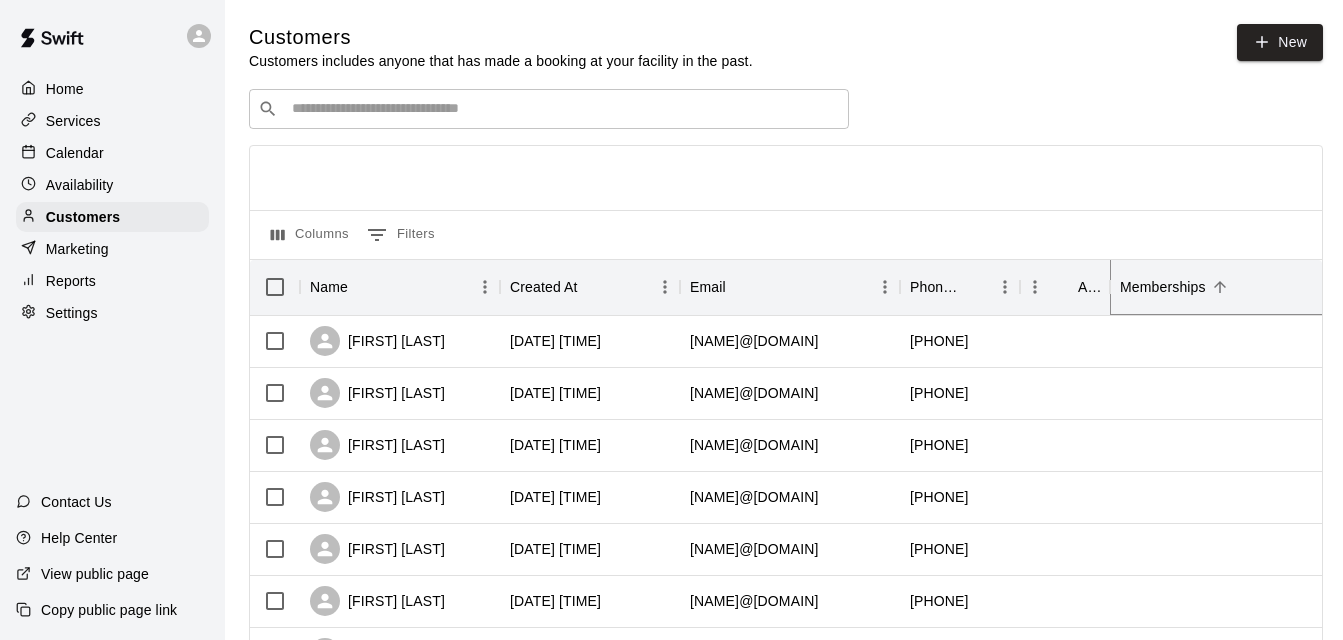 click 